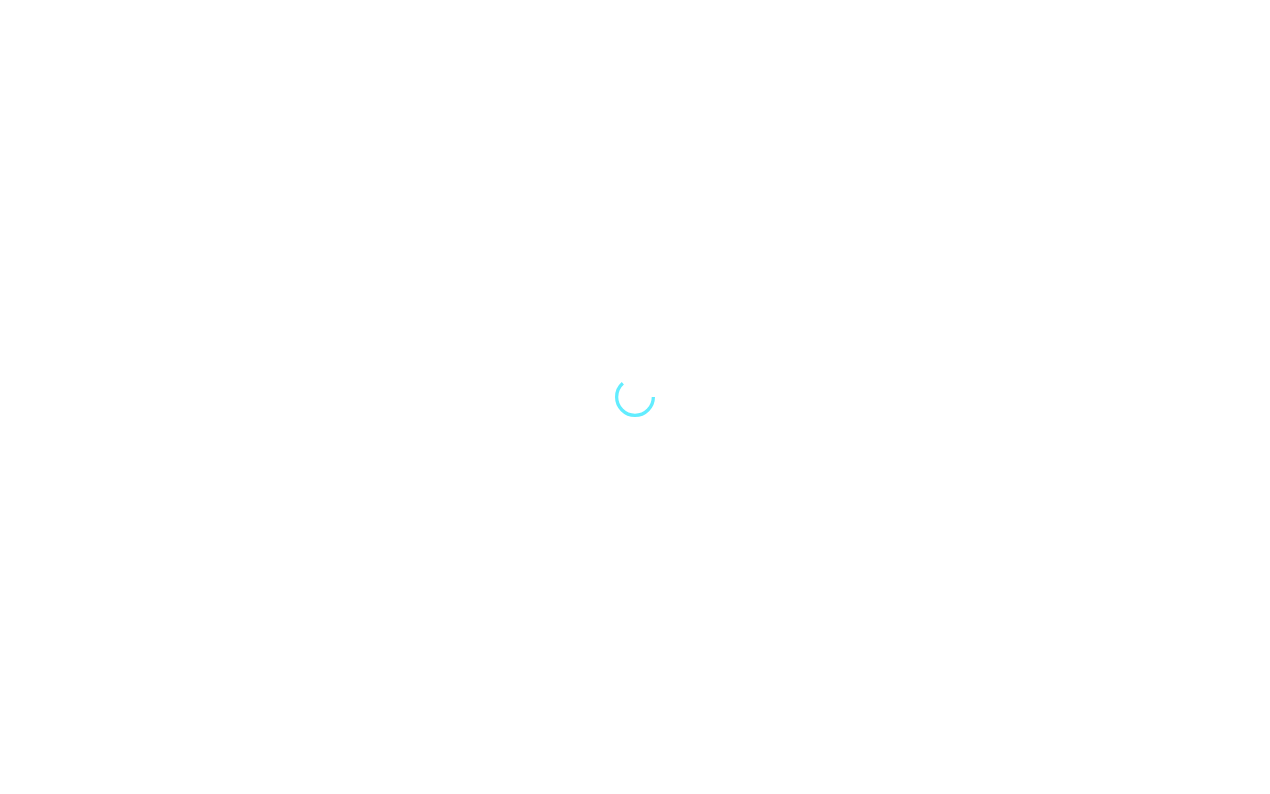 scroll, scrollTop: 0, scrollLeft: 0, axis: both 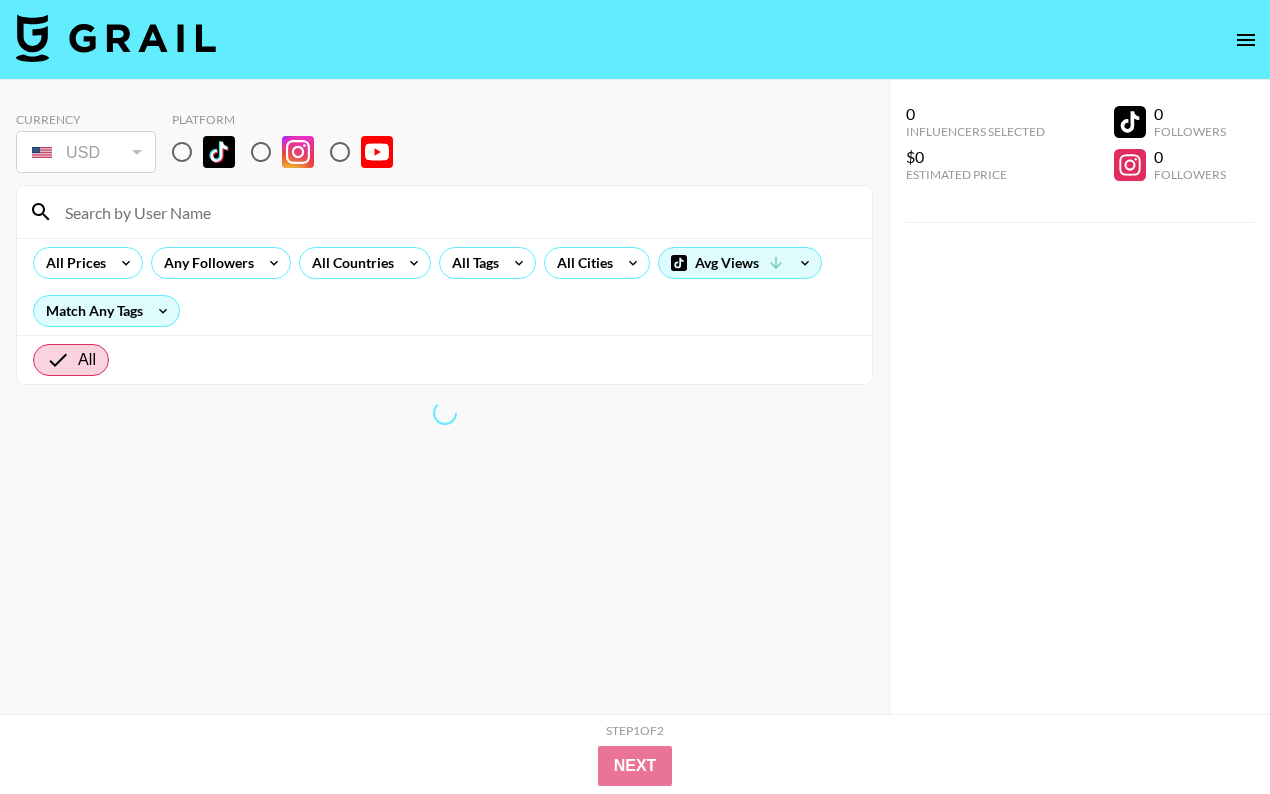 click at bounding box center [182, 152] 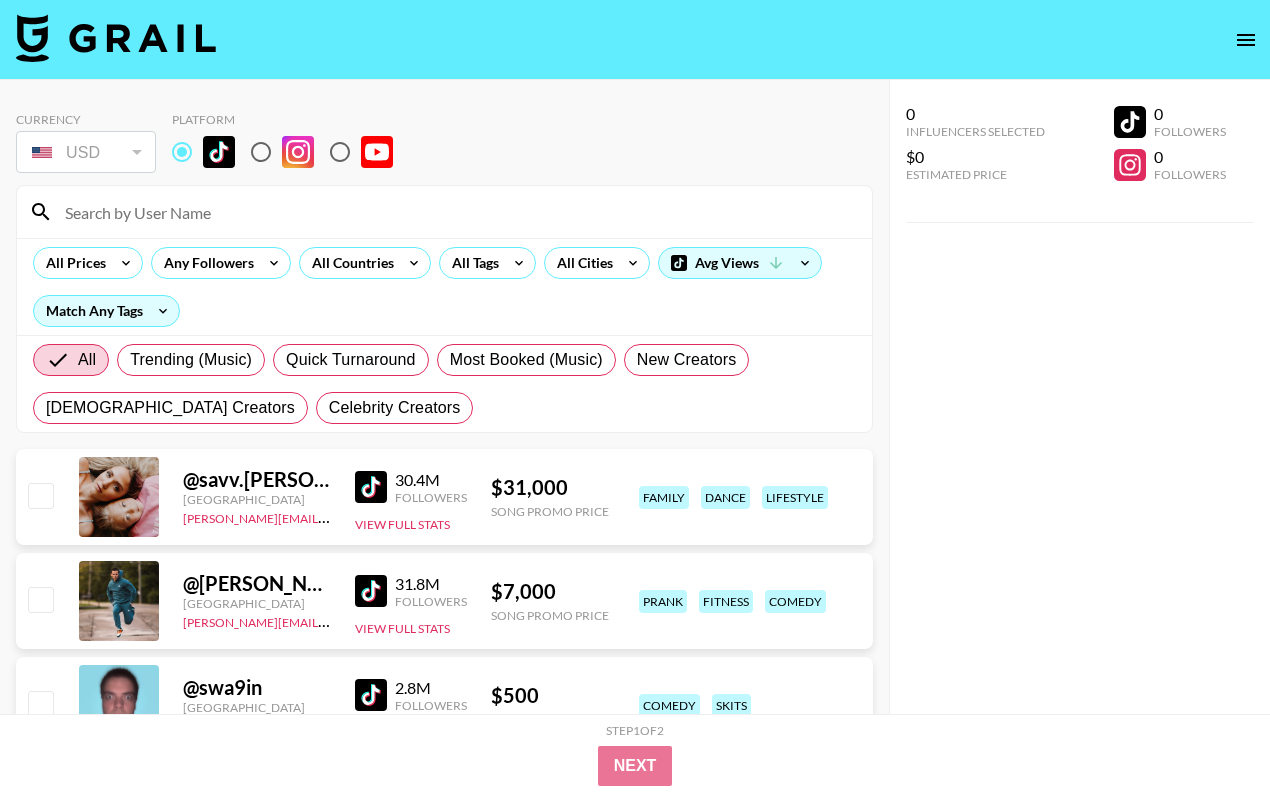 click at bounding box center [182, 152] 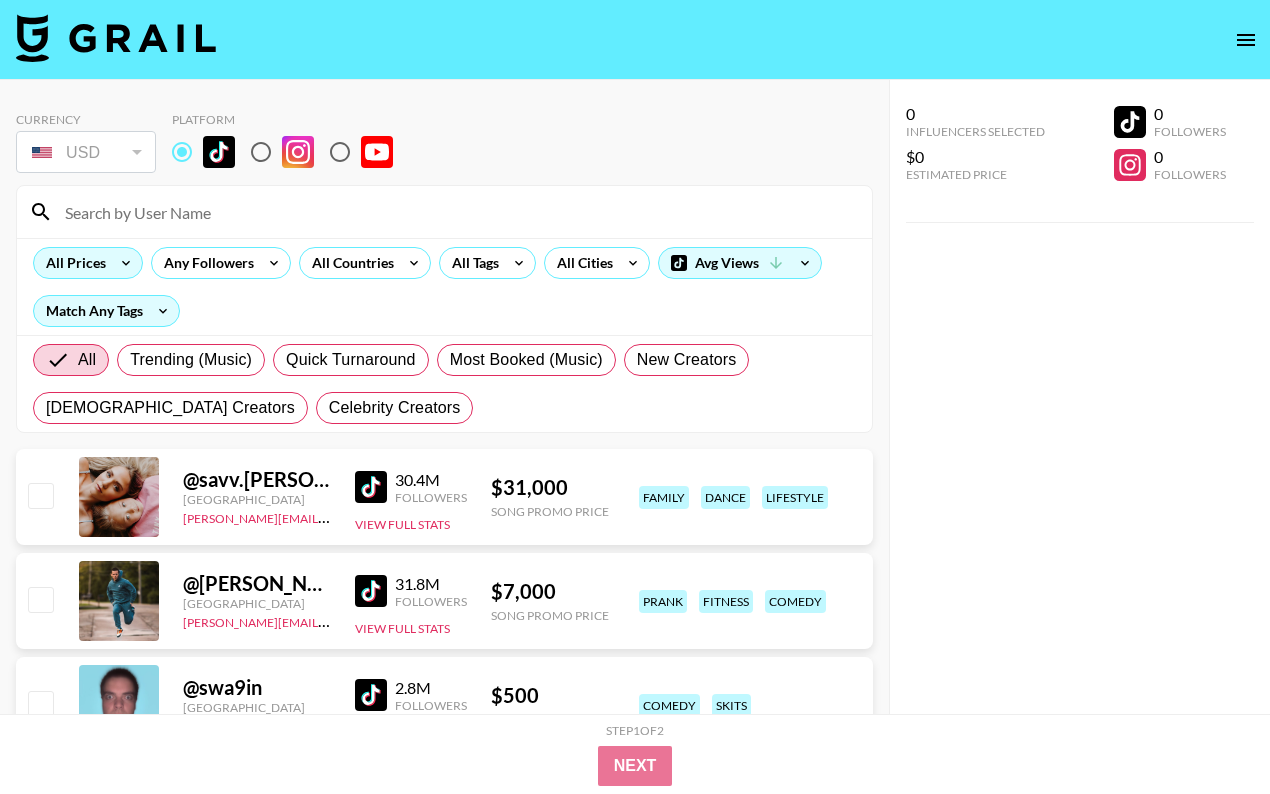 click 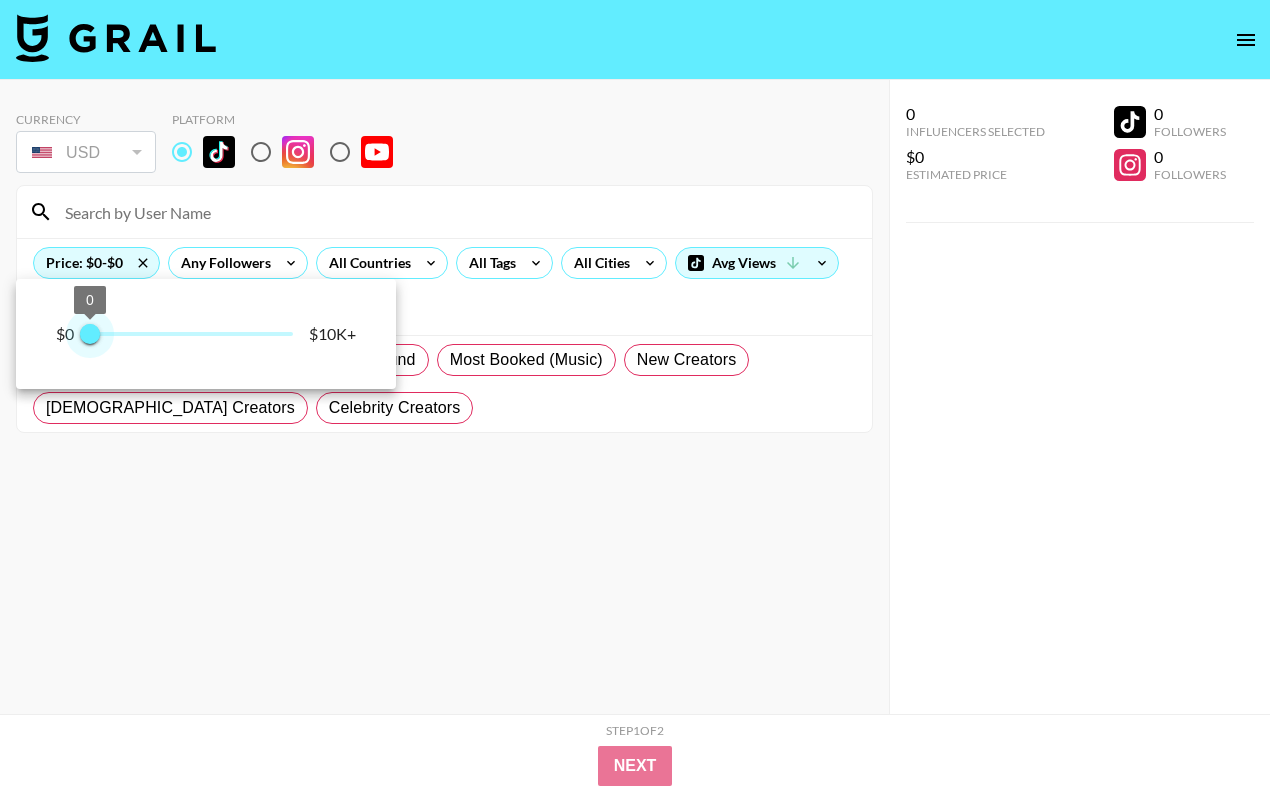 type on "250" 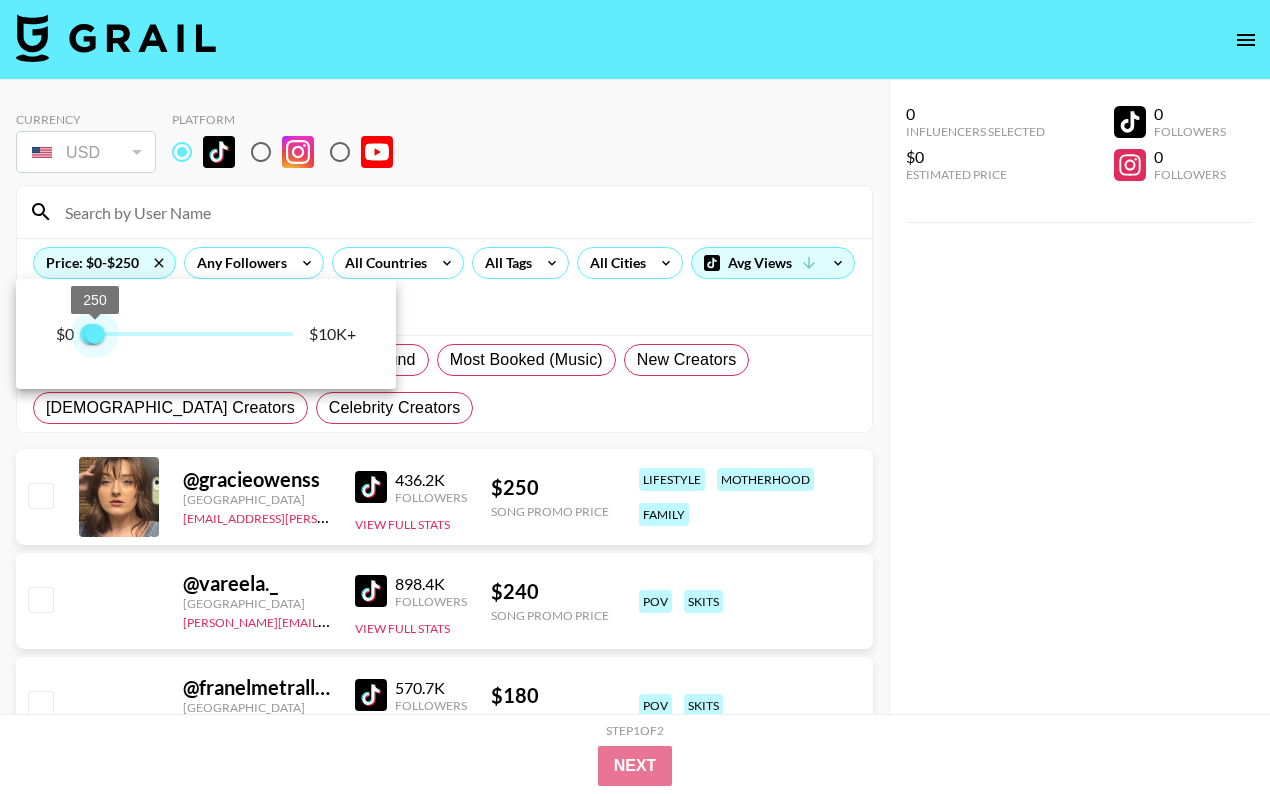 drag, startPoint x: 290, startPoint y: 335, endPoint x: 95, endPoint y: 336, distance: 195.00256 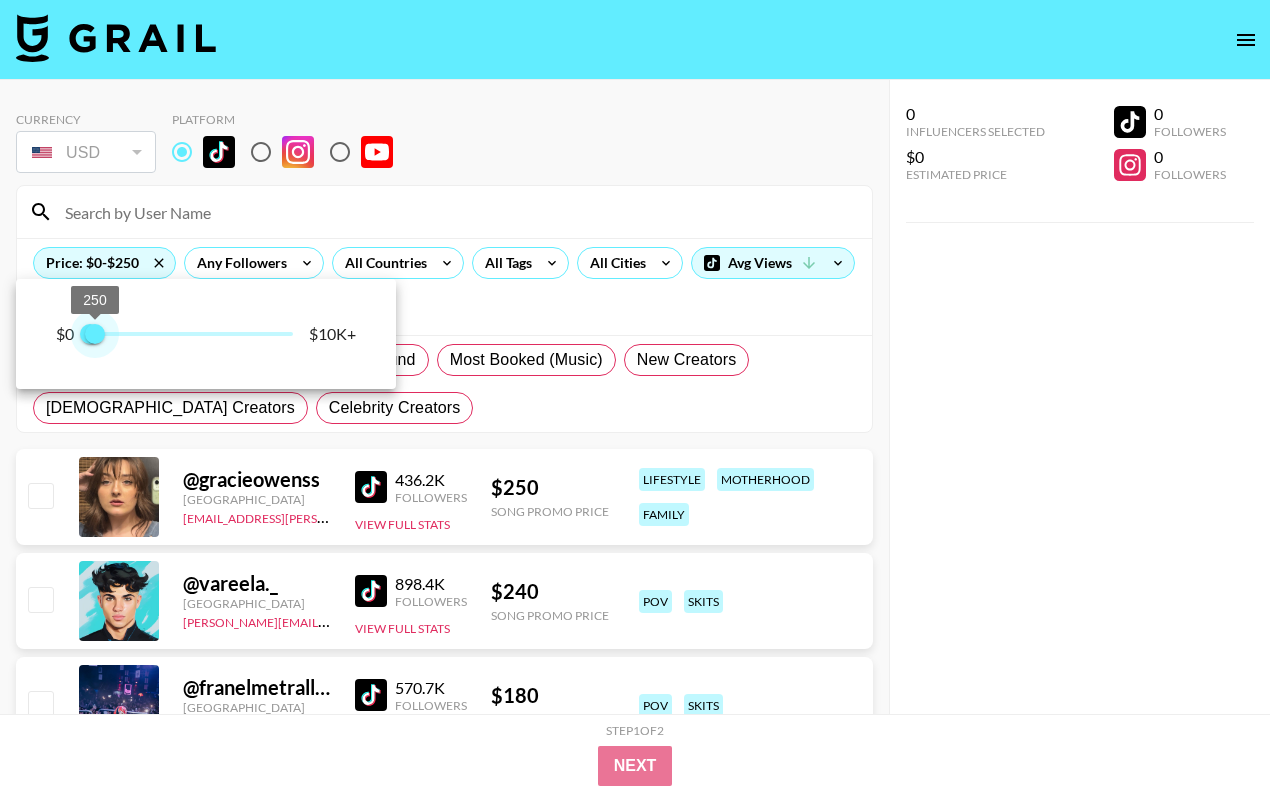 click on "250" at bounding box center [95, 334] 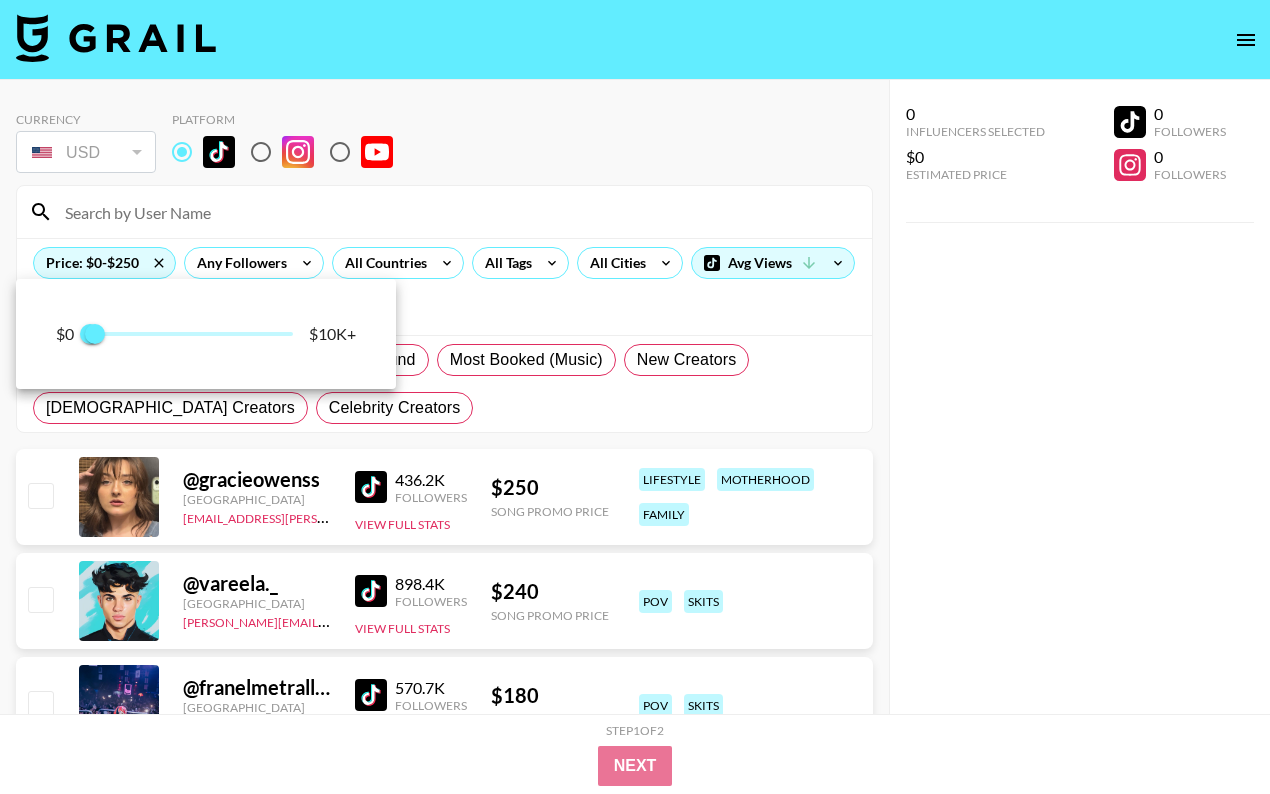 click at bounding box center [635, 397] 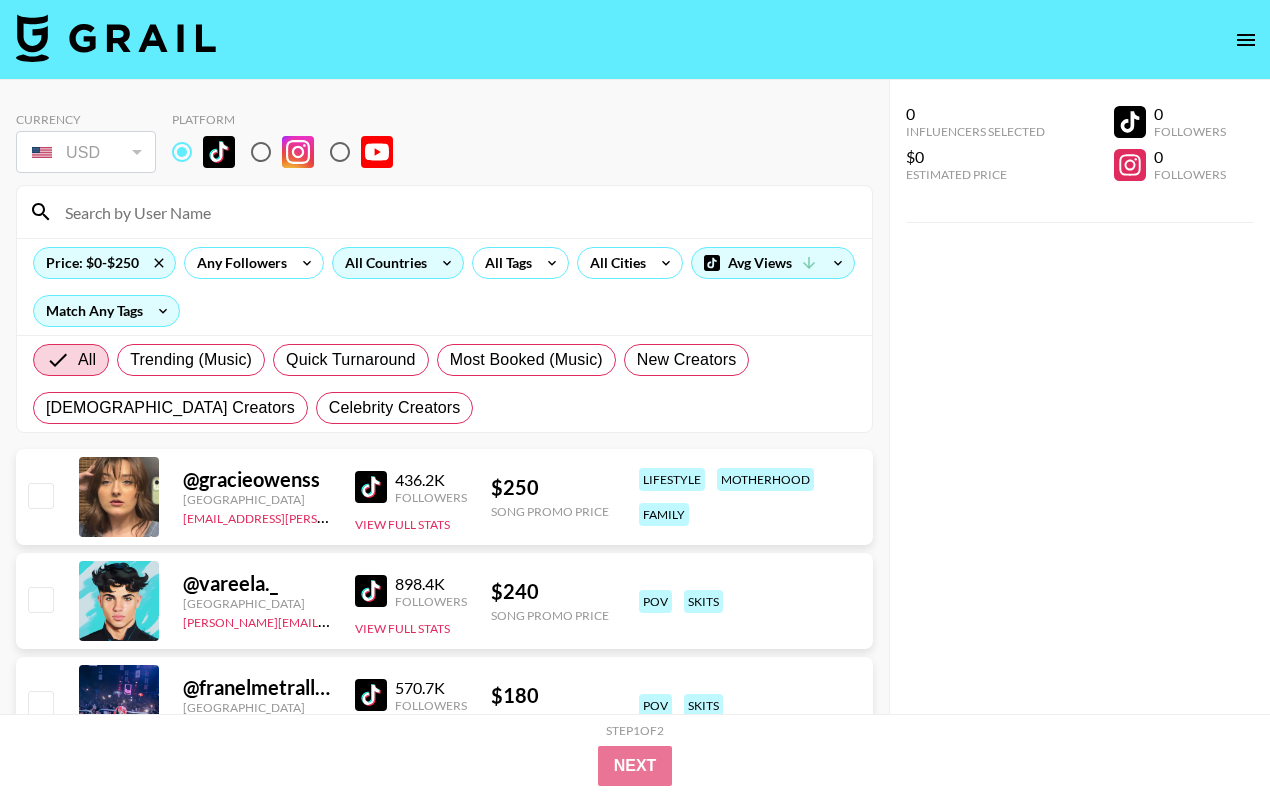 click 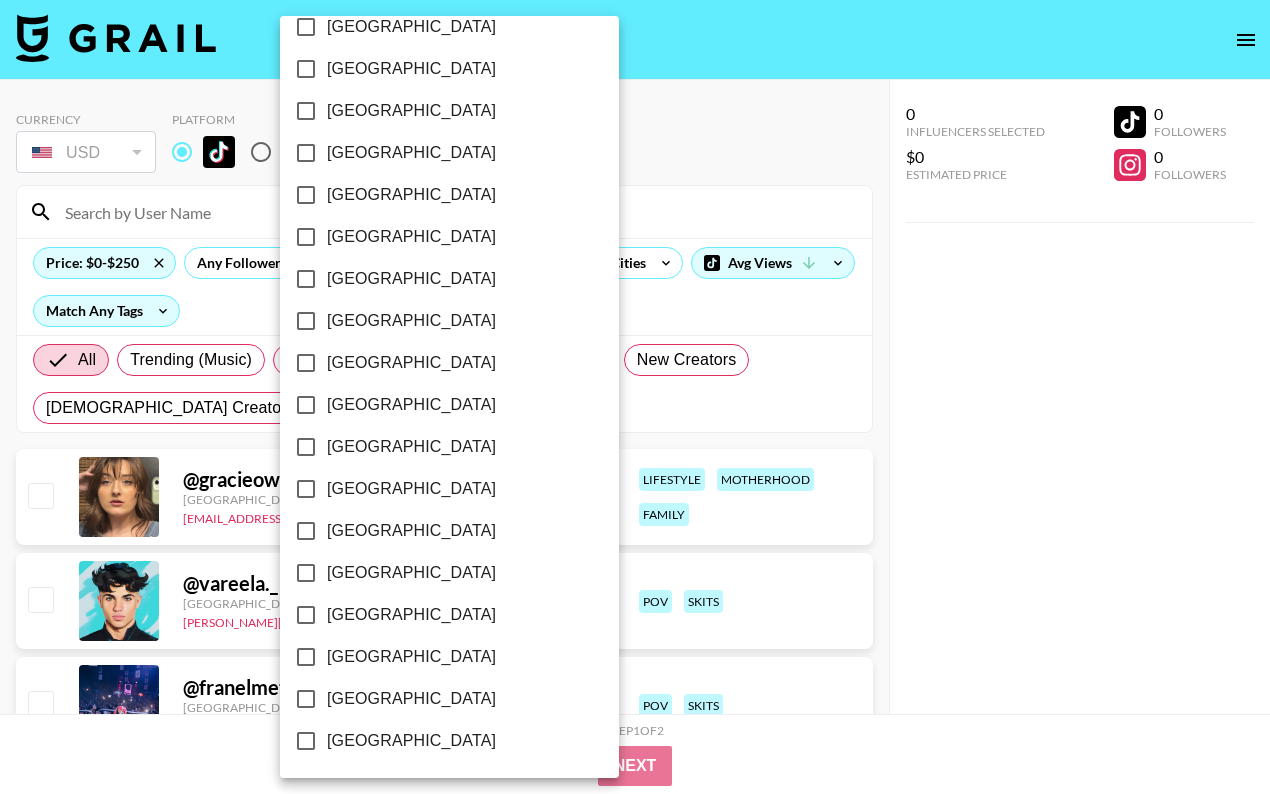 scroll, scrollTop: 1538, scrollLeft: 0, axis: vertical 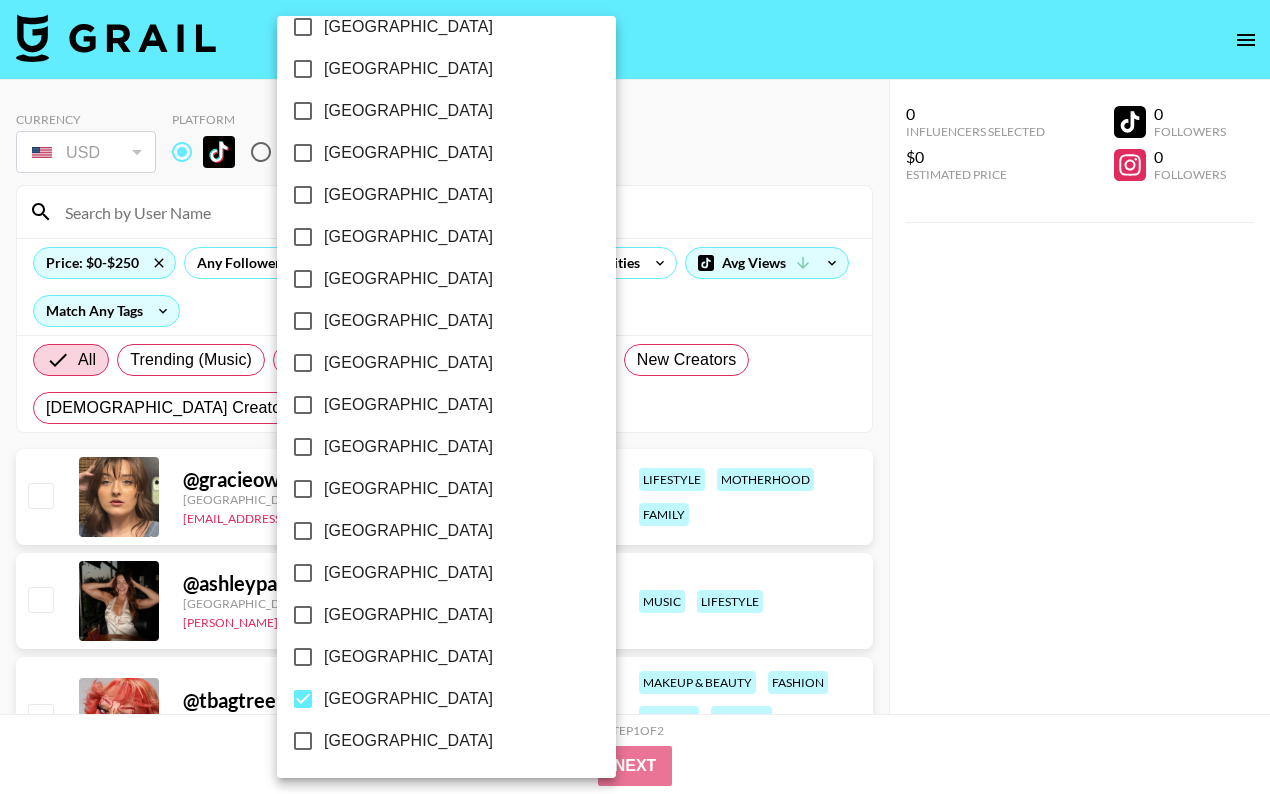 click at bounding box center (635, 397) 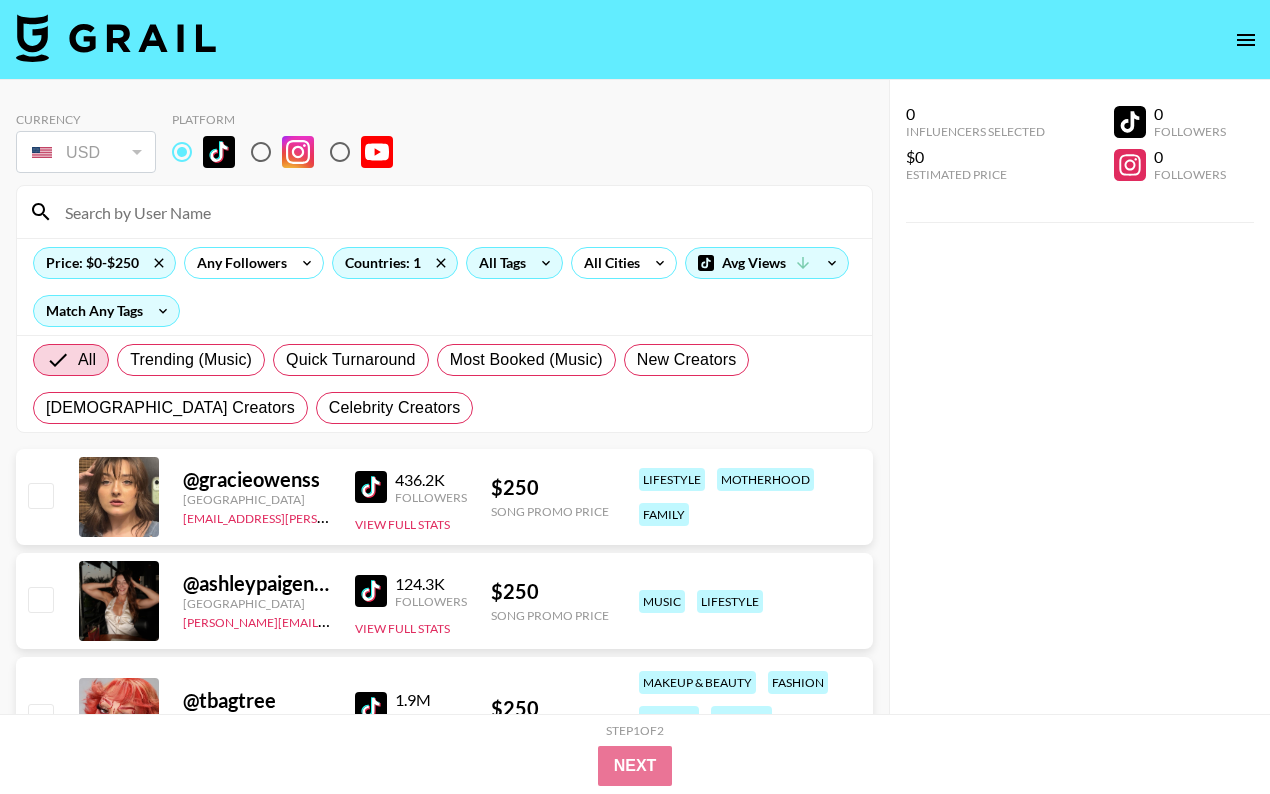 click on "All Tags" at bounding box center (498, 263) 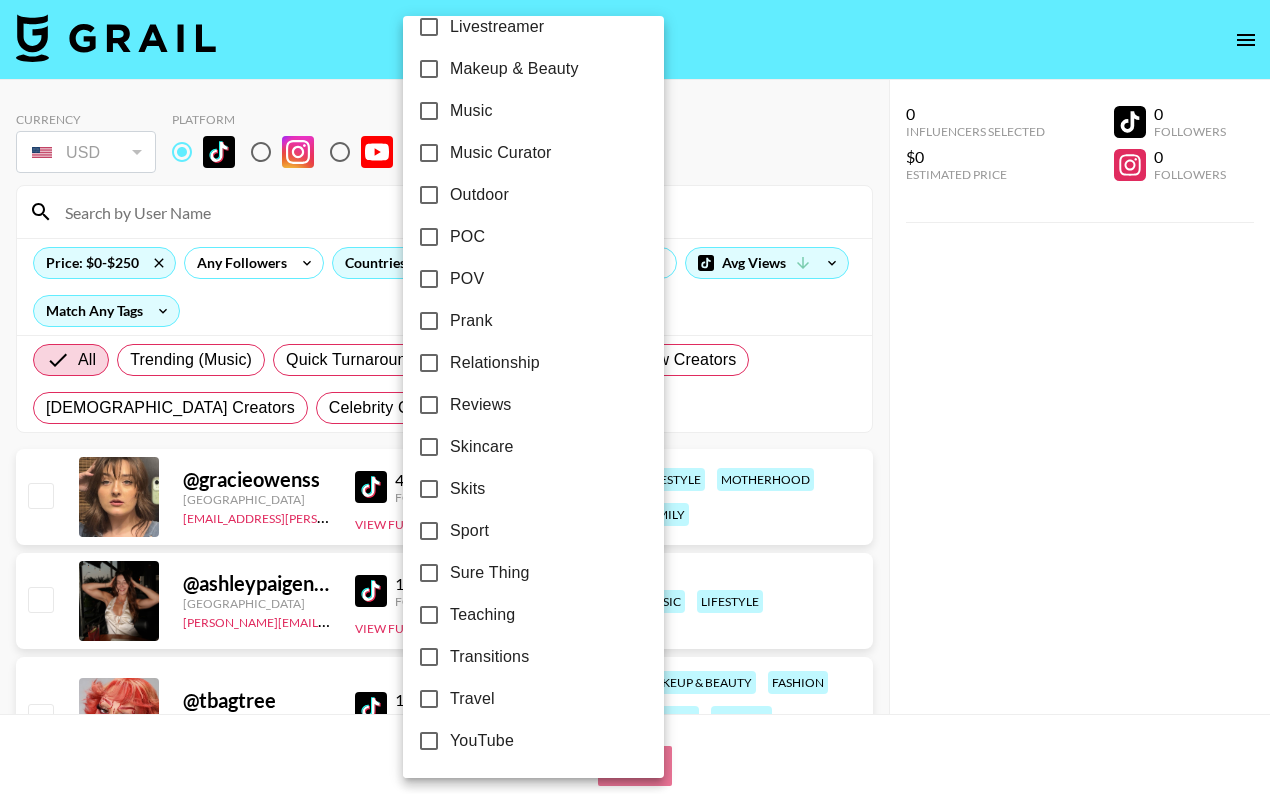 scroll, scrollTop: 1118, scrollLeft: 0, axis: vertical 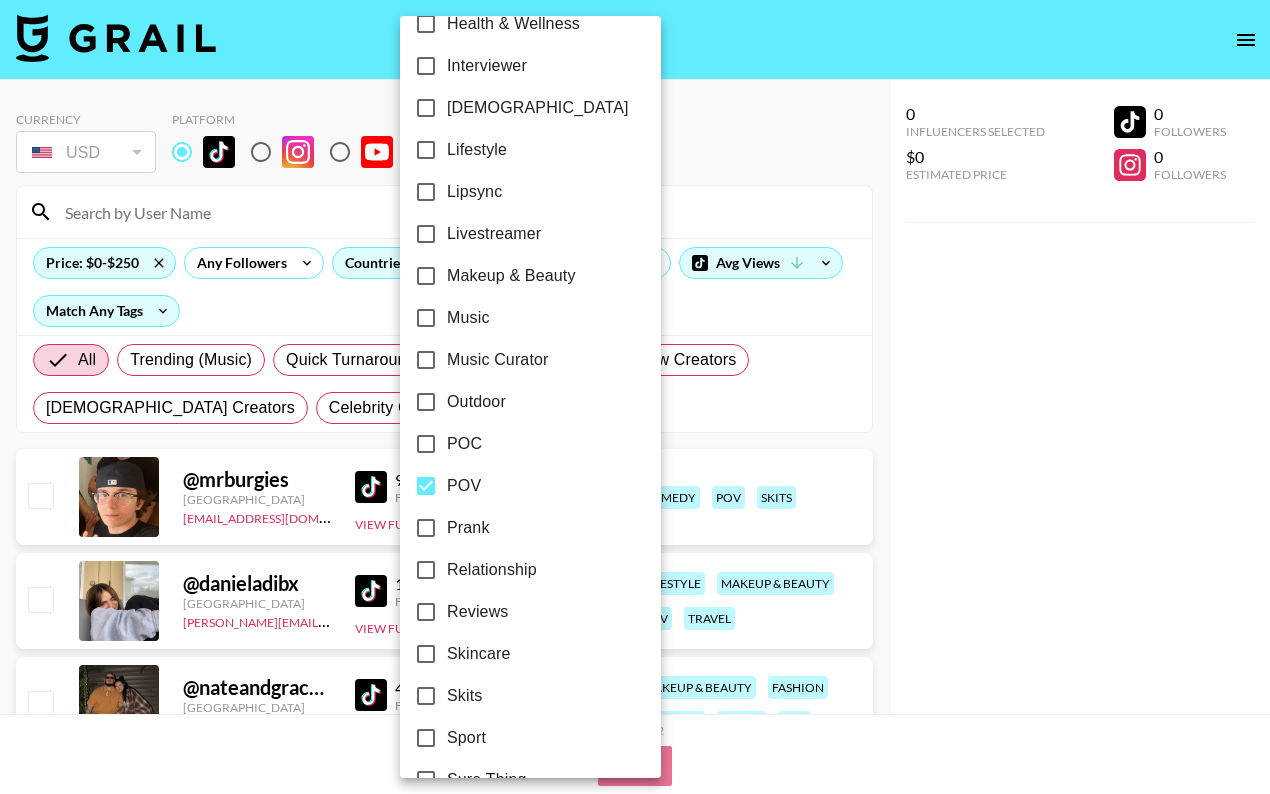 click on "Relationship" at bounding box center [492, 570] 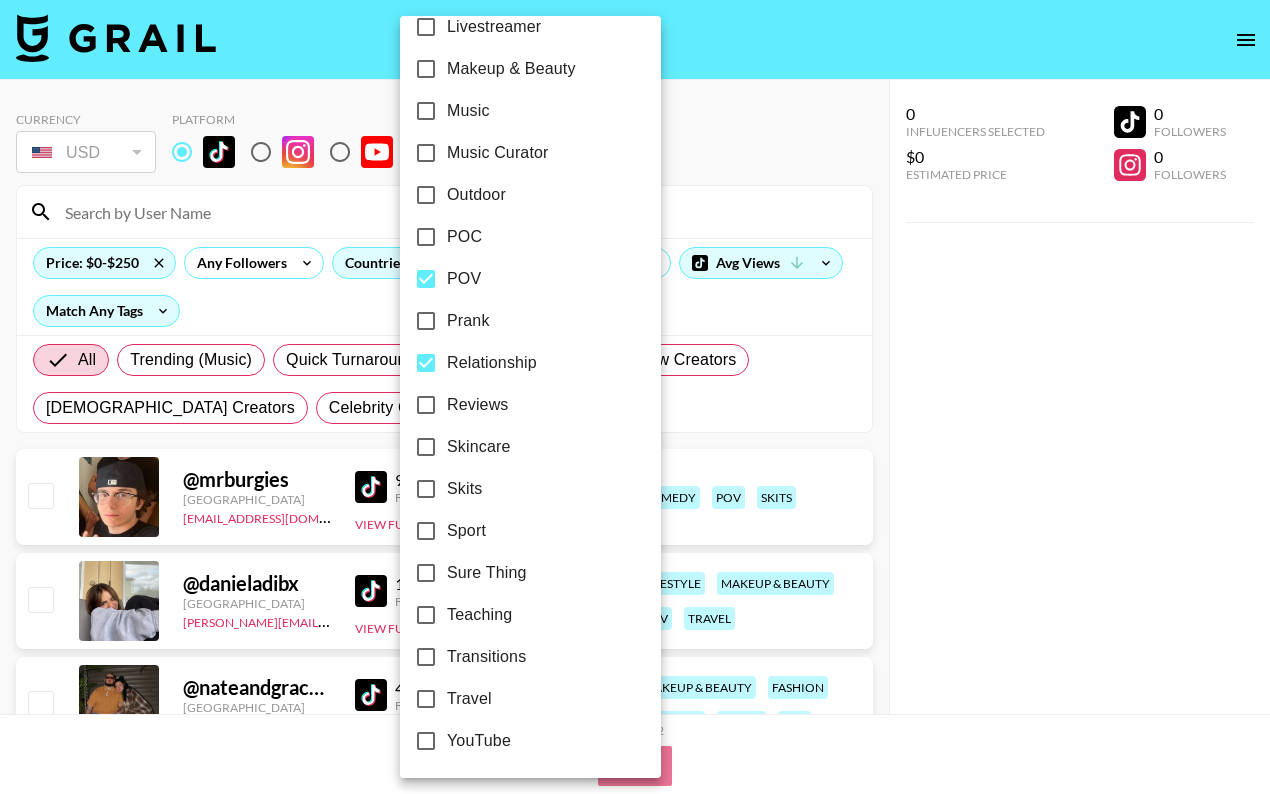 scroll, scrollTop: 1118, scrollLeft: 0, axis: vertical 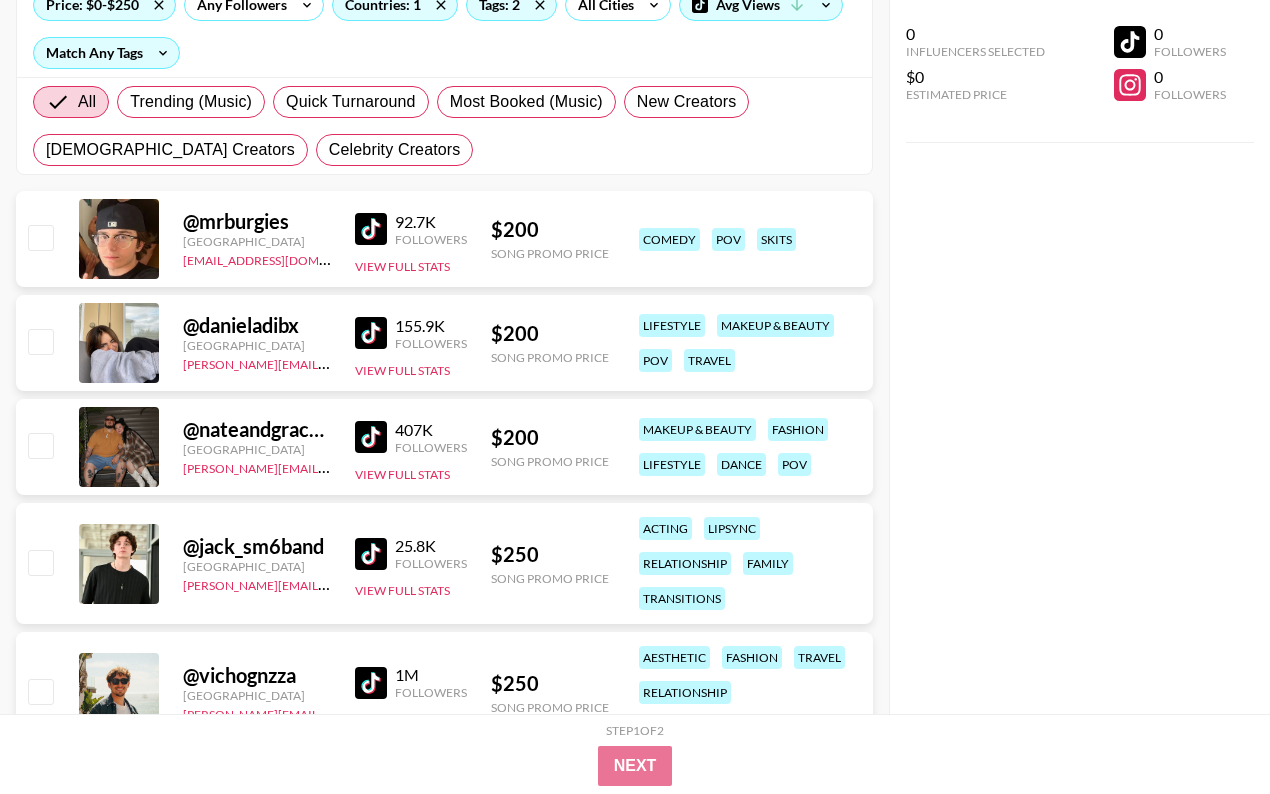 click on "@ danieladibx" at bounding box center (257, 325) 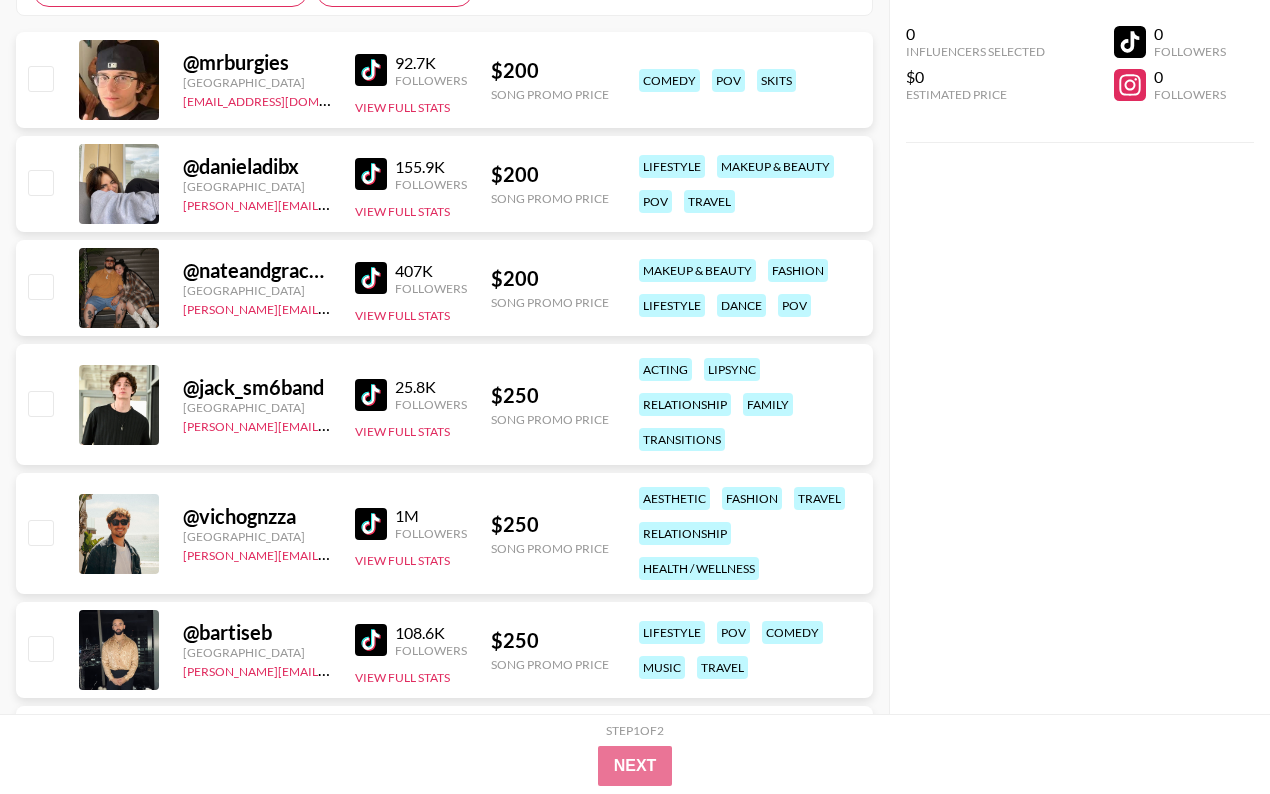 scroll, scrollTop: 439, scrollLeft: 0, axis: vertical 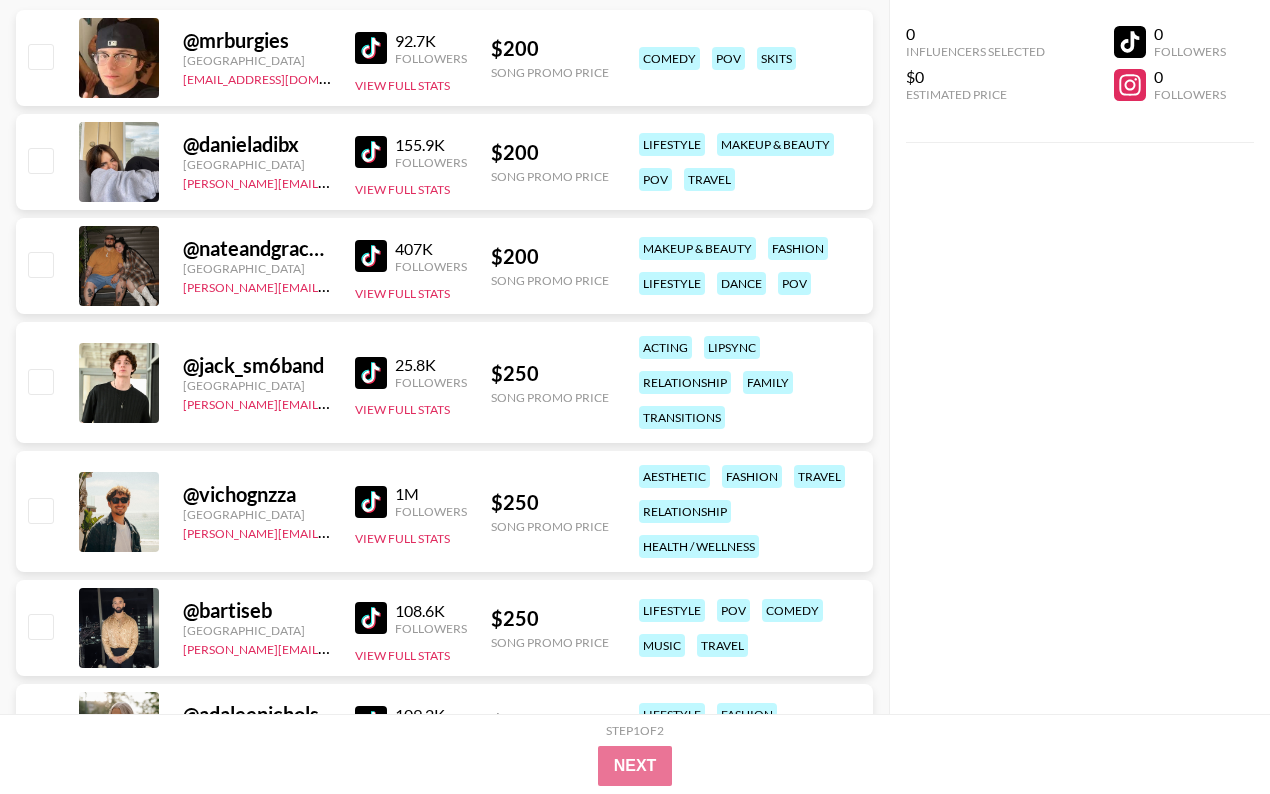 click at bounding box center [371, 373] 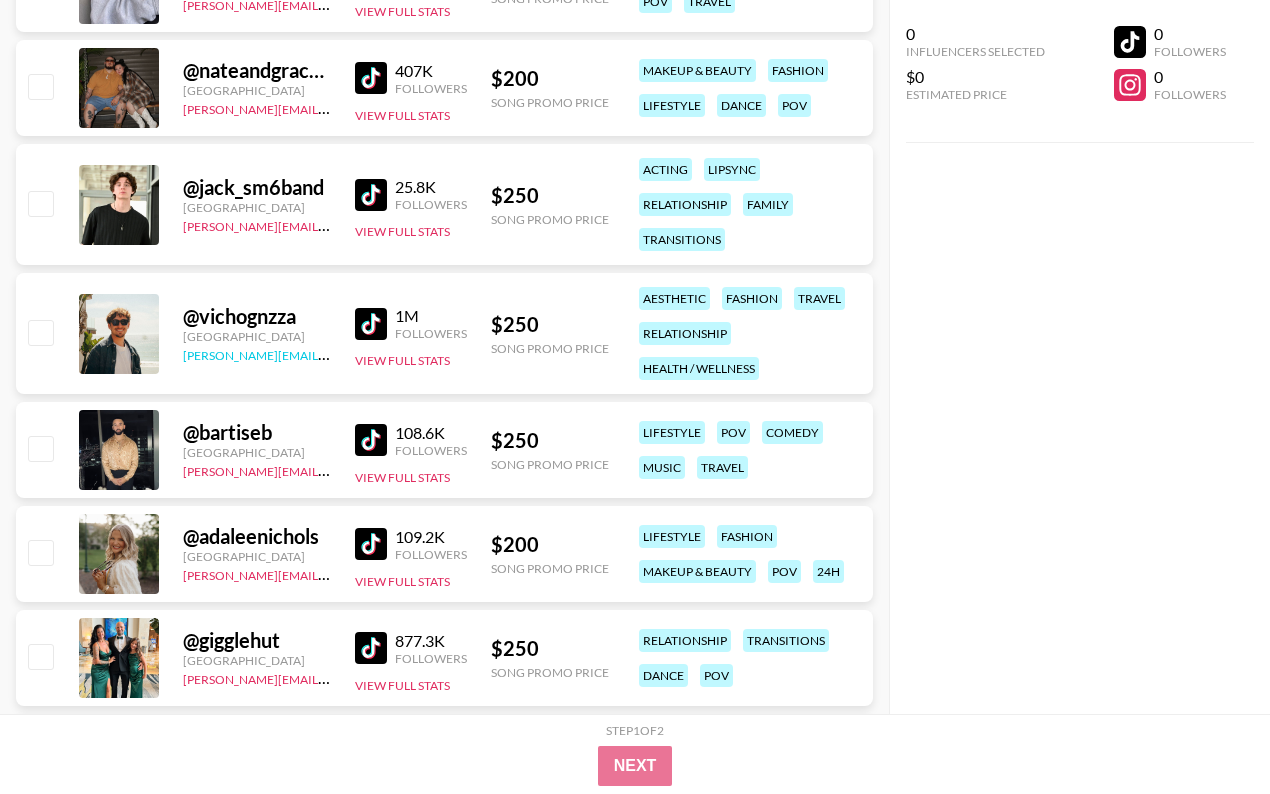 scroll, scrollTop: 630, scrollLeft: 0, axis: vertical 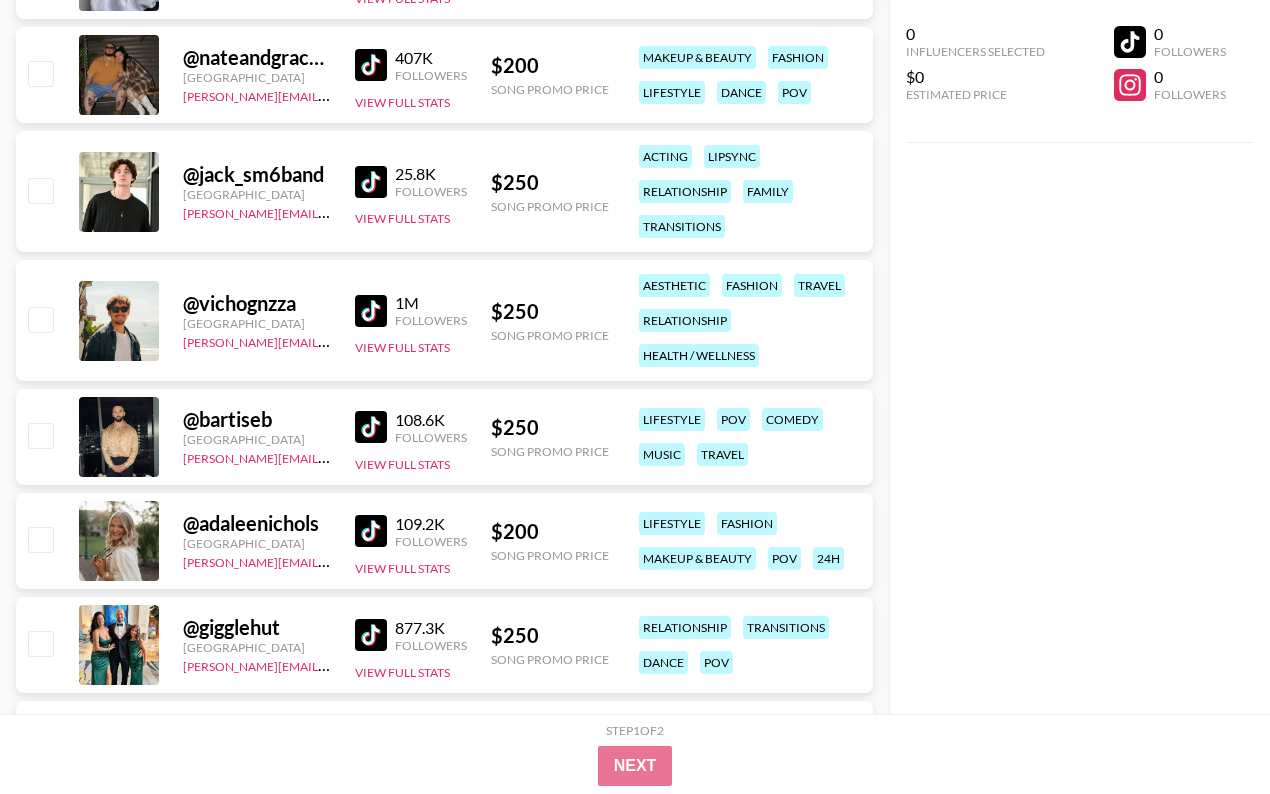 click at bounding box center [371, 311] 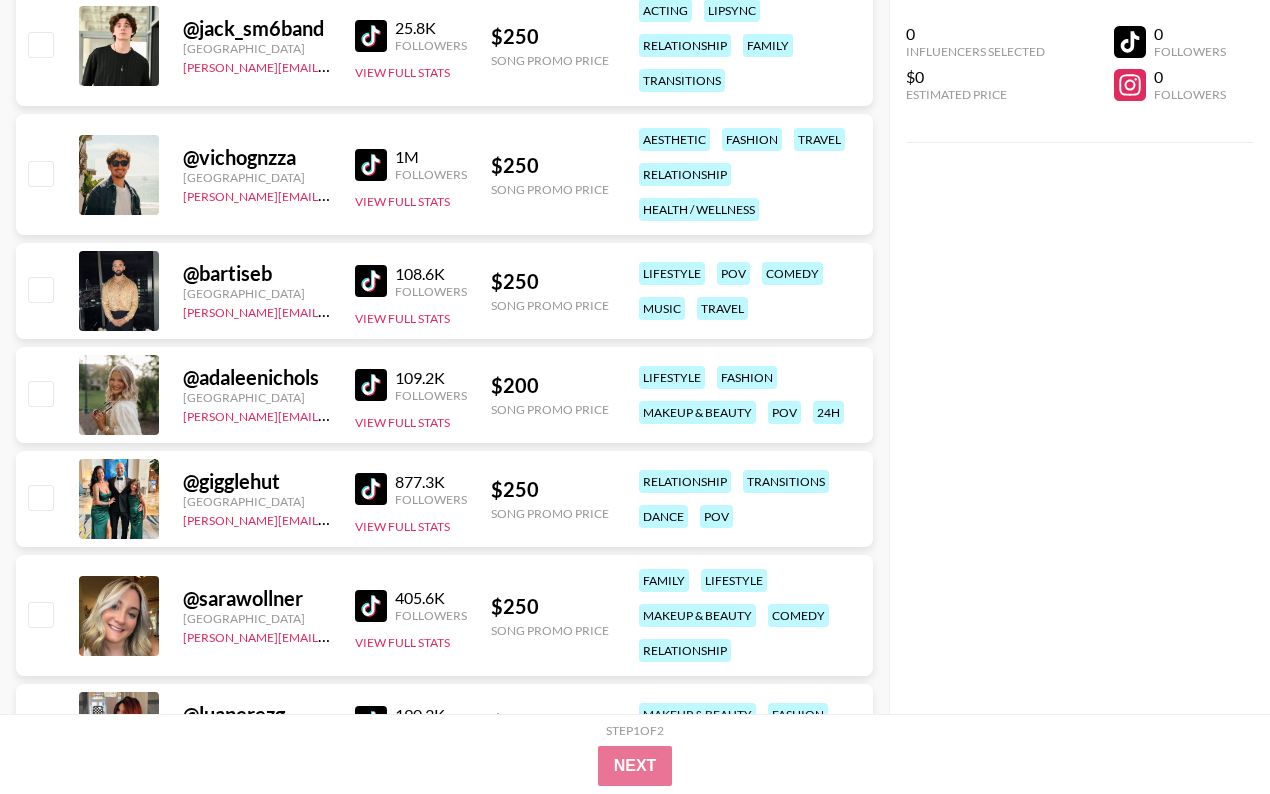 scroll, scrollTop: 806, scrollLeft: 0, axis: vertical 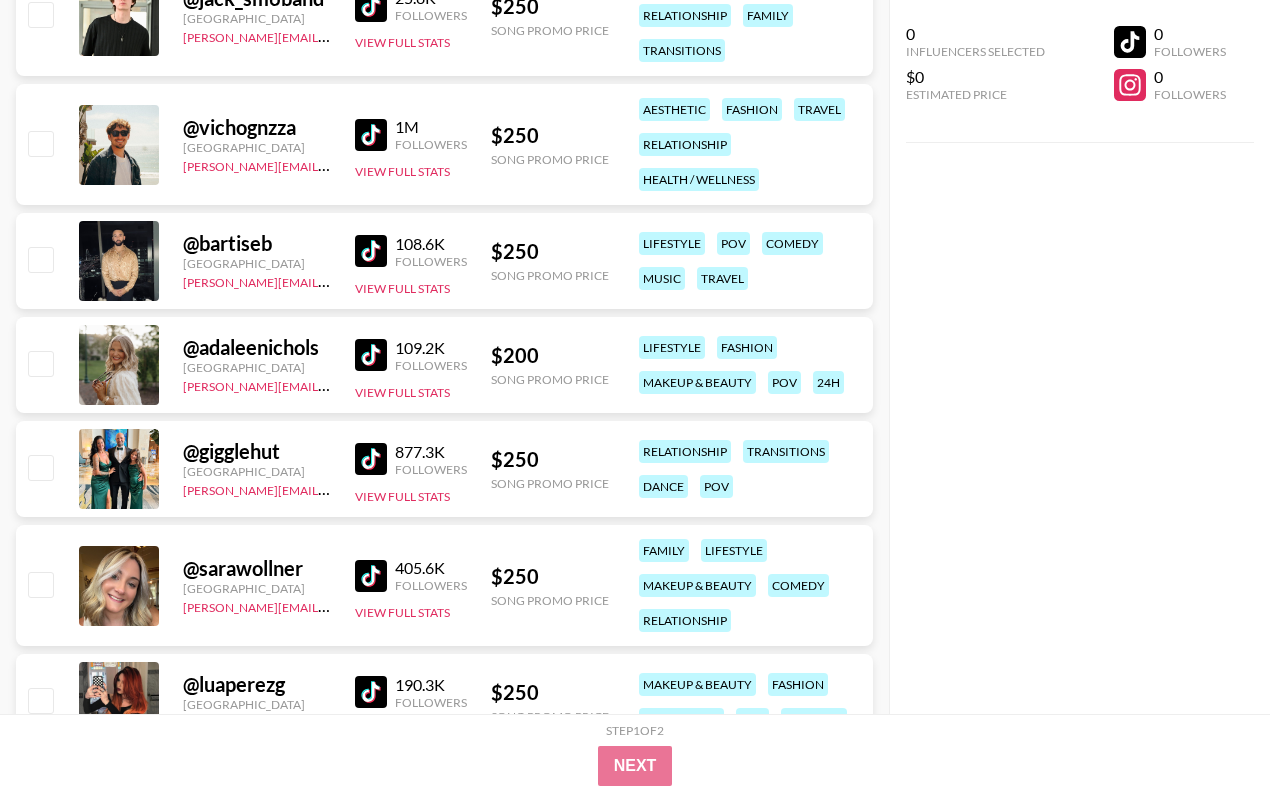 click at bounding box center (371, 355) 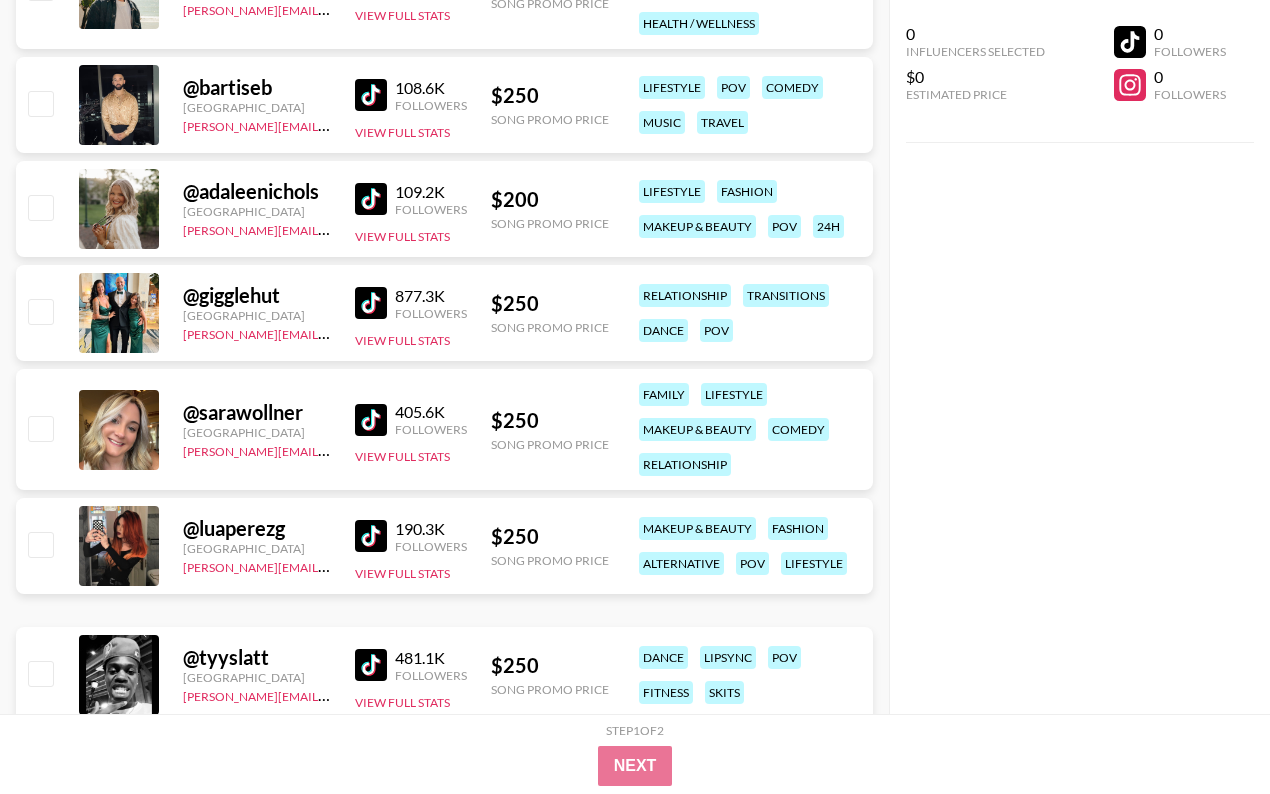 click at bounding box center (371, 303) 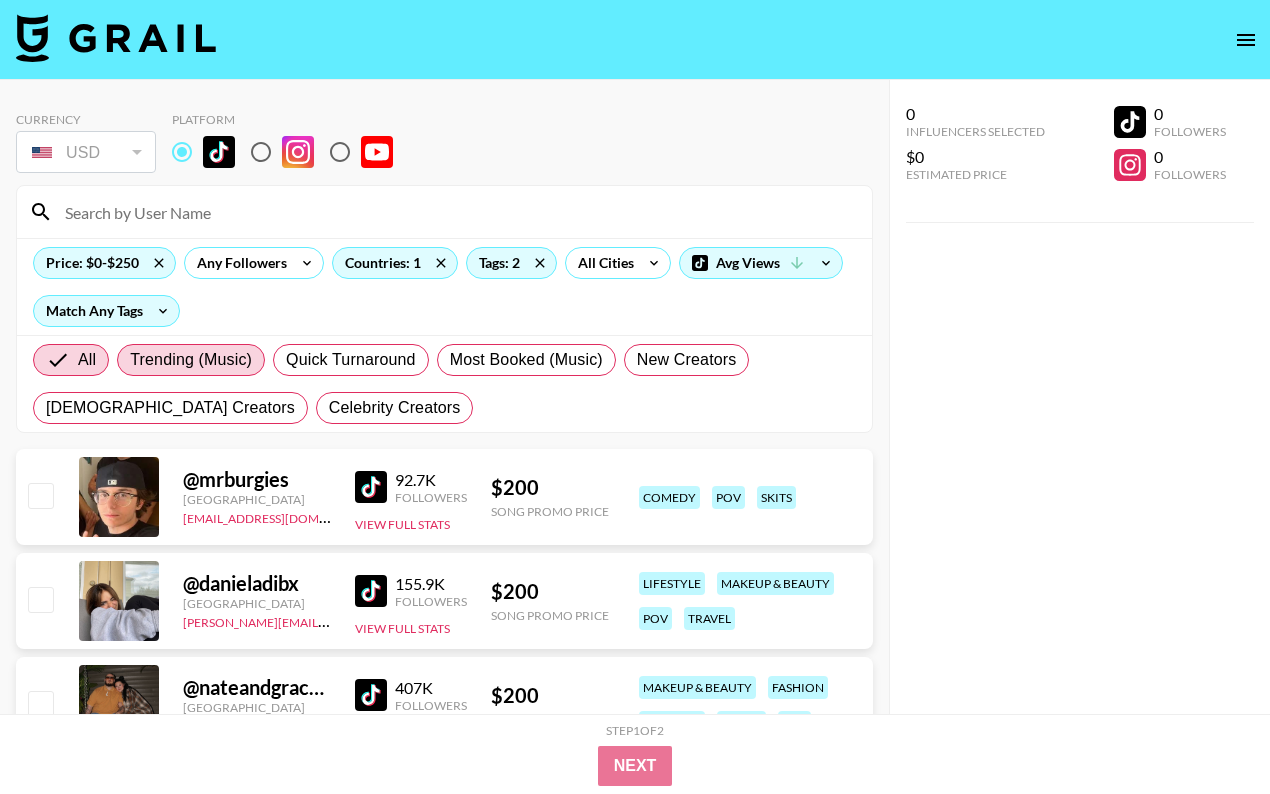 scroll, scrollTop: 0, scrollLeft: 0, axis: both 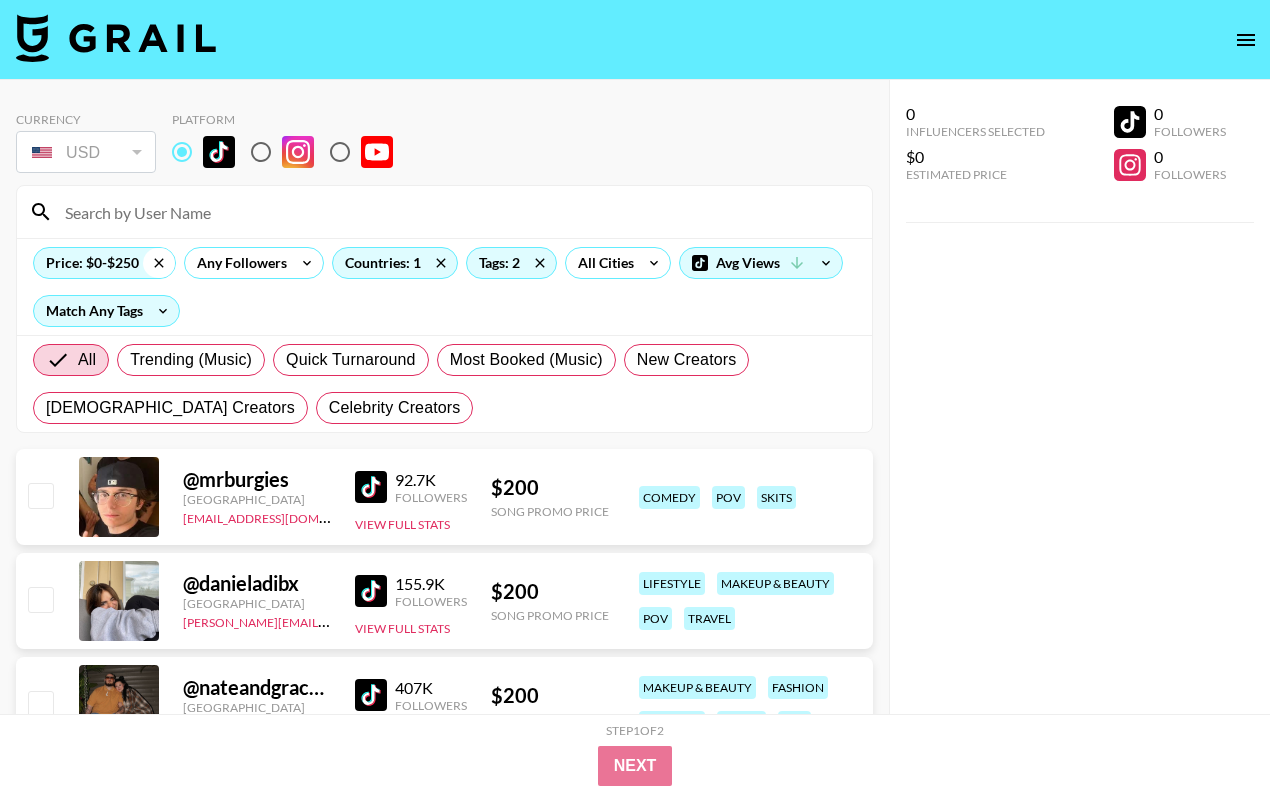 click 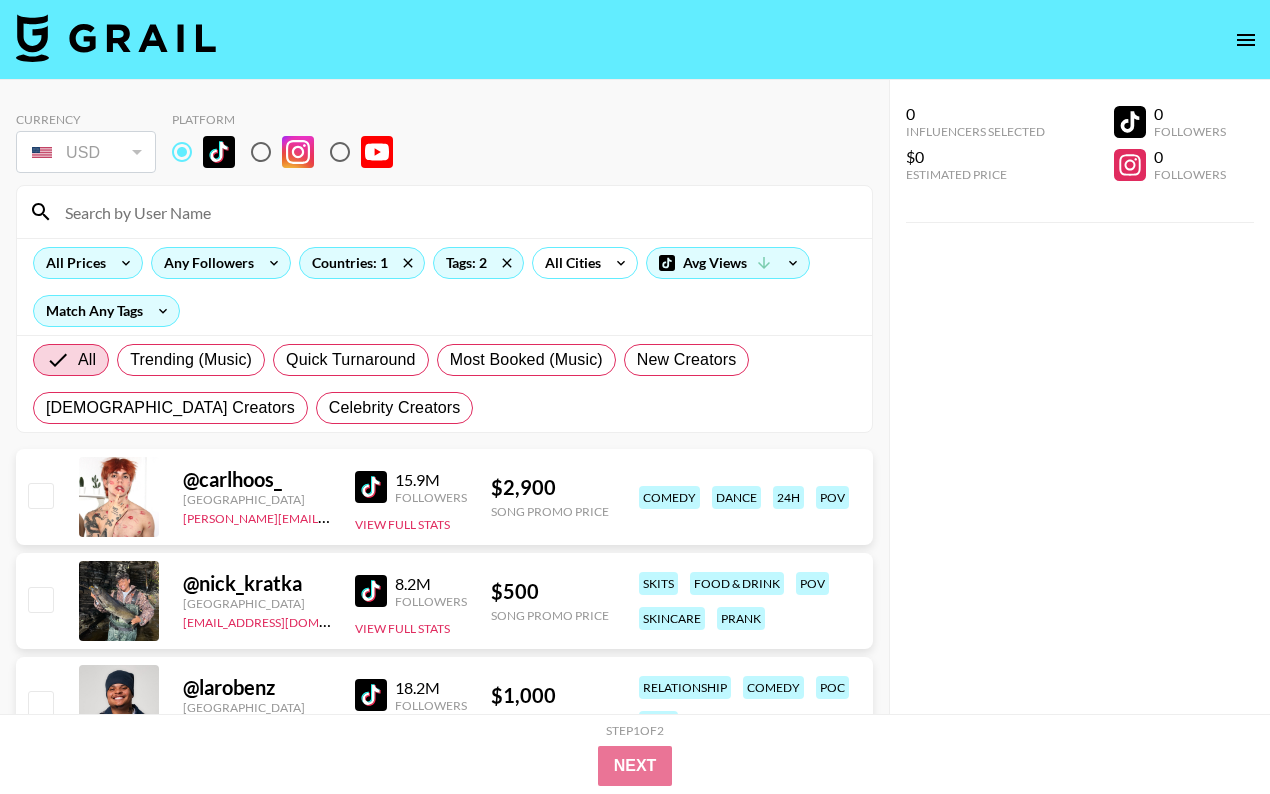 click on "Any Followers" at bounding box center [205, 263] 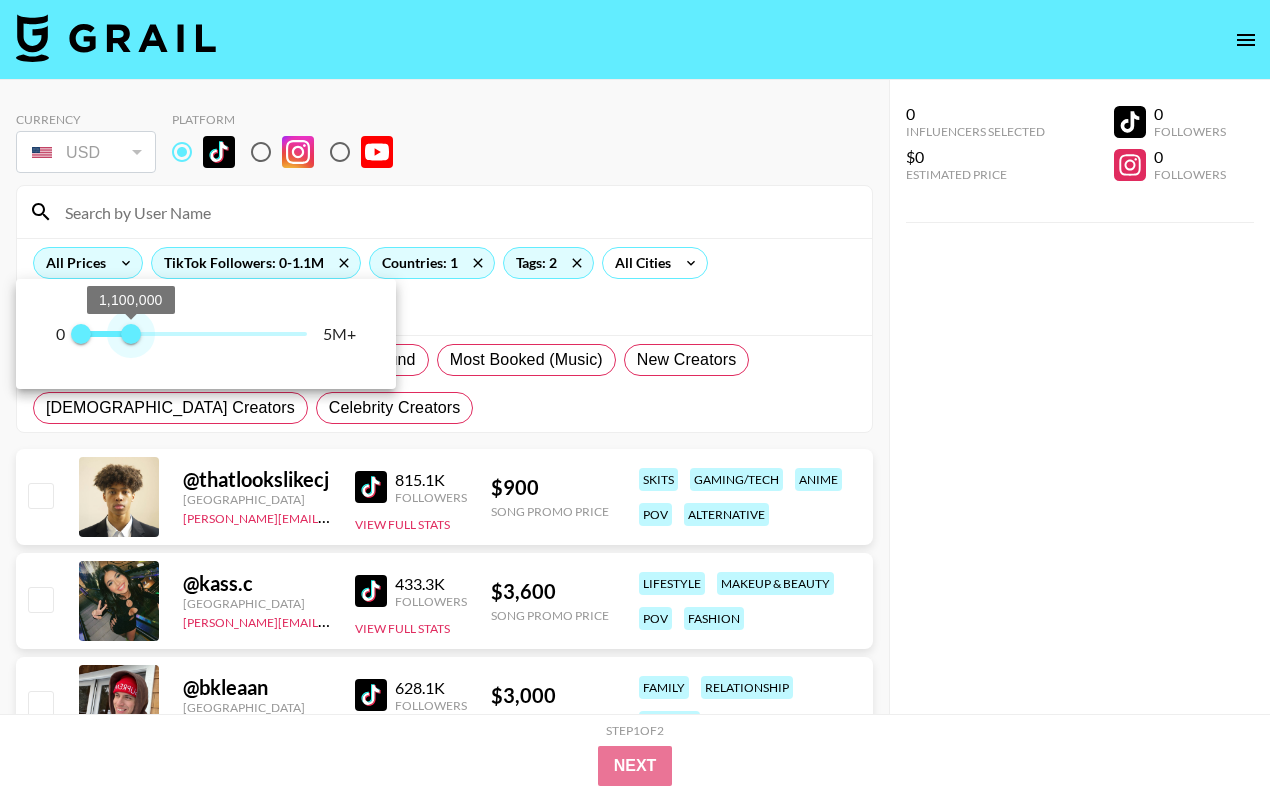 type on "800000" 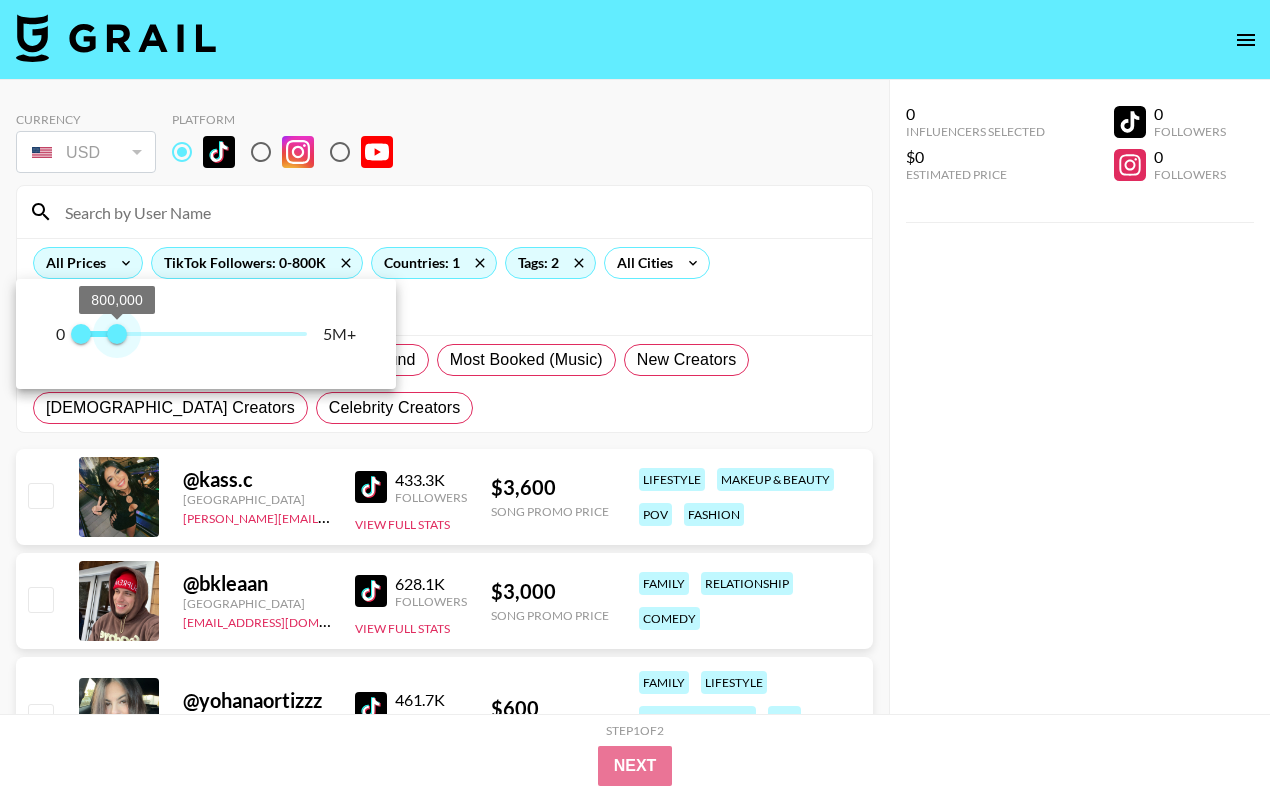 drag, startPoint x: 308, startPoint y: 342, endPoint x: 116, endPoint y: 342, distance: 192 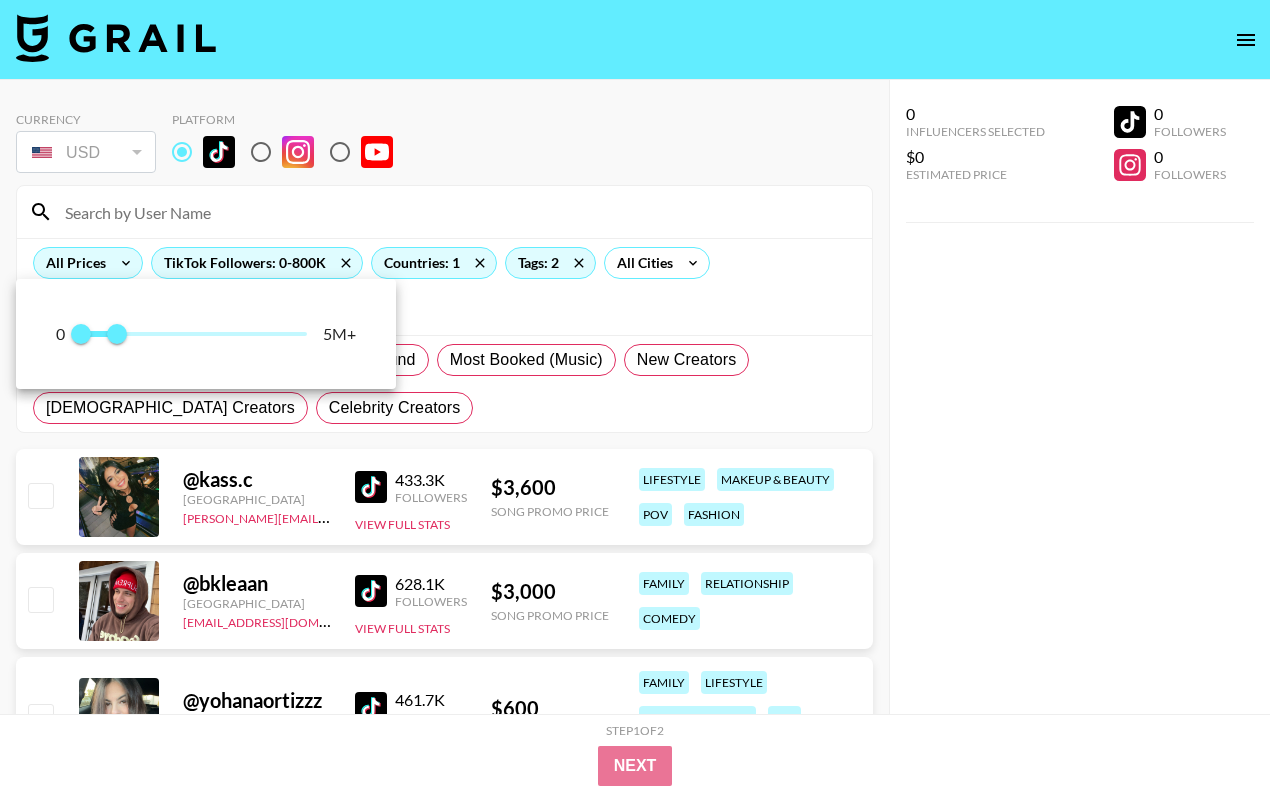 click at bounding box center (635, 397) 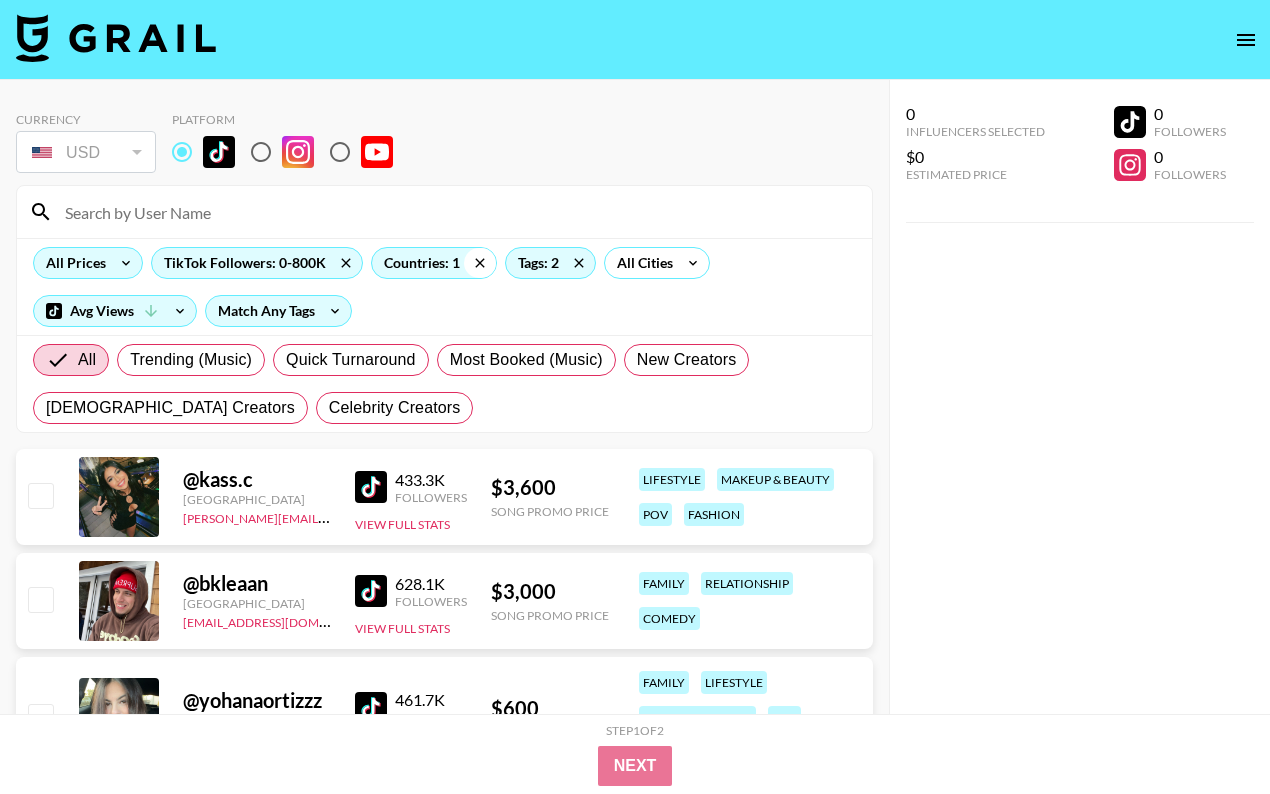 click 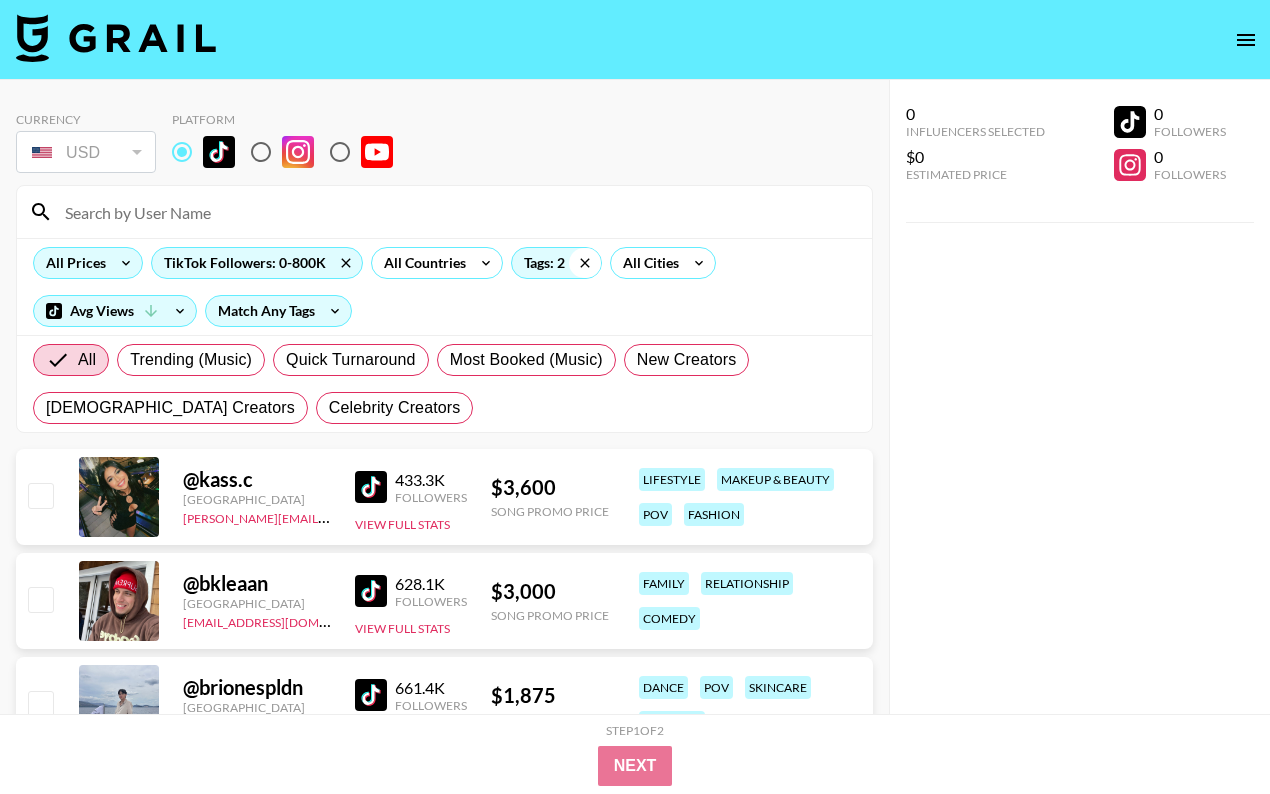 click 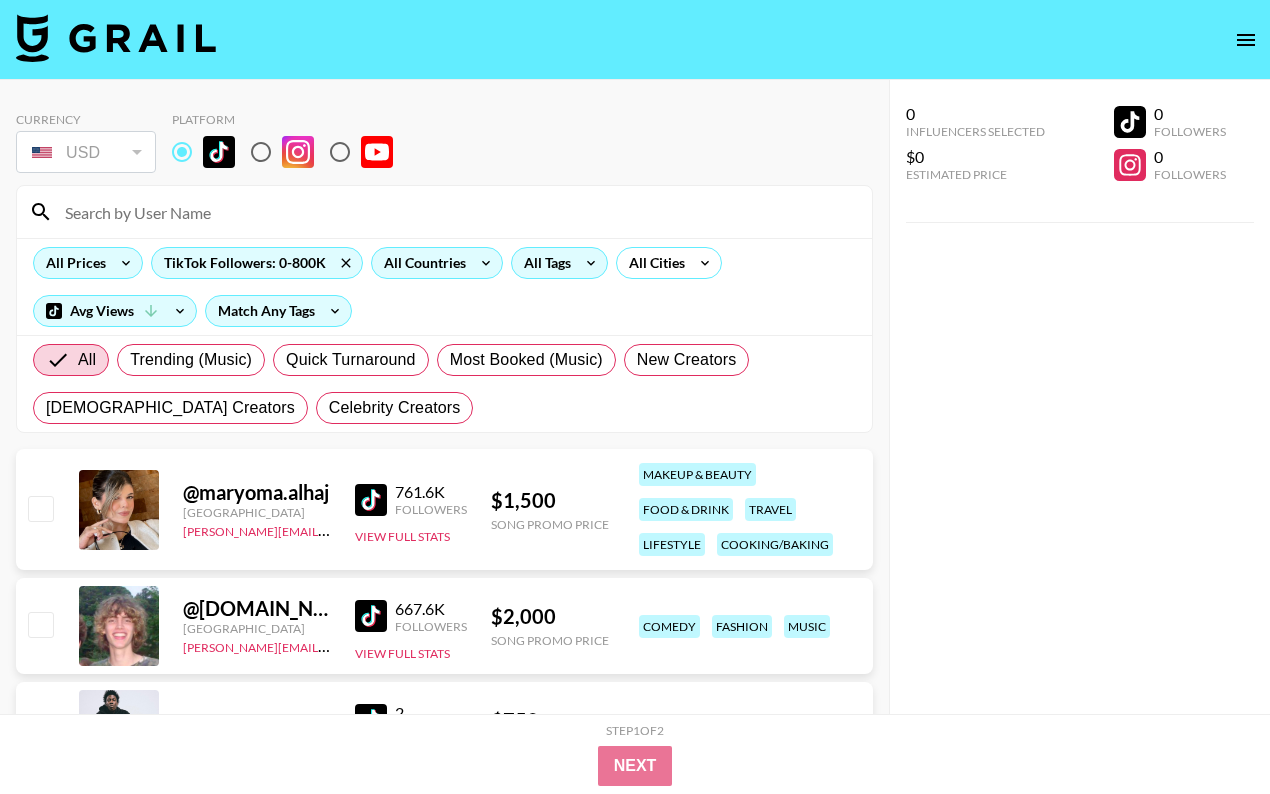 click on "All Countries" at bounding box center [421, 263] 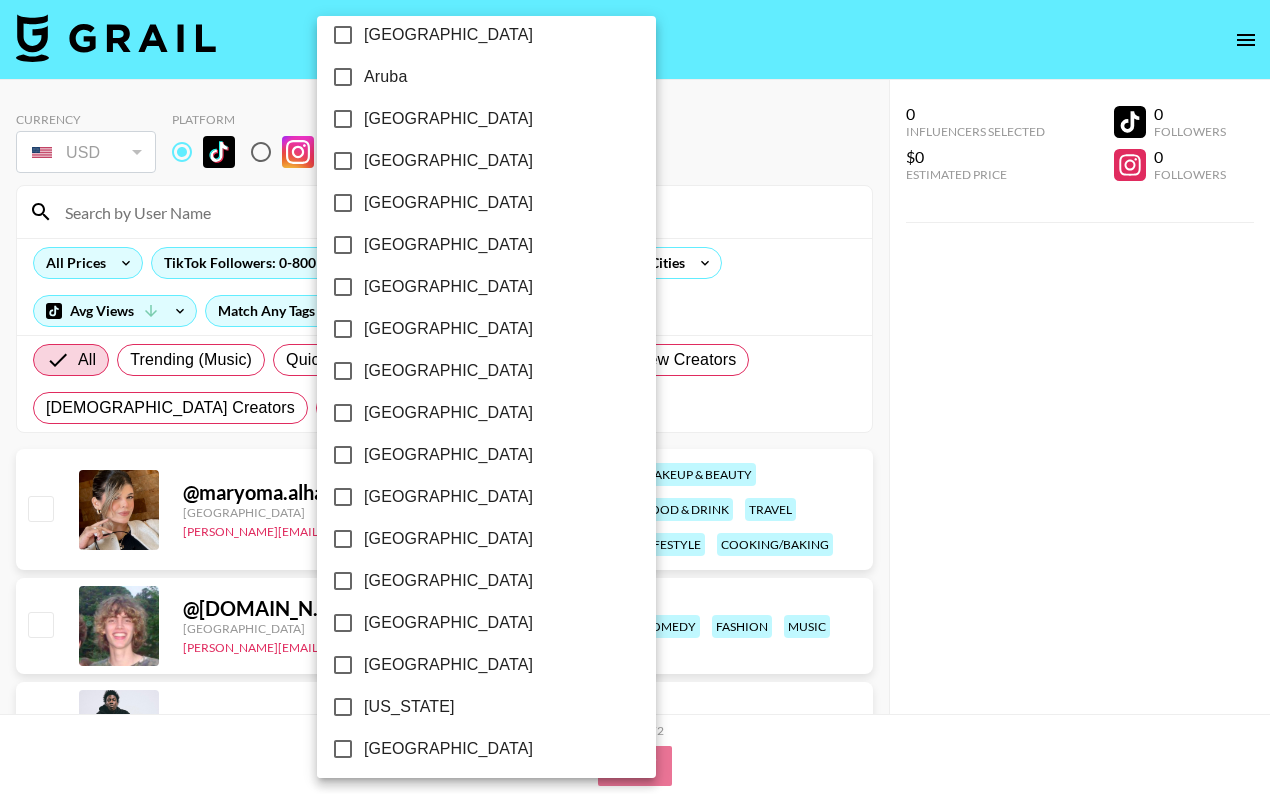 scroll, scrollTop: 63, scrollLeft: 0, axis: vertical 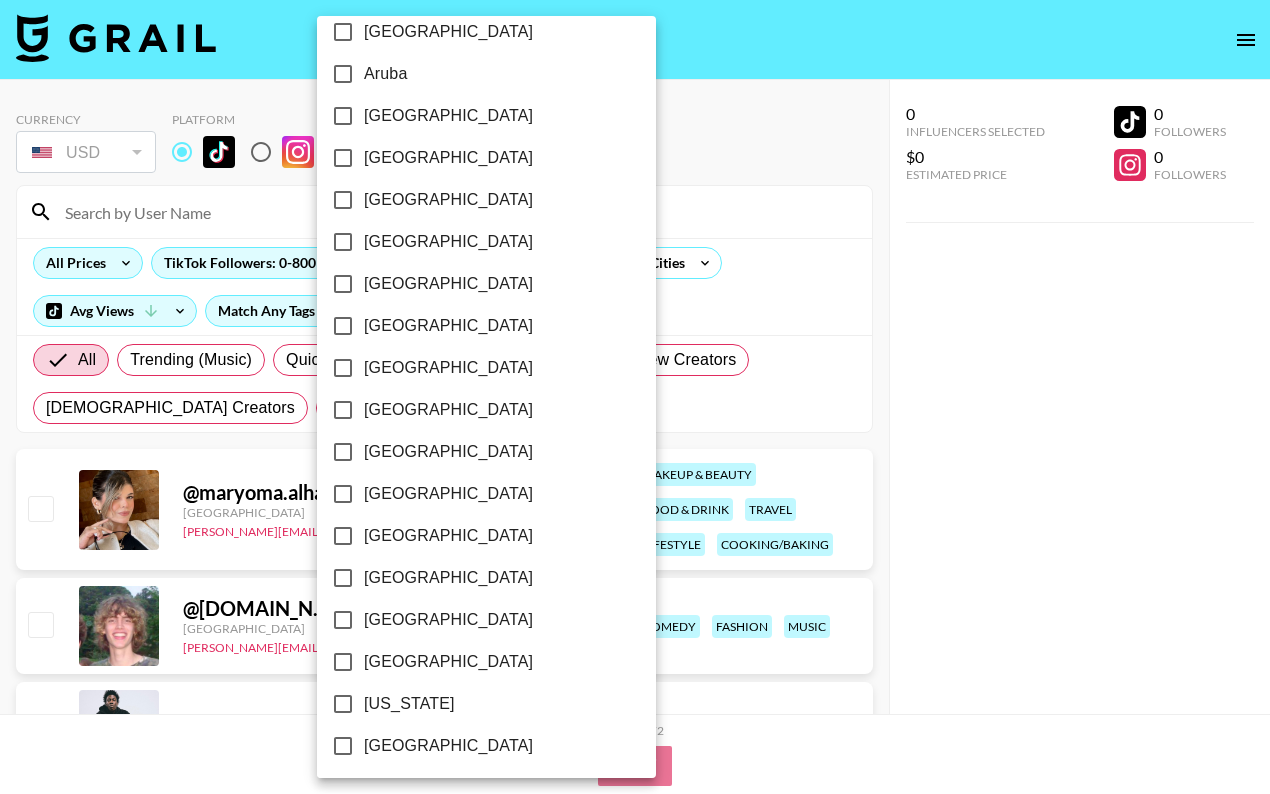 click on "[GEOGRAPHIC_DATA]" at bounding box center (448, 326) 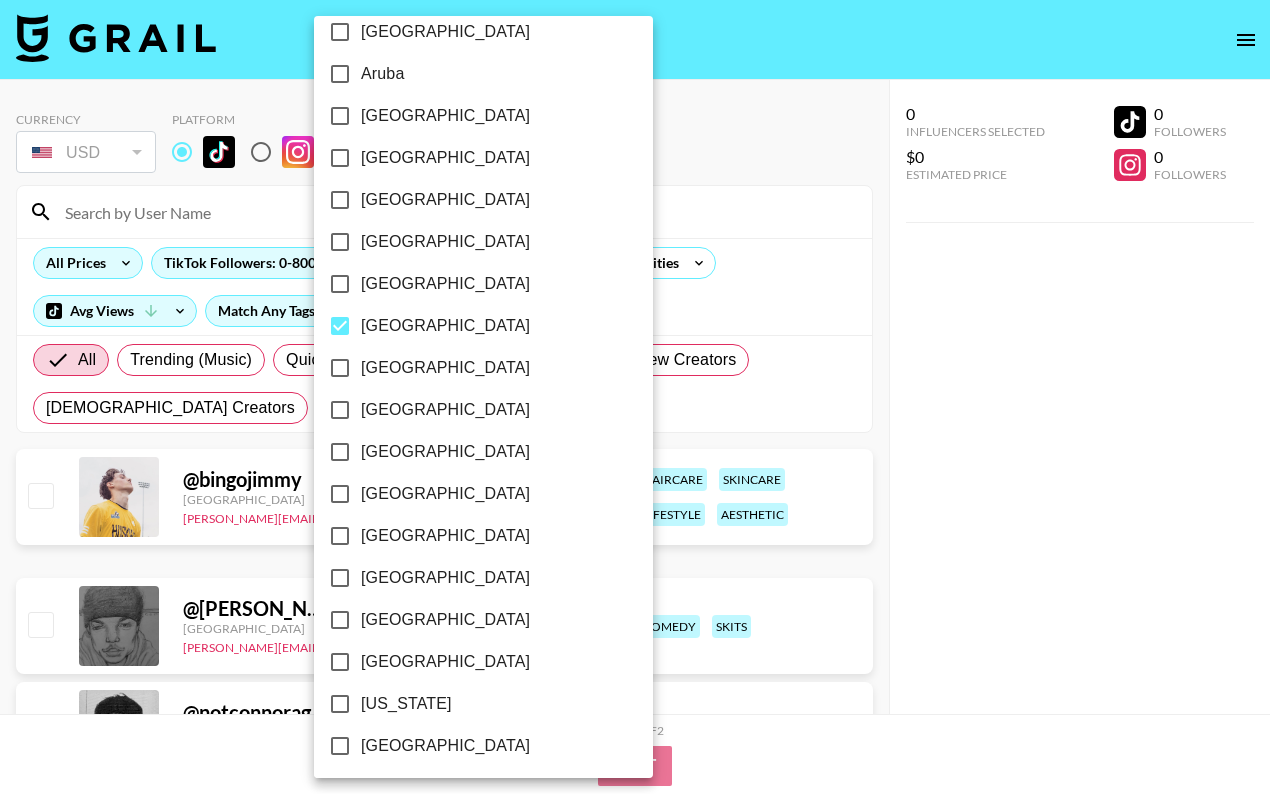 click at bounding box center (635, 397) 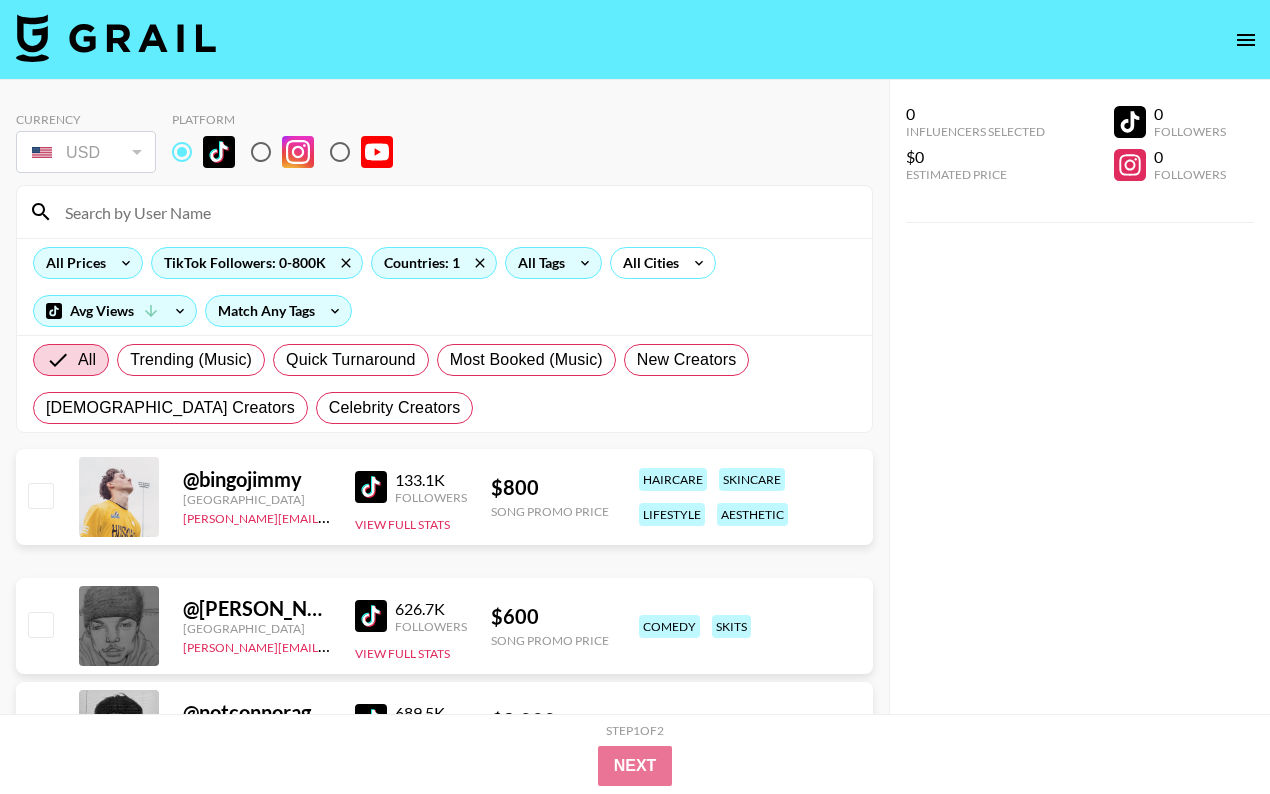 click 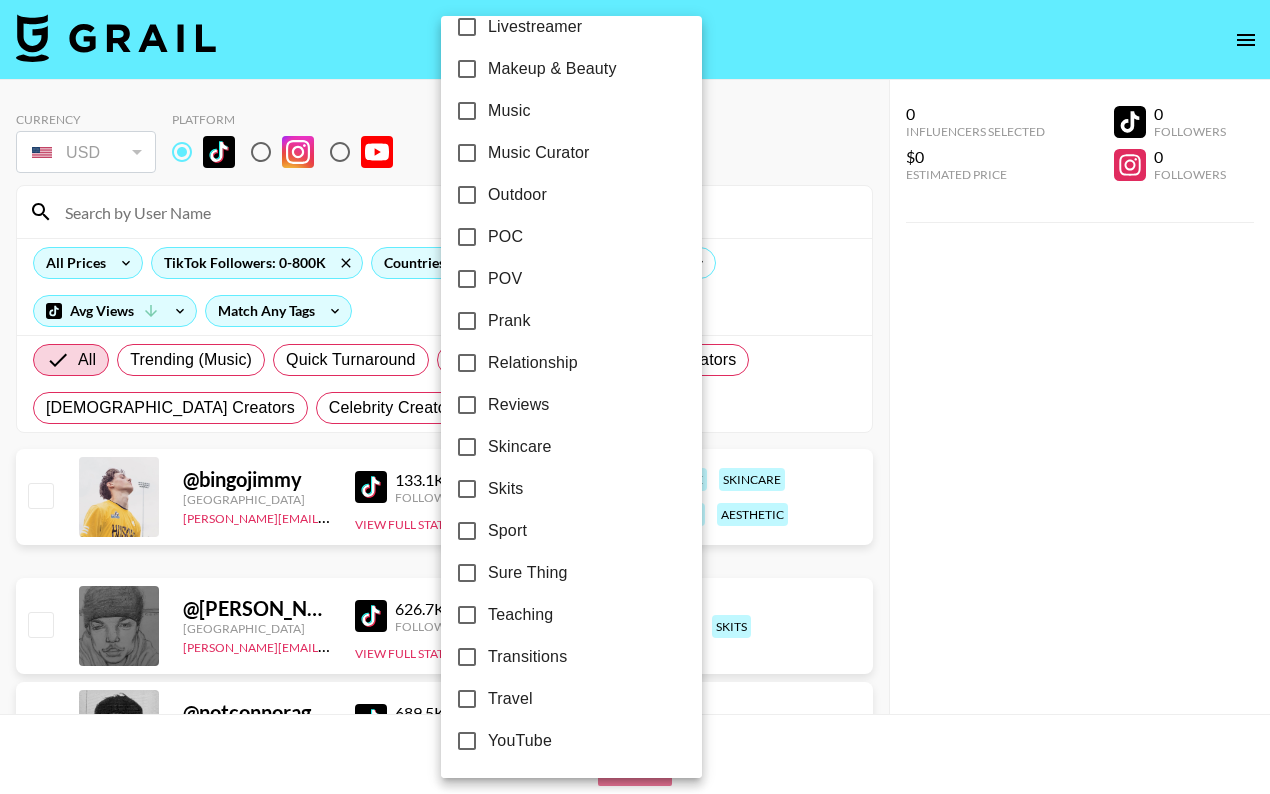 scroll, scrollTop: 1118, scrollLeft: 0, axis: vertical 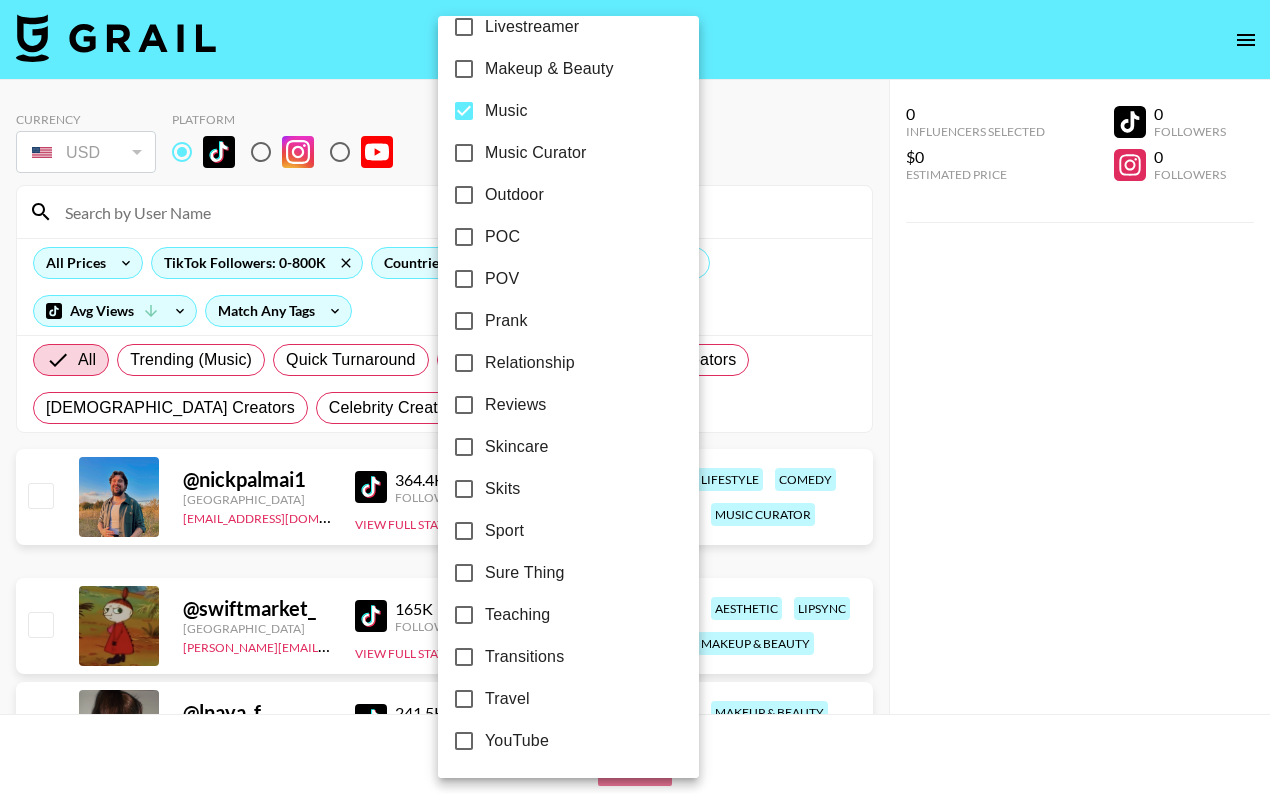 click on "Music Curator" at bounding box center (536, 153) 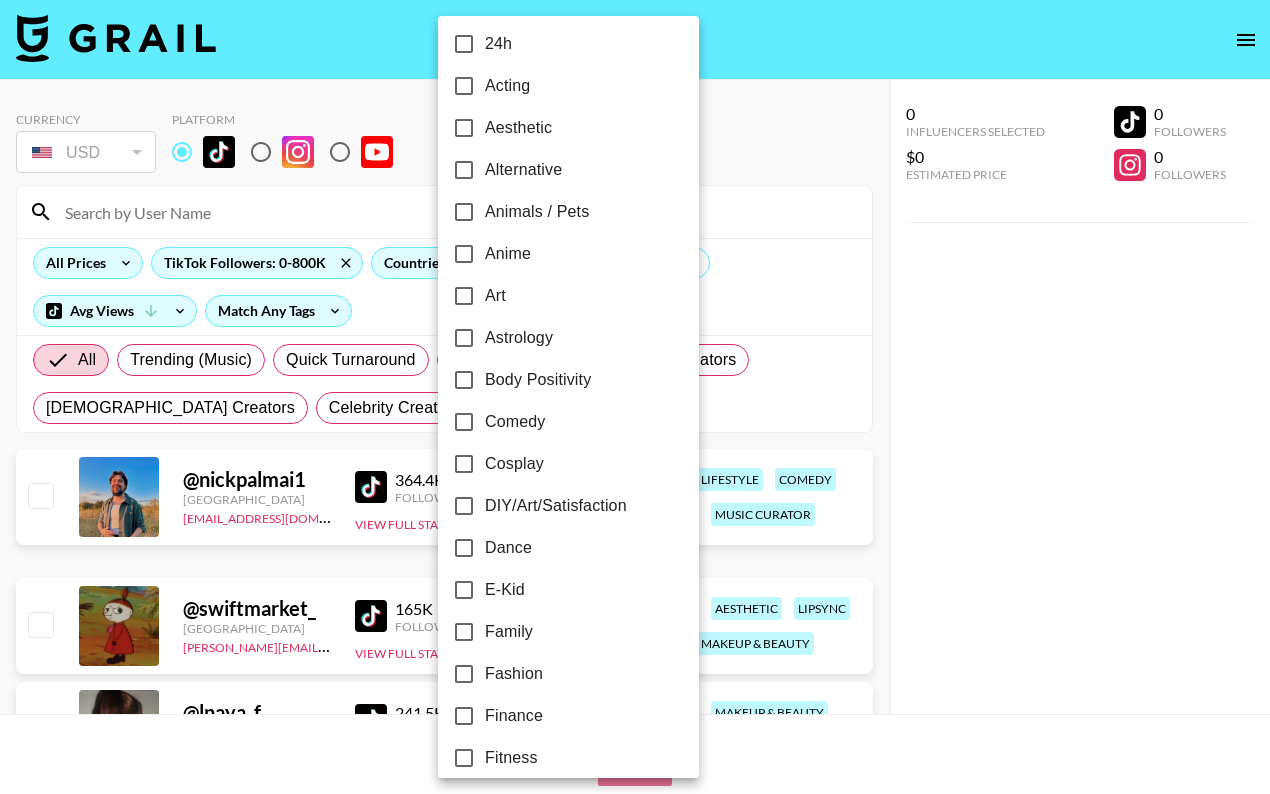 scroll, scrollTop: 2, scrollLeft: 0, axis: vertical 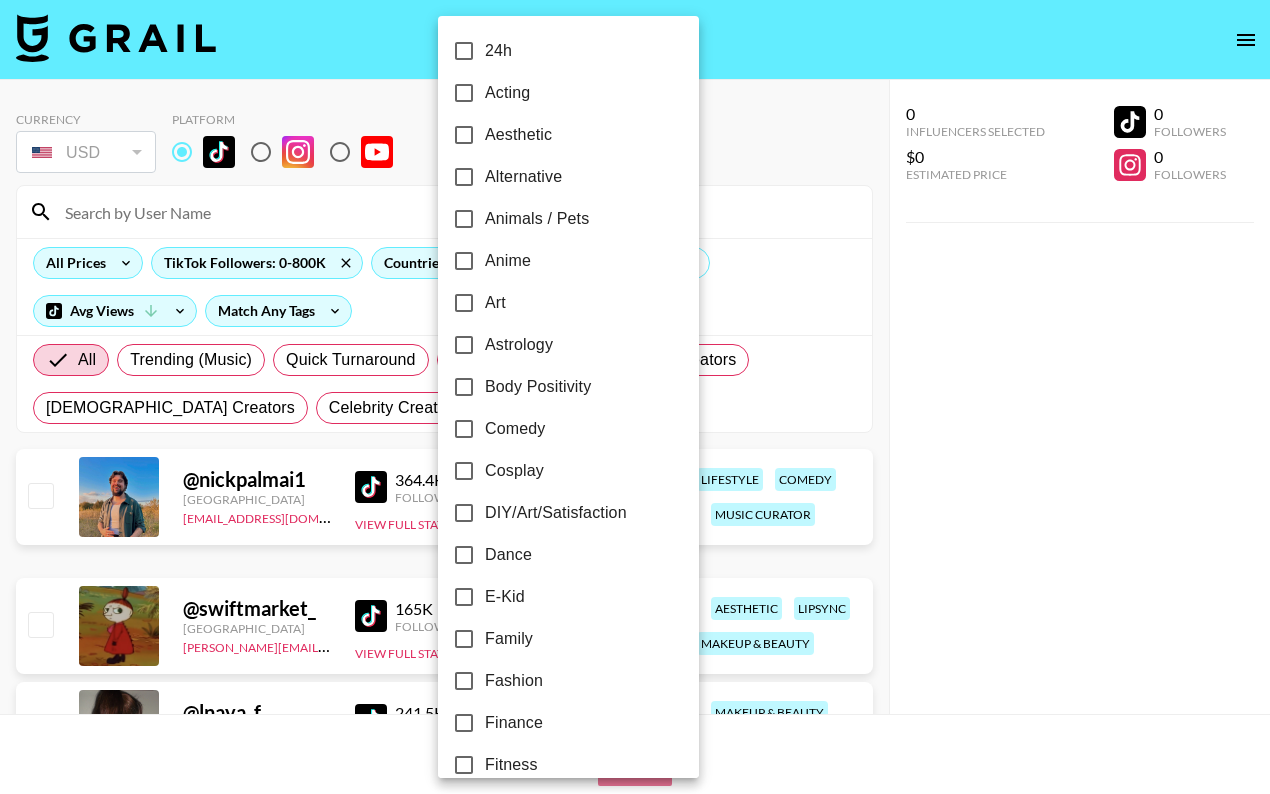 click at bounding box center (635, 397) 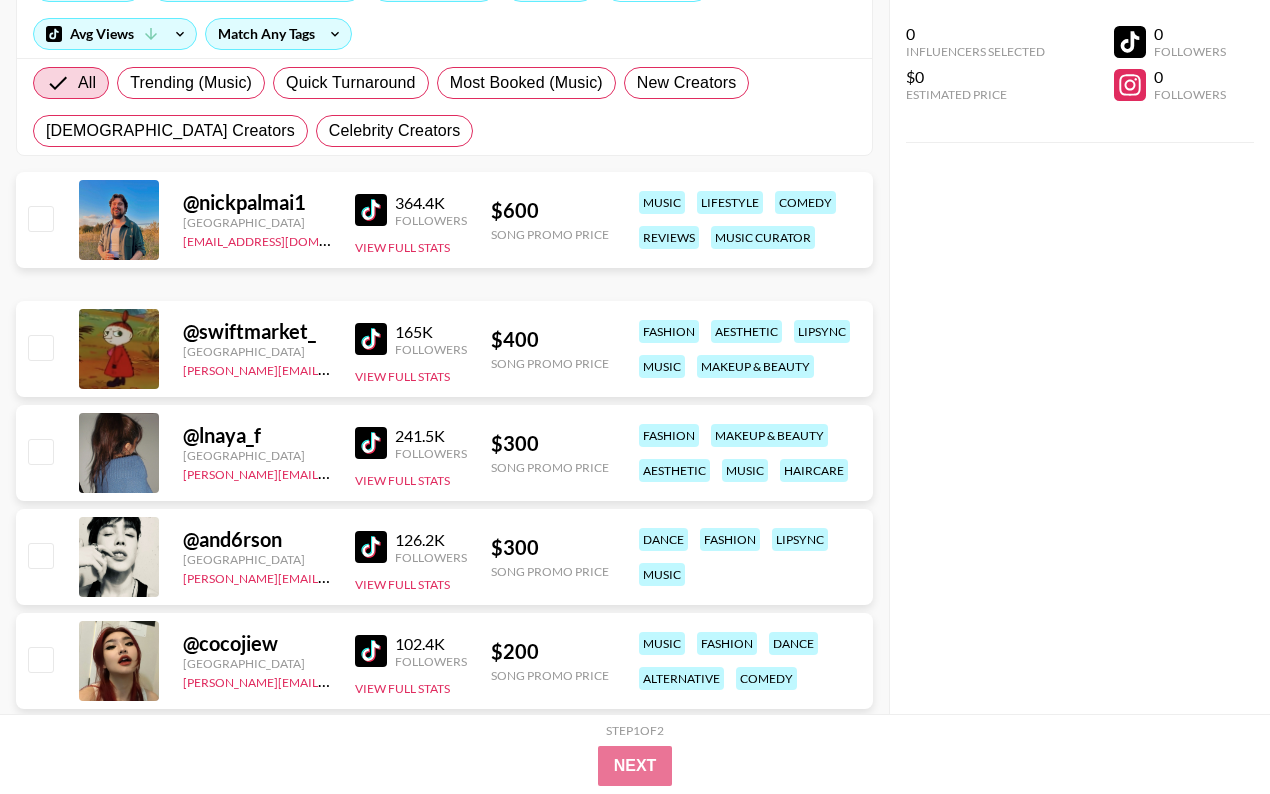 scroll, scrollTop: 278, scrollLeft: 0, axis: vertical 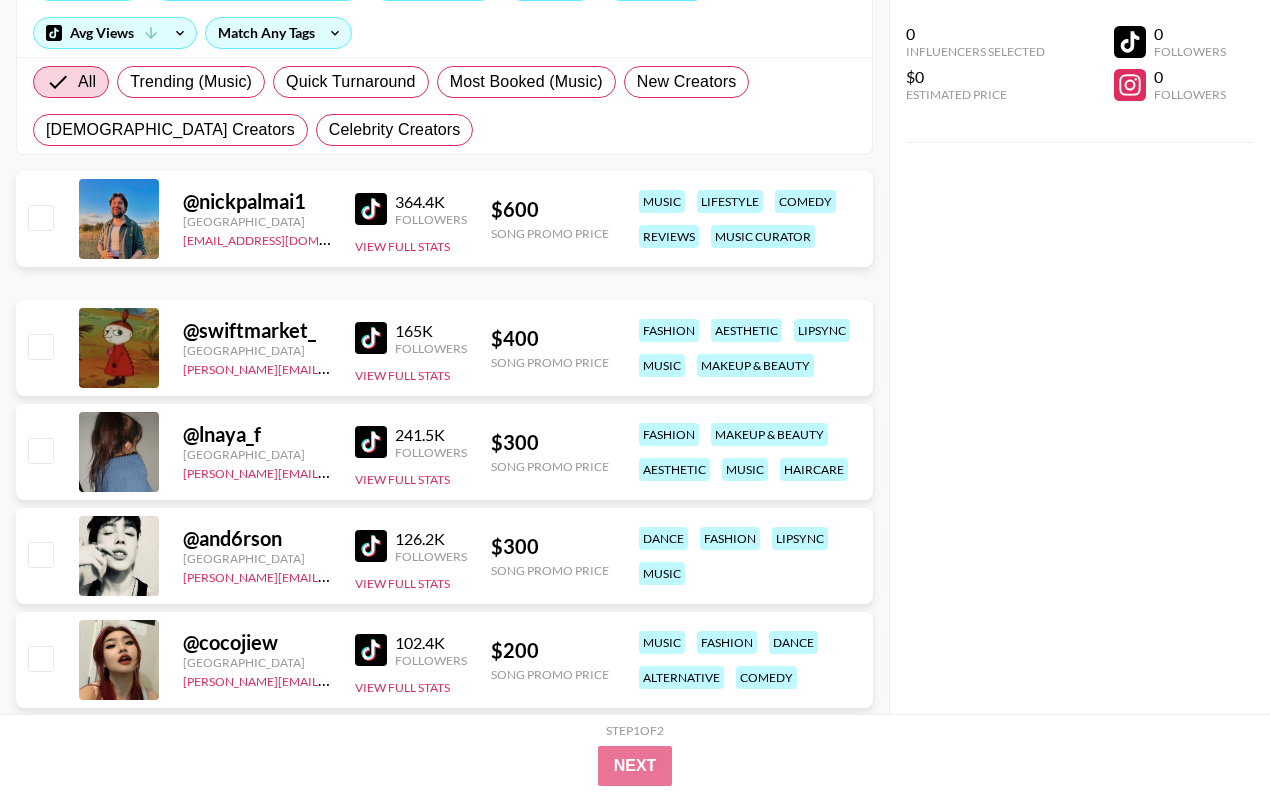 click at bounding box center (371, 338) 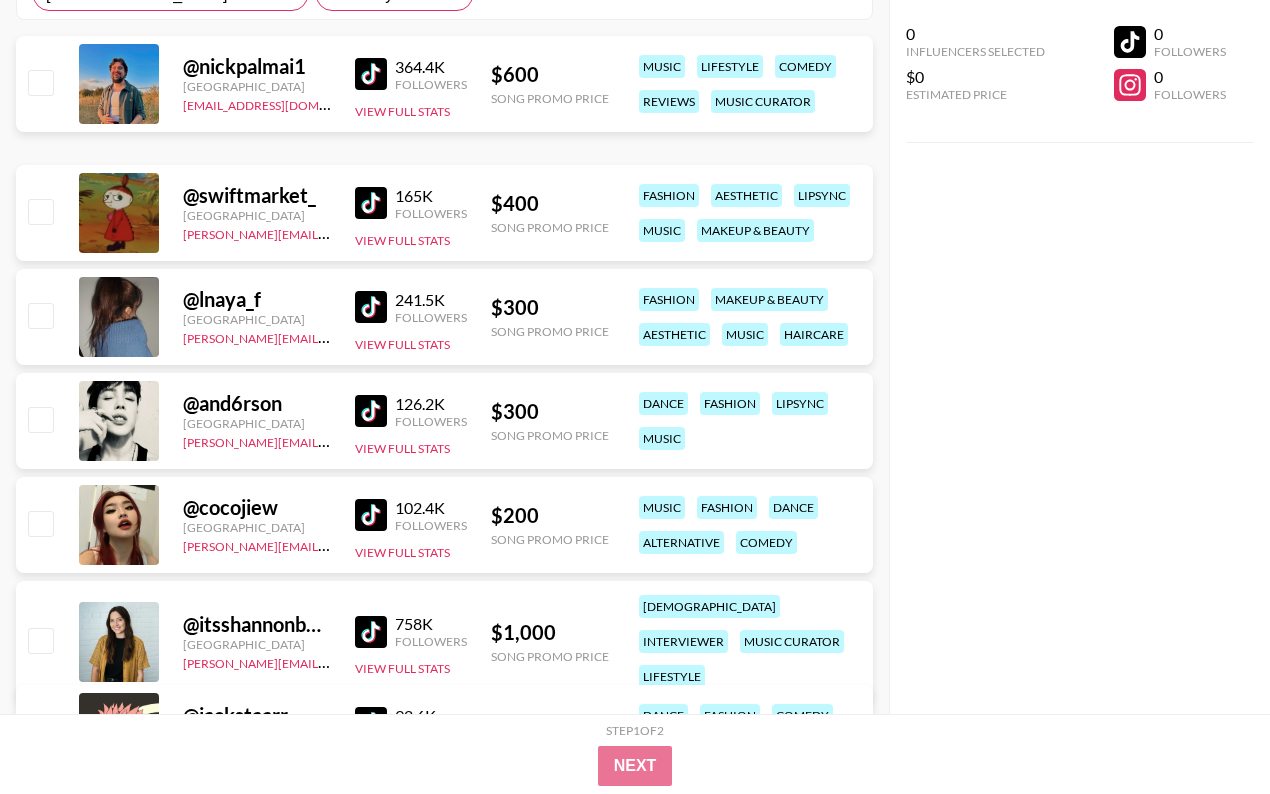 scroll, scrollTop: 416, scrollLeft: 0, axis: vertical 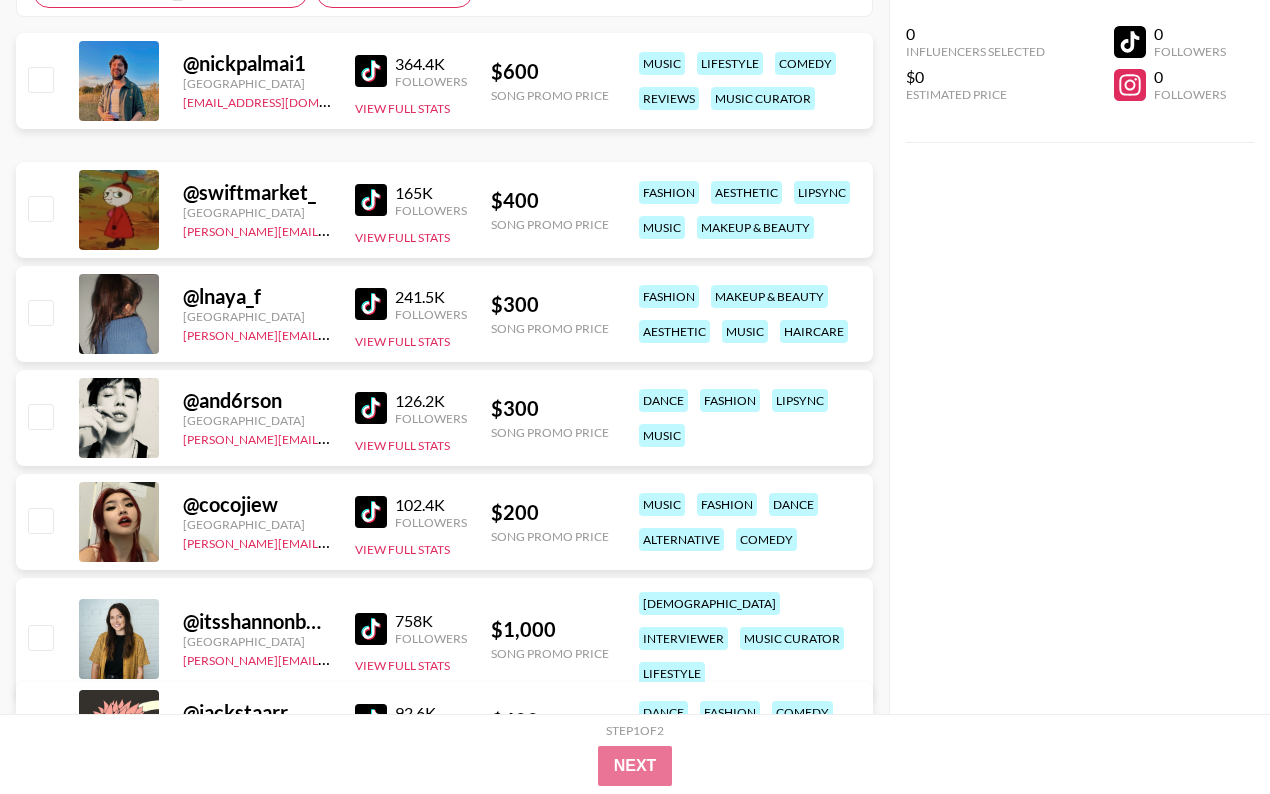 click at bounding box center (371, 304) 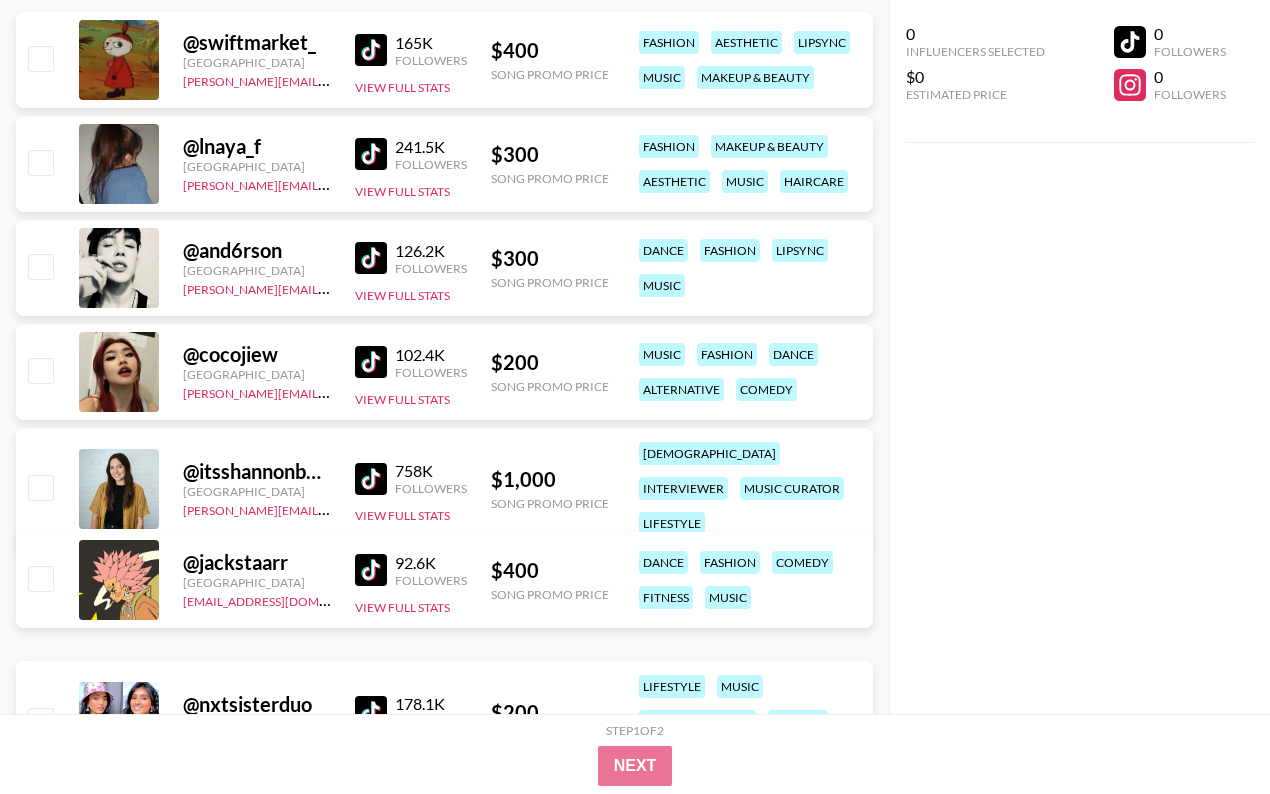 scroll, scrollTop: 569, scrollLeft: 0, axis: vertical 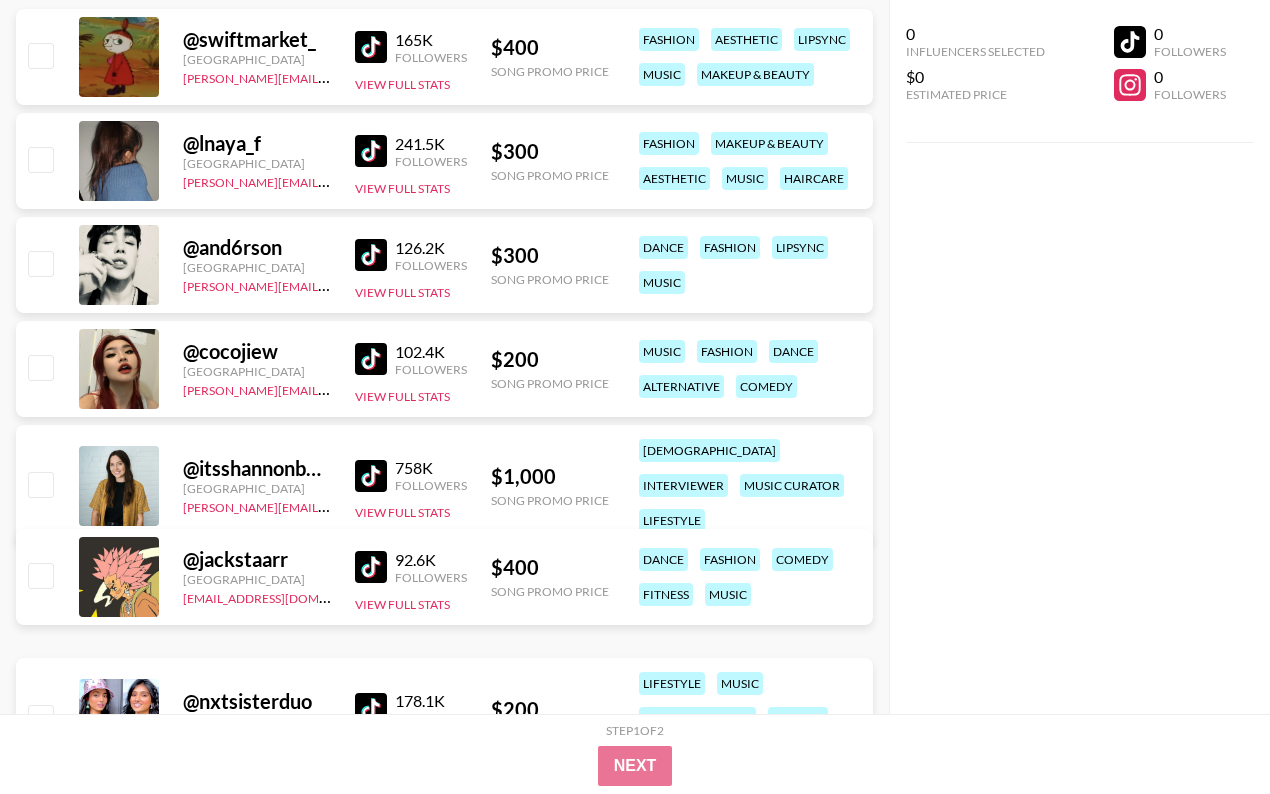 click at bounding box center (371, 255) 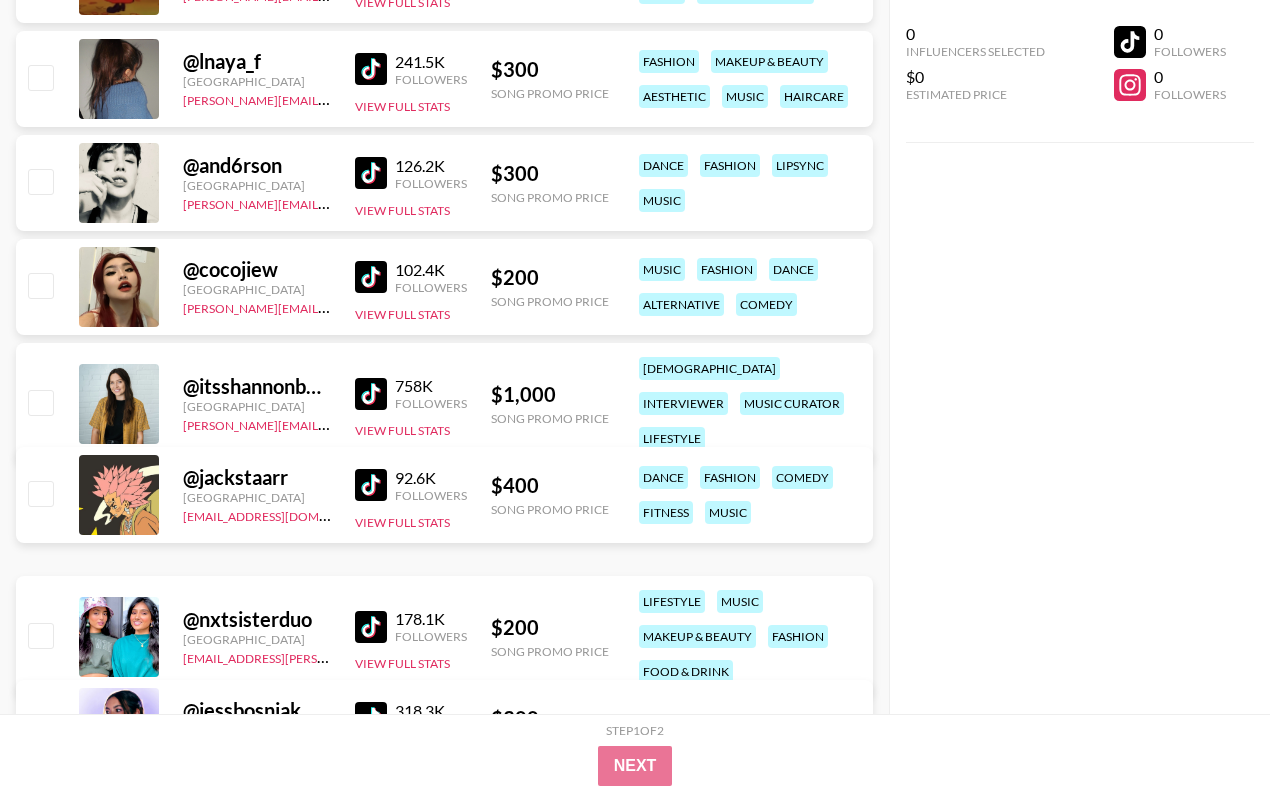 scroll, scrollTop: 678, scrollLeft: 0, axis: vertical 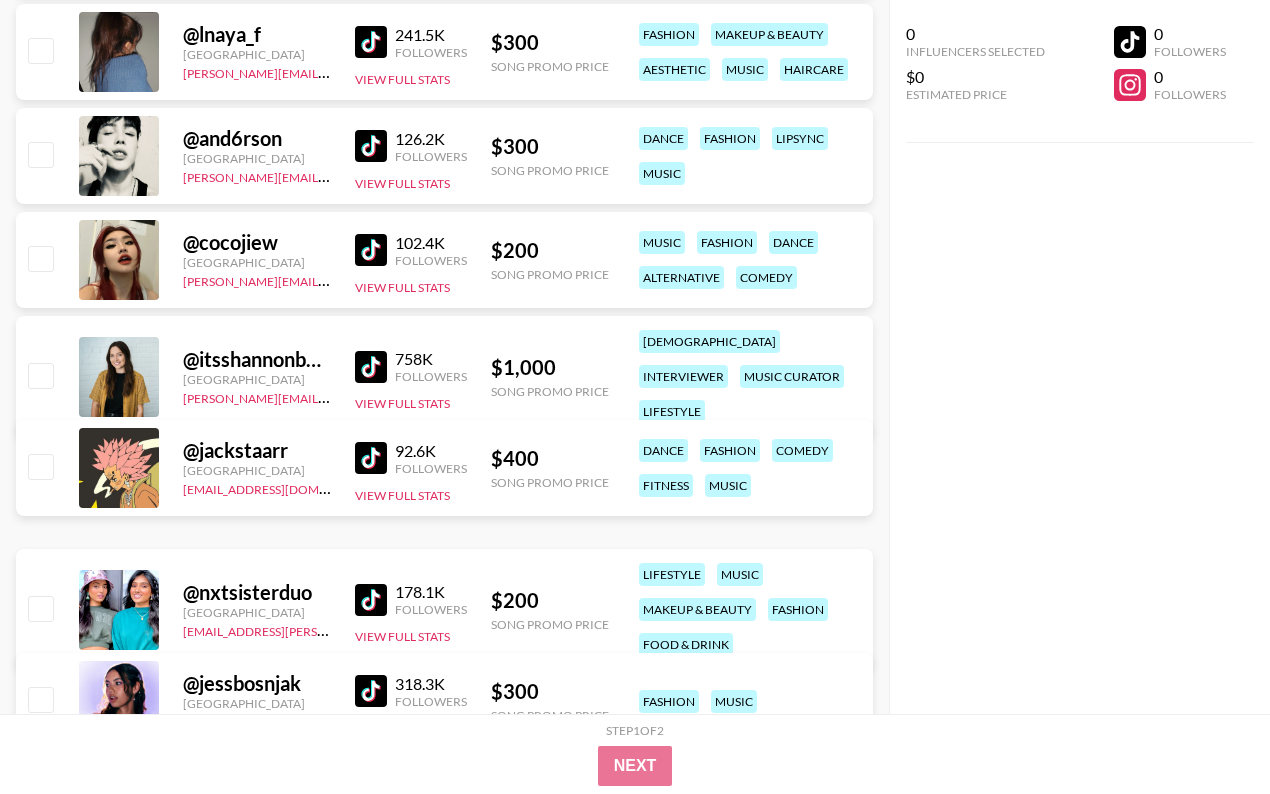 click on "102.4K" at bounding box center [431, 243] 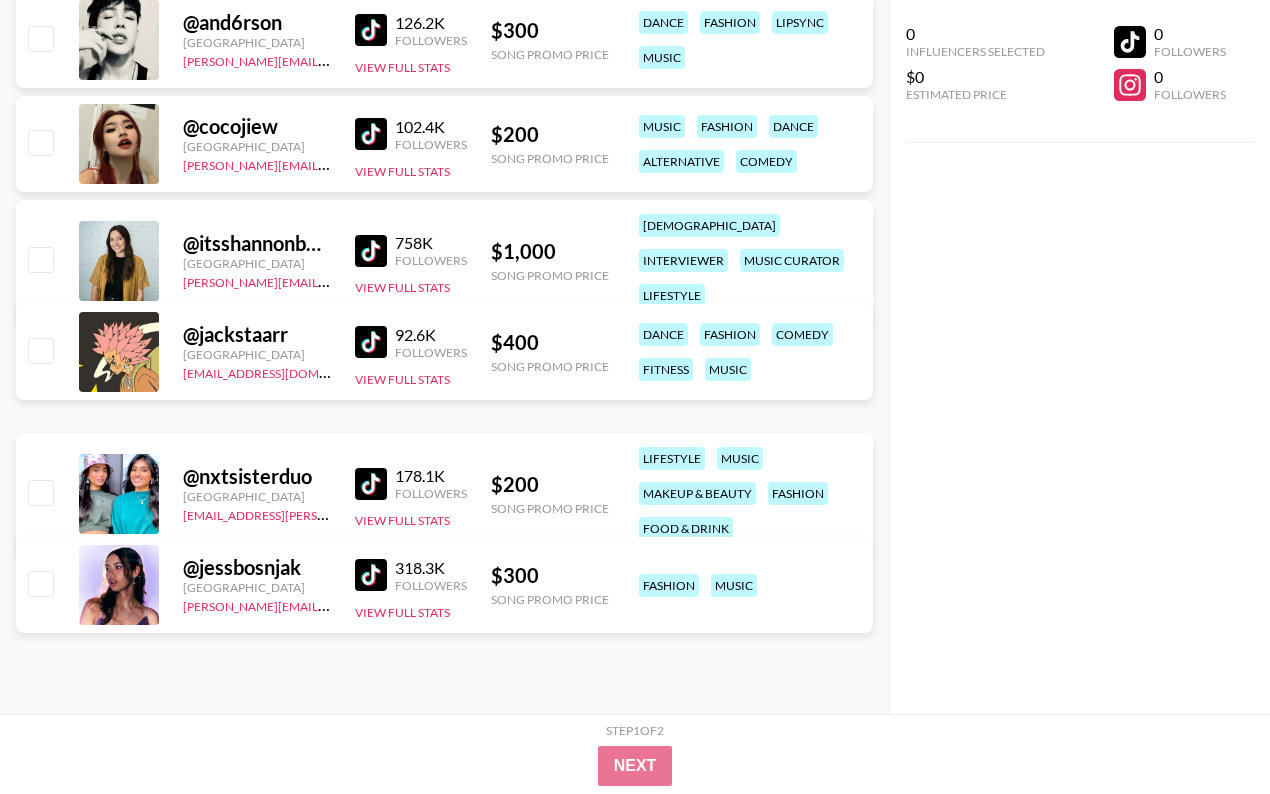 scroll, scrollTop: 794, scrollLeft: 0, axis: vertical 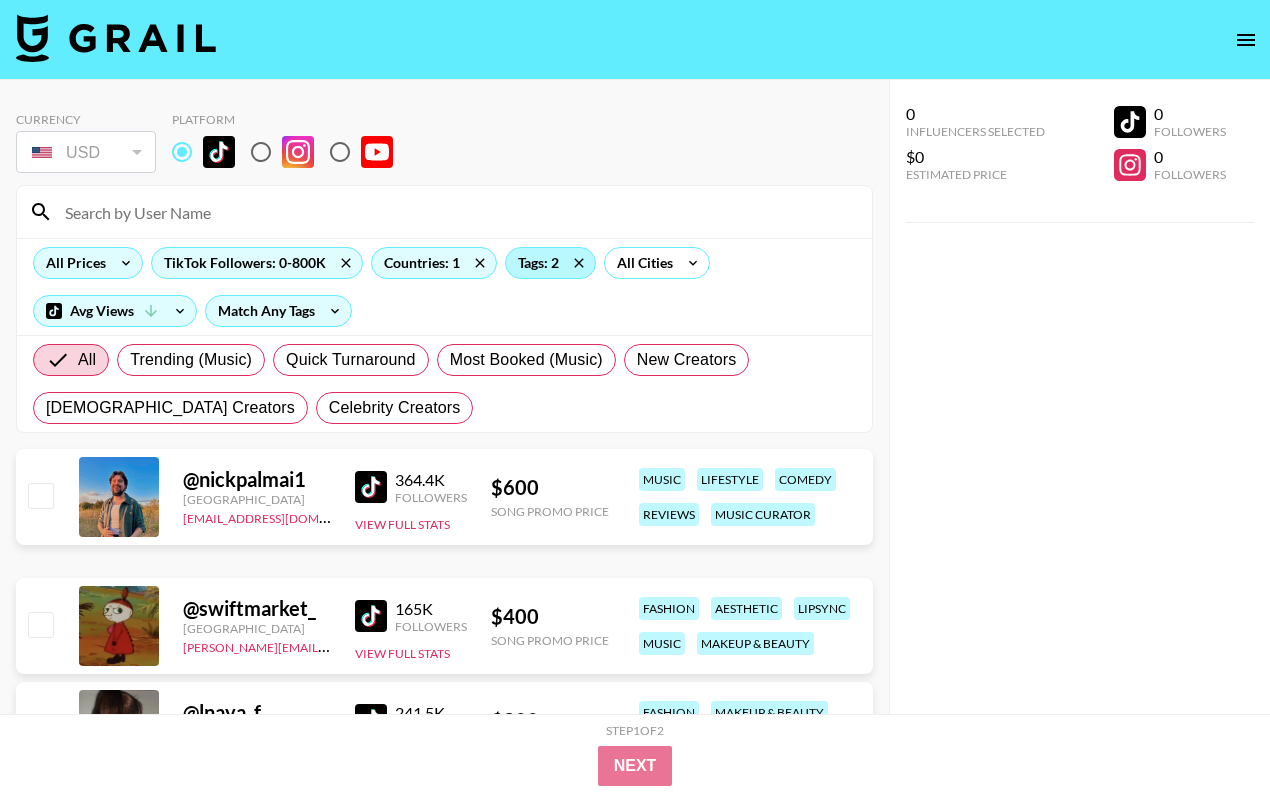 click on "Tags: 2" at bounding box center (550, 263) 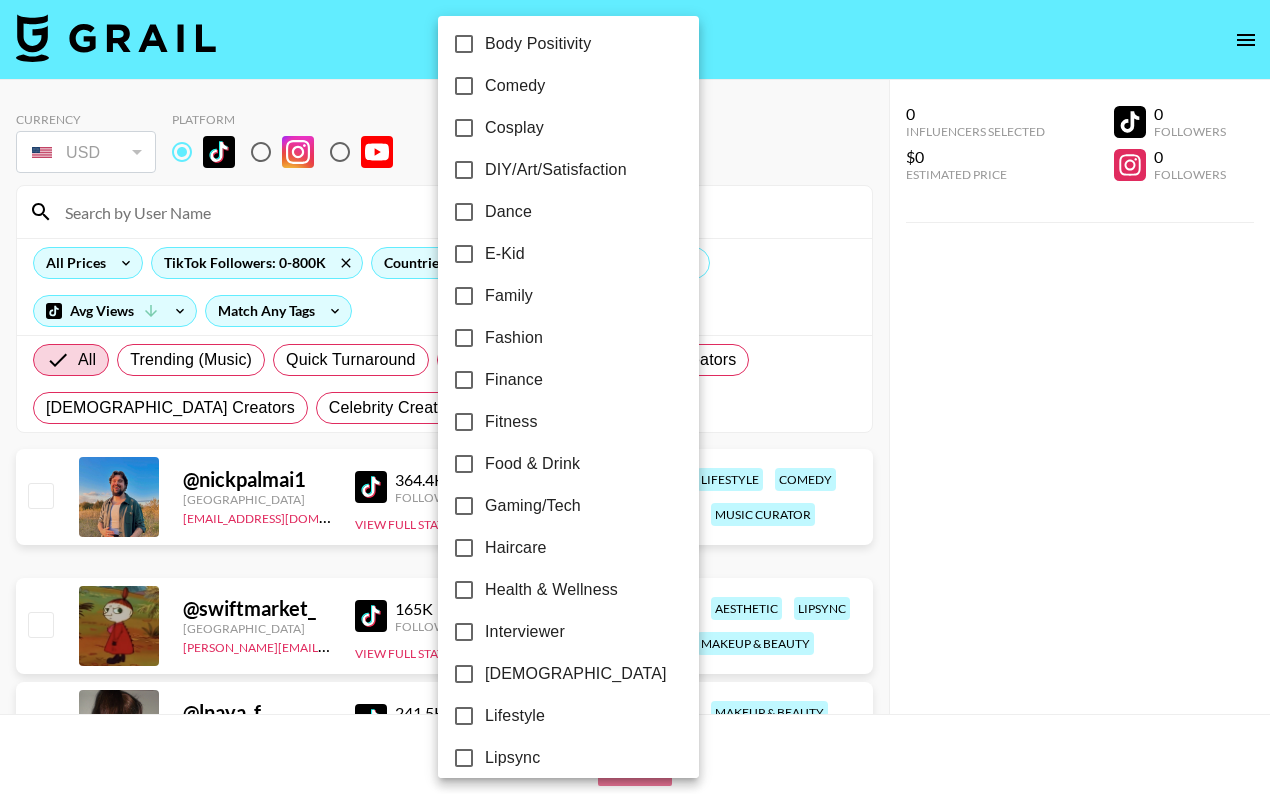 scroll, scrollTop: 440, scrollLeft: 0, axis: vertical 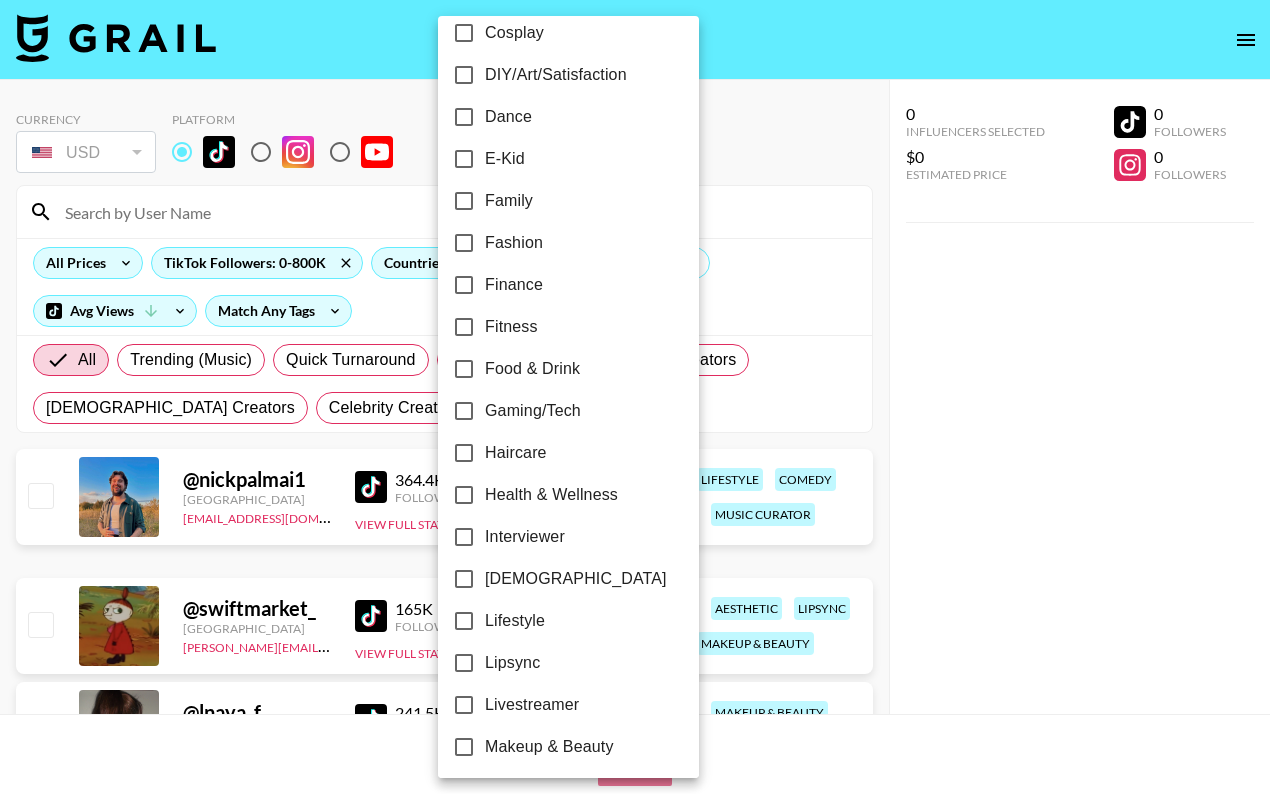 click on "E-Kid" at bounding box center [505, 159] 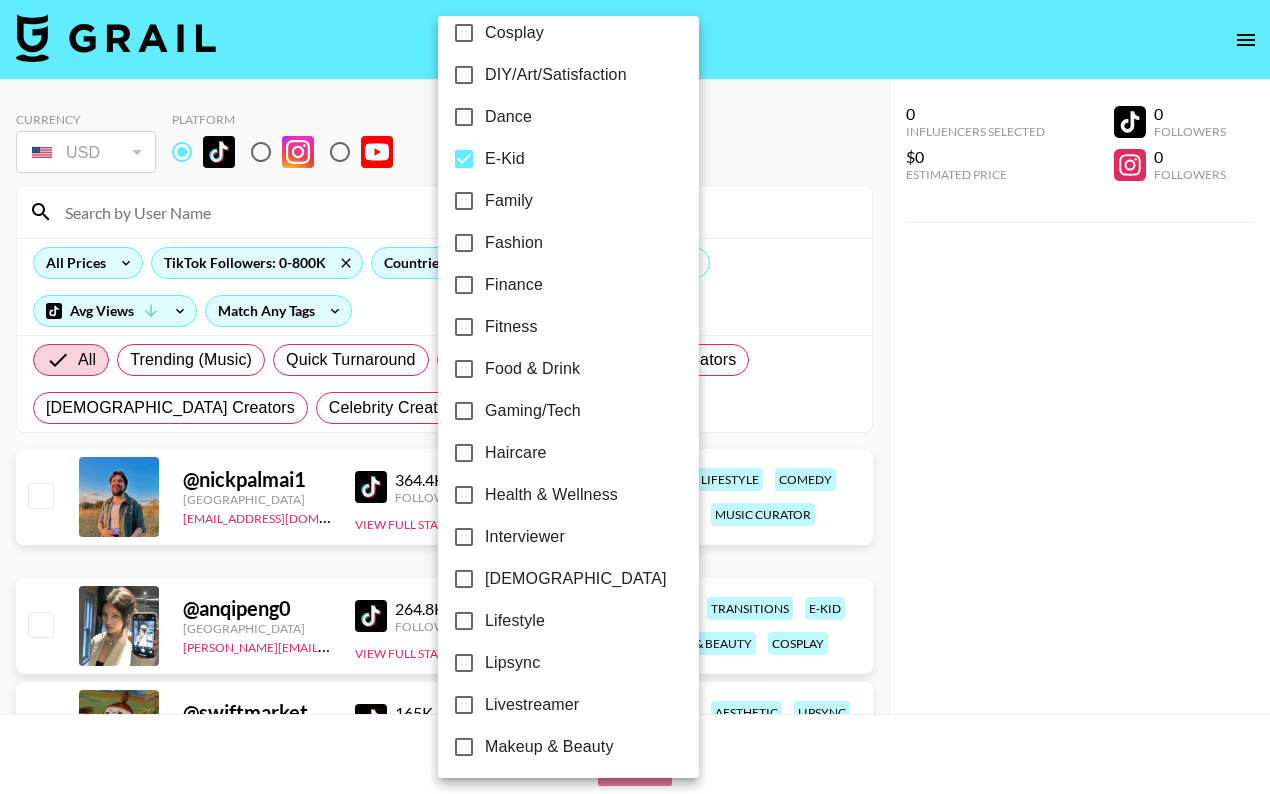 scroll, scrollTop: 521, scrollLeft: 0, axis: vertical 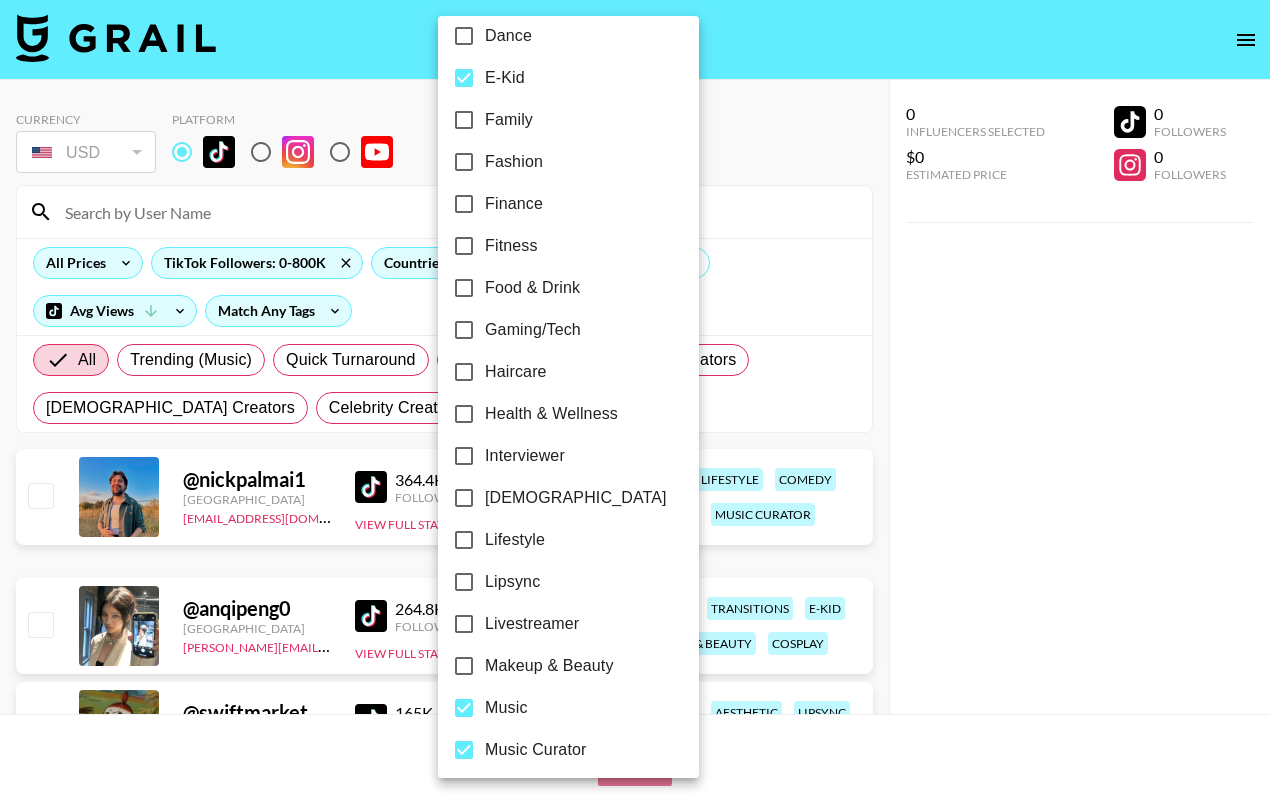 click at bounding box center (635, 397) 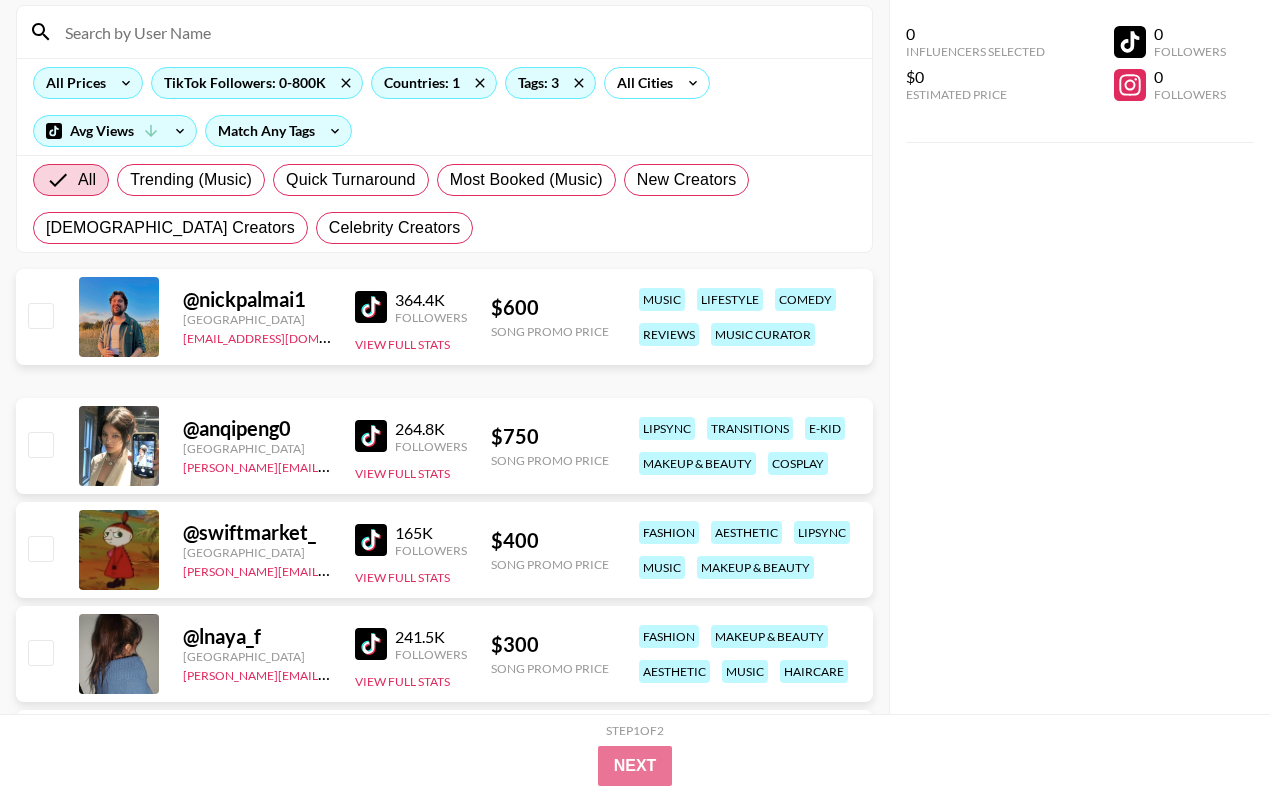 scroll, scrollTop: 199, scrollLeft: 0, axis: vertical 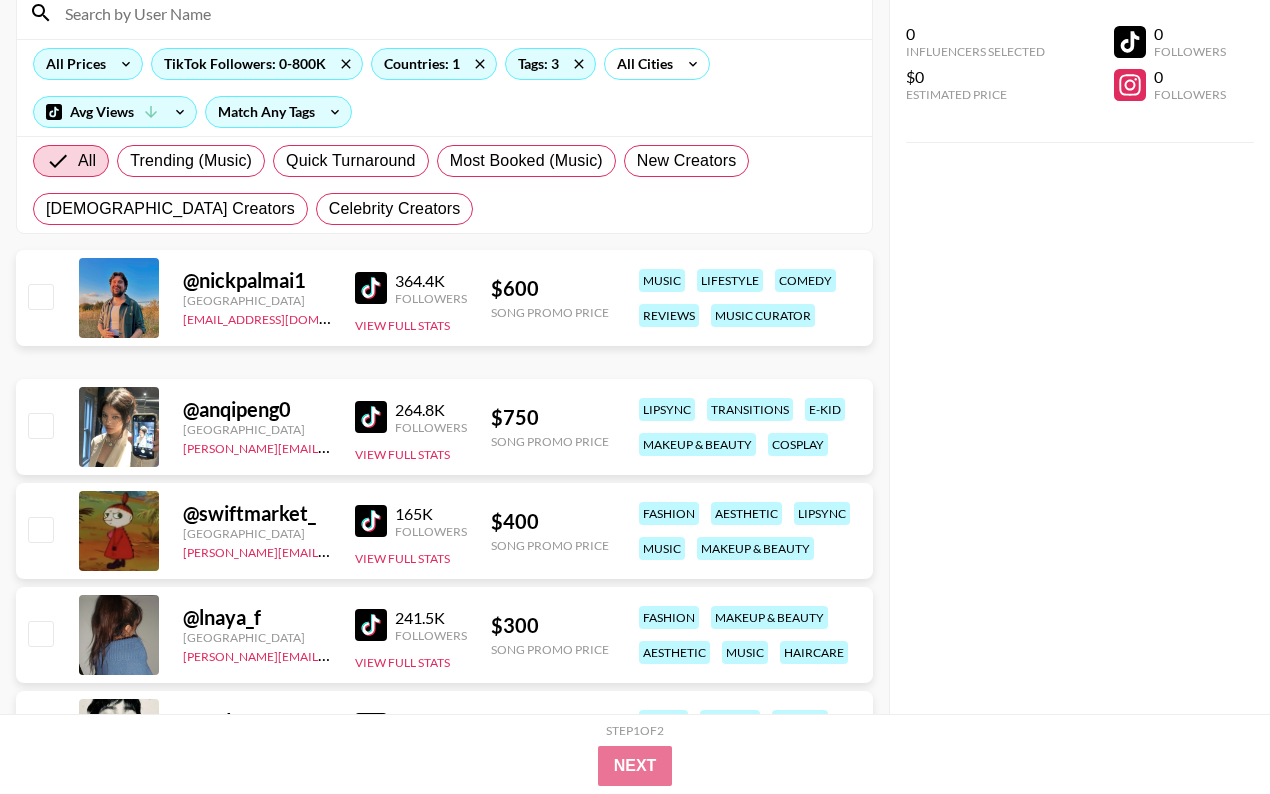 click at bounding box center (371, 417) 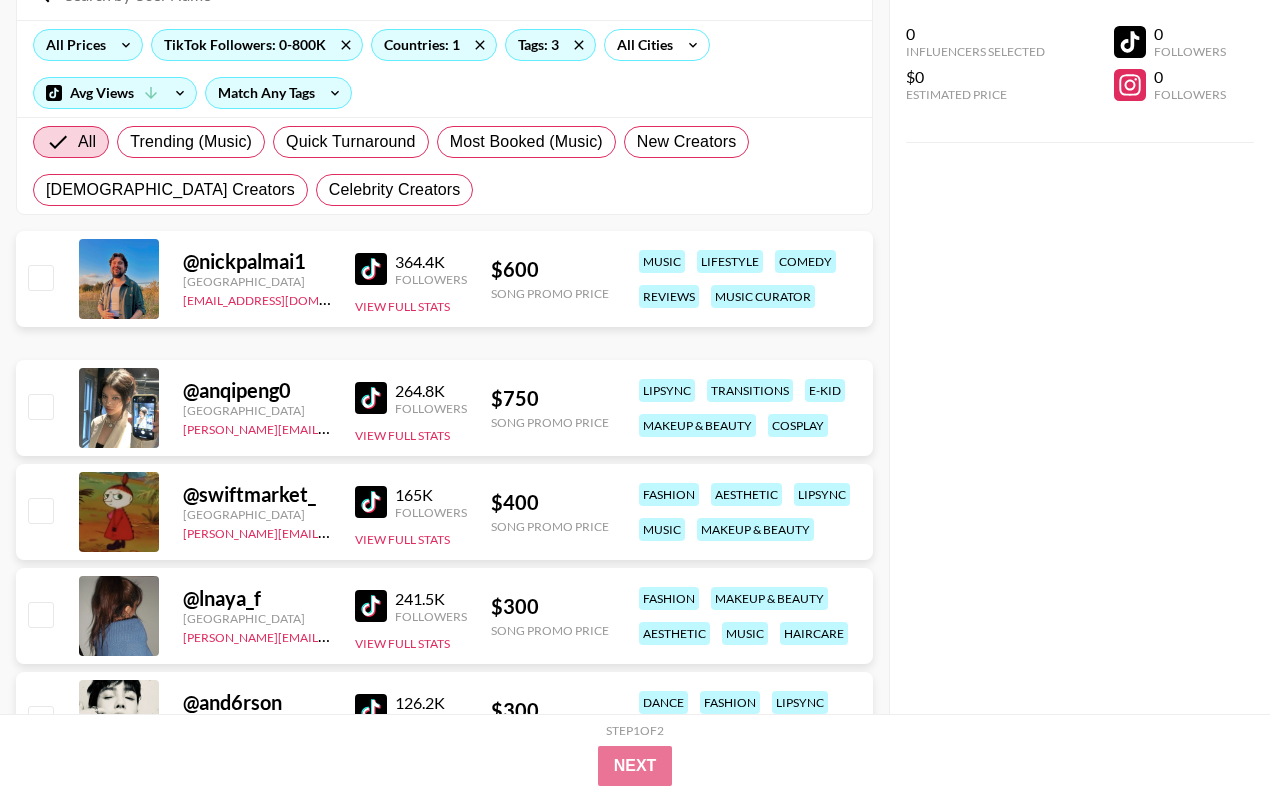 scroll, scrollTop: 217, scrollLeft: 0, axis: vertical 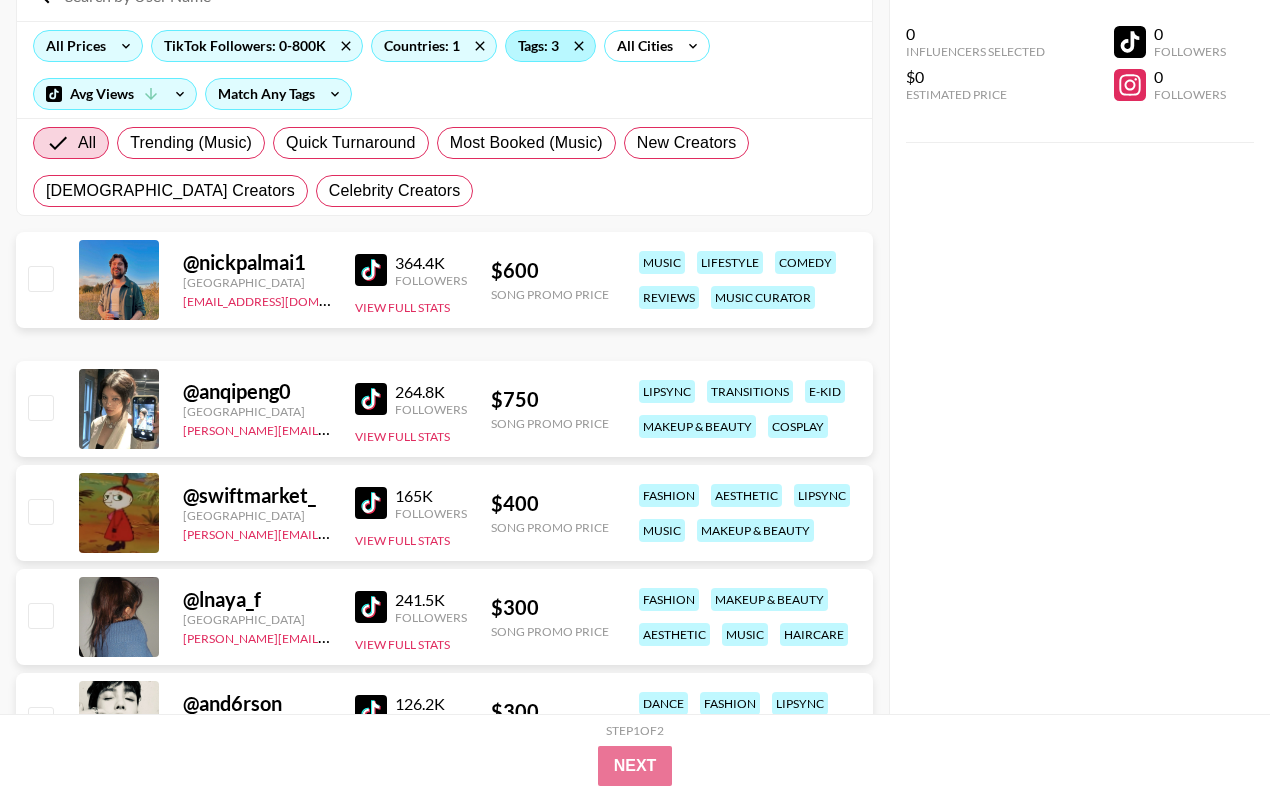 click on "Tags: 3" at bounding box center (550, 46) 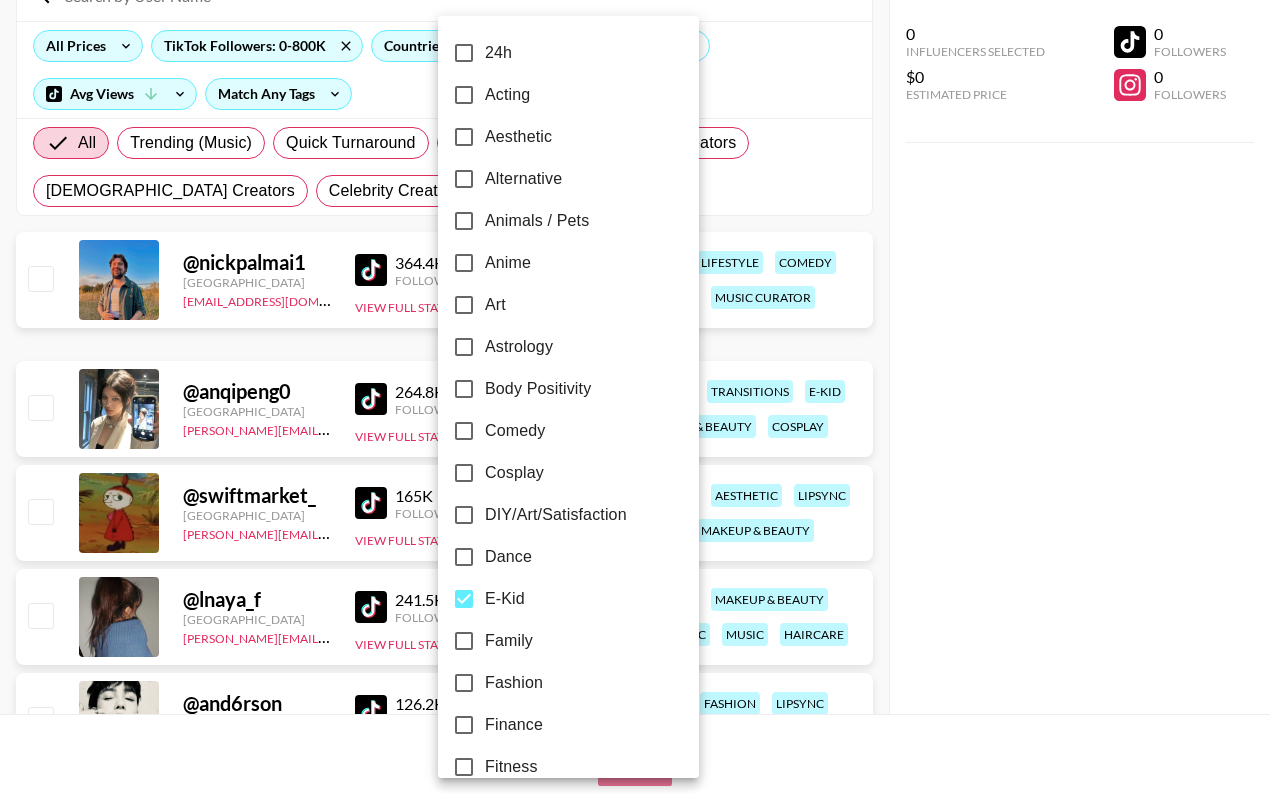 click on "Alternative" at bounding box center [523, 179] 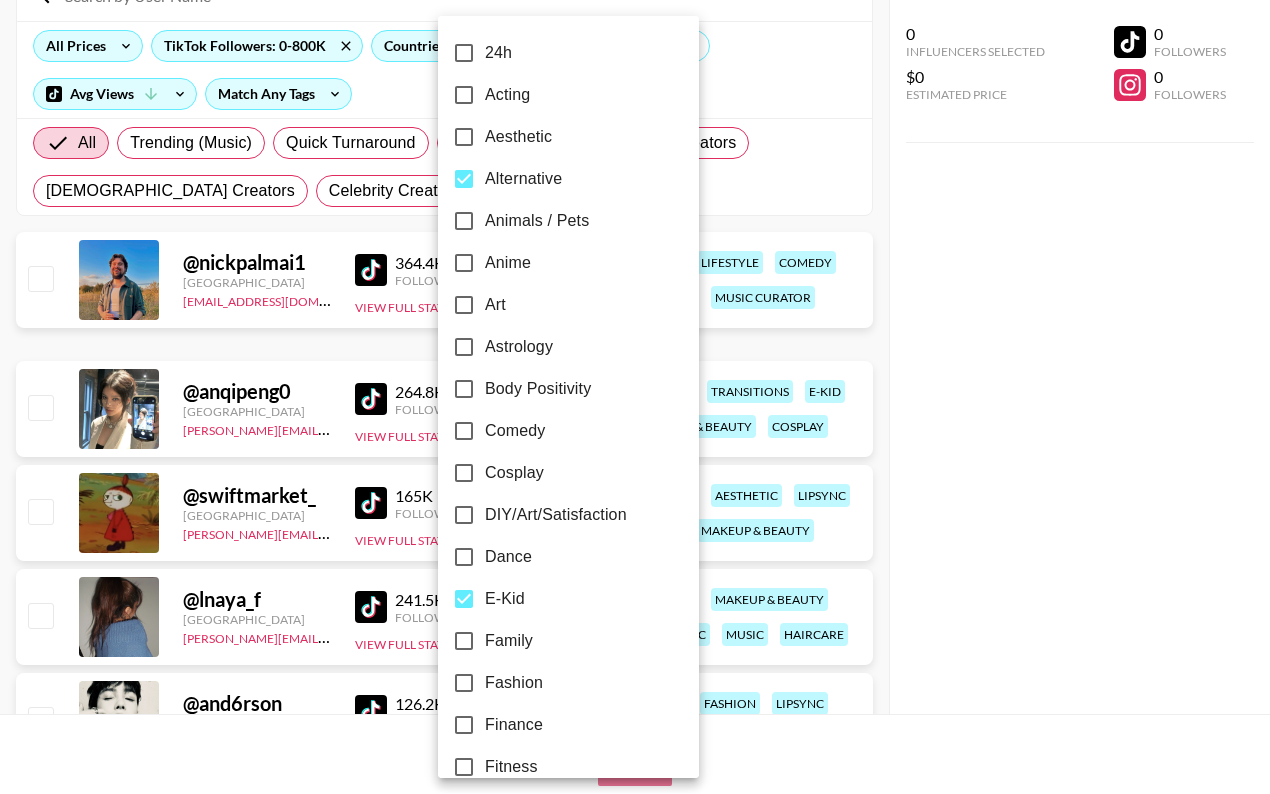 click at bounding box center (635, 397) 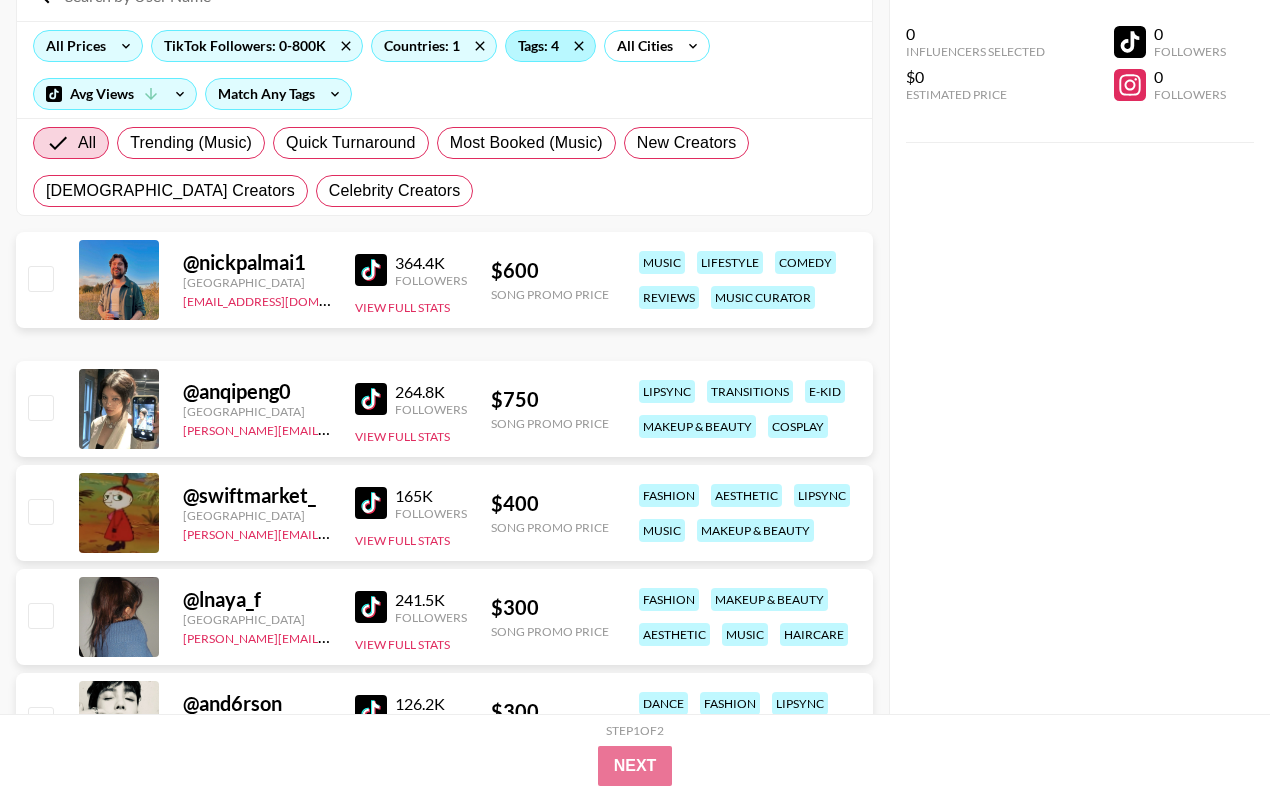 click on "Tags: 4" at bounding box center (550, 46) 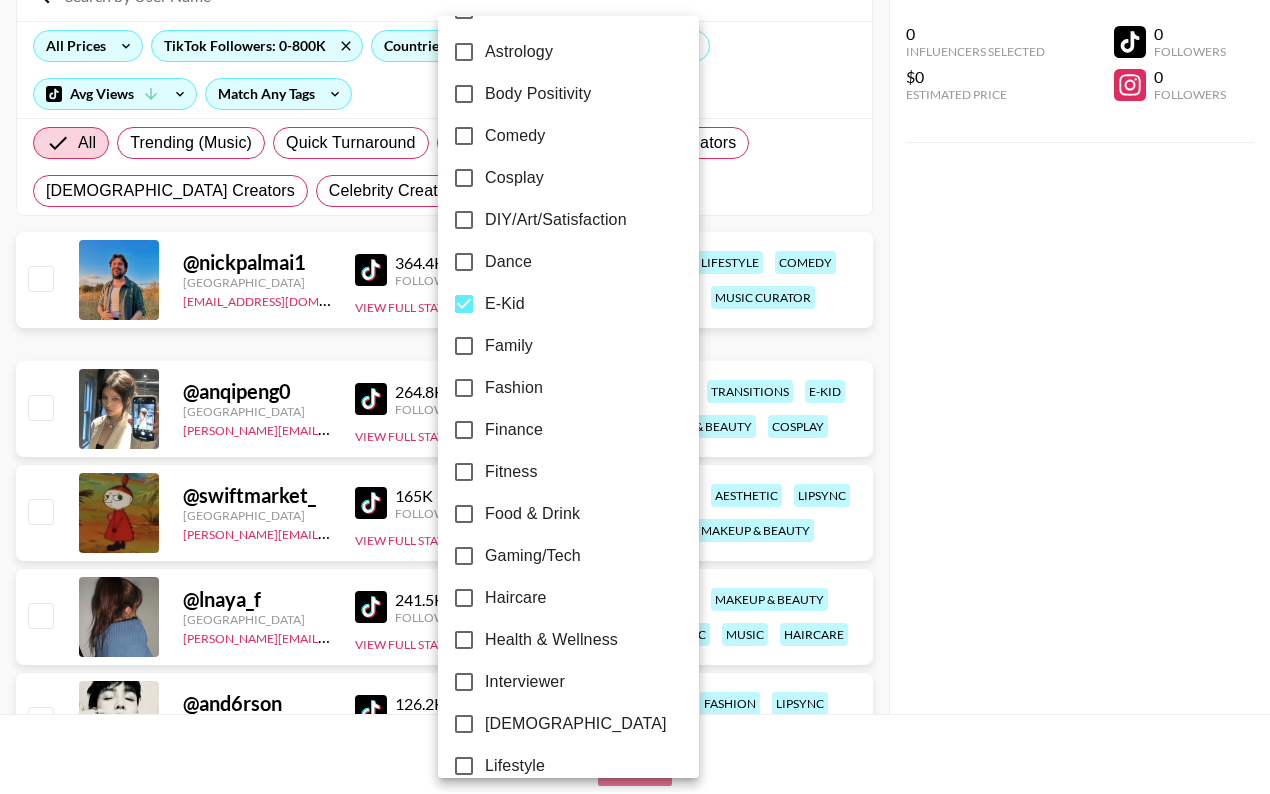scroll, scrollTop: 320, scrollLeft: 0, axis: vertical 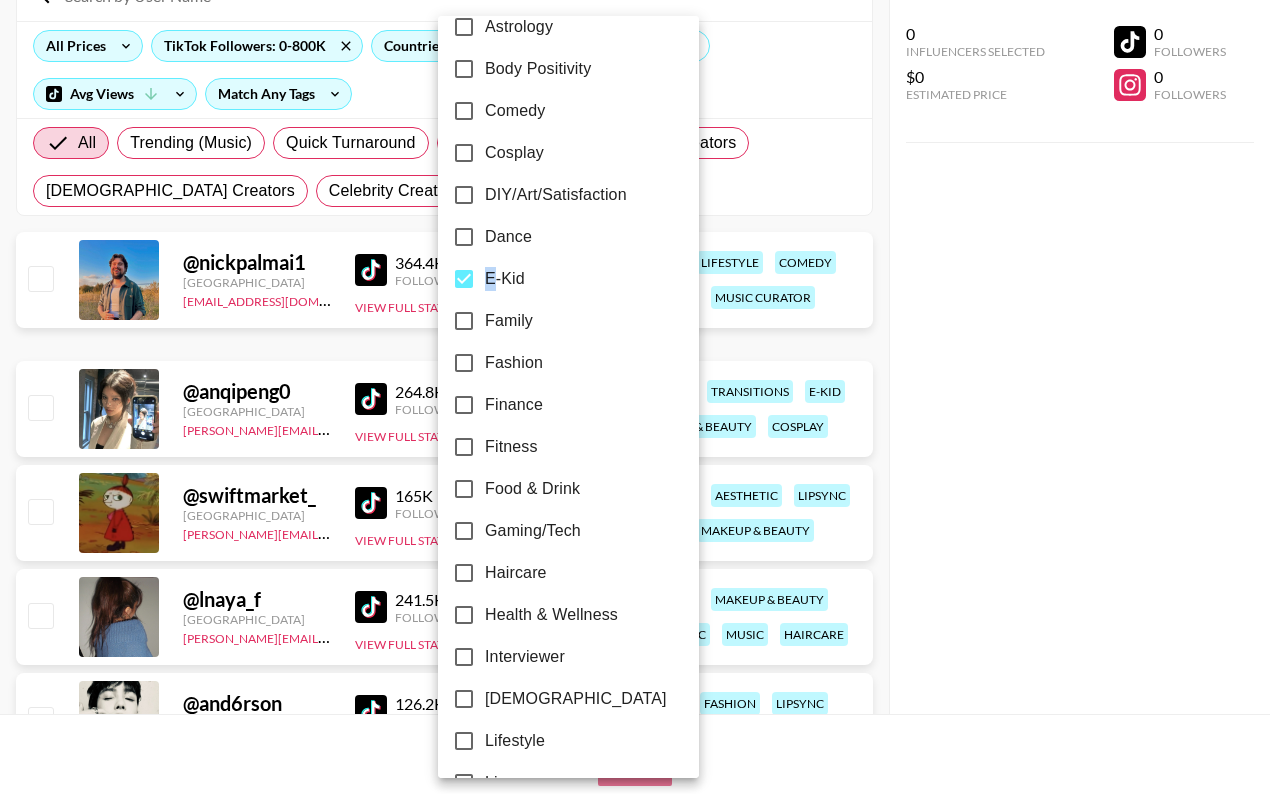 click on "E-Kid" at bounding box center [505, 279] 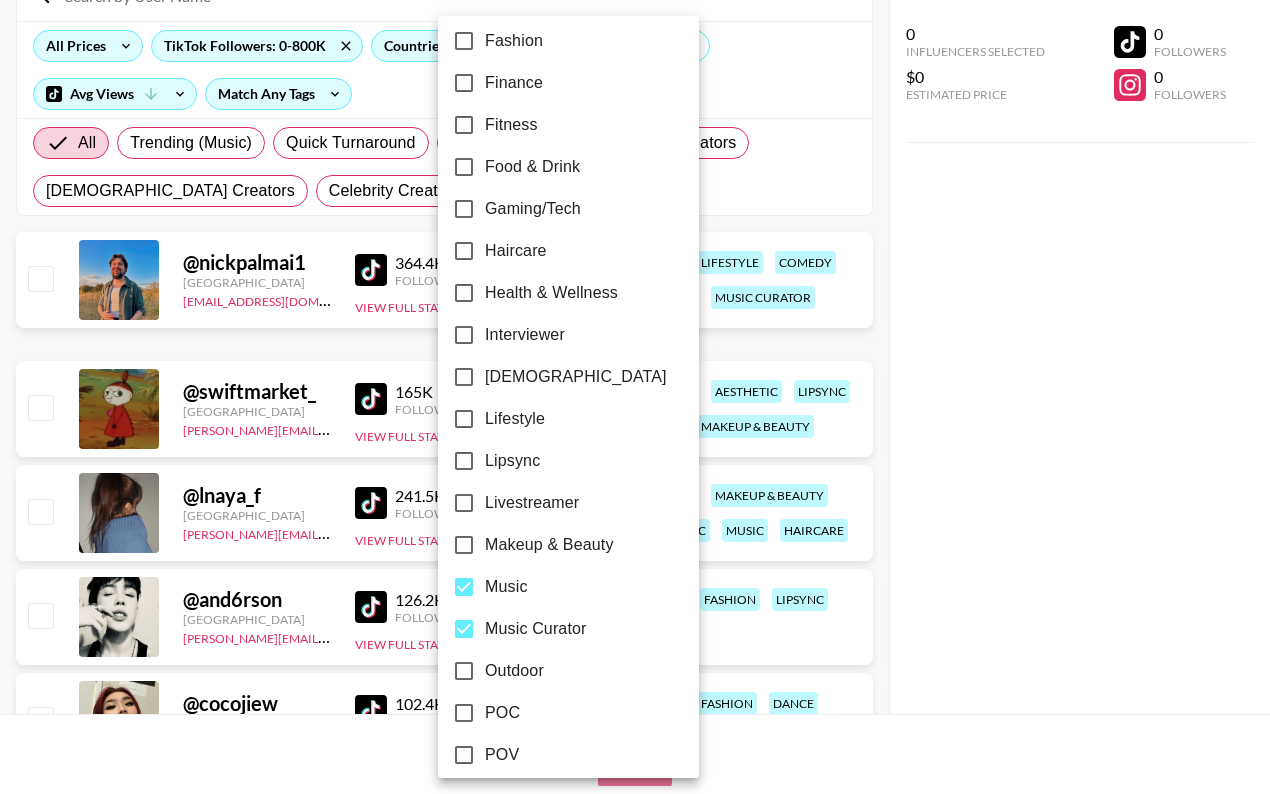 scroll, scrollTop: 643, scrollLeft: 0, axis: vertical 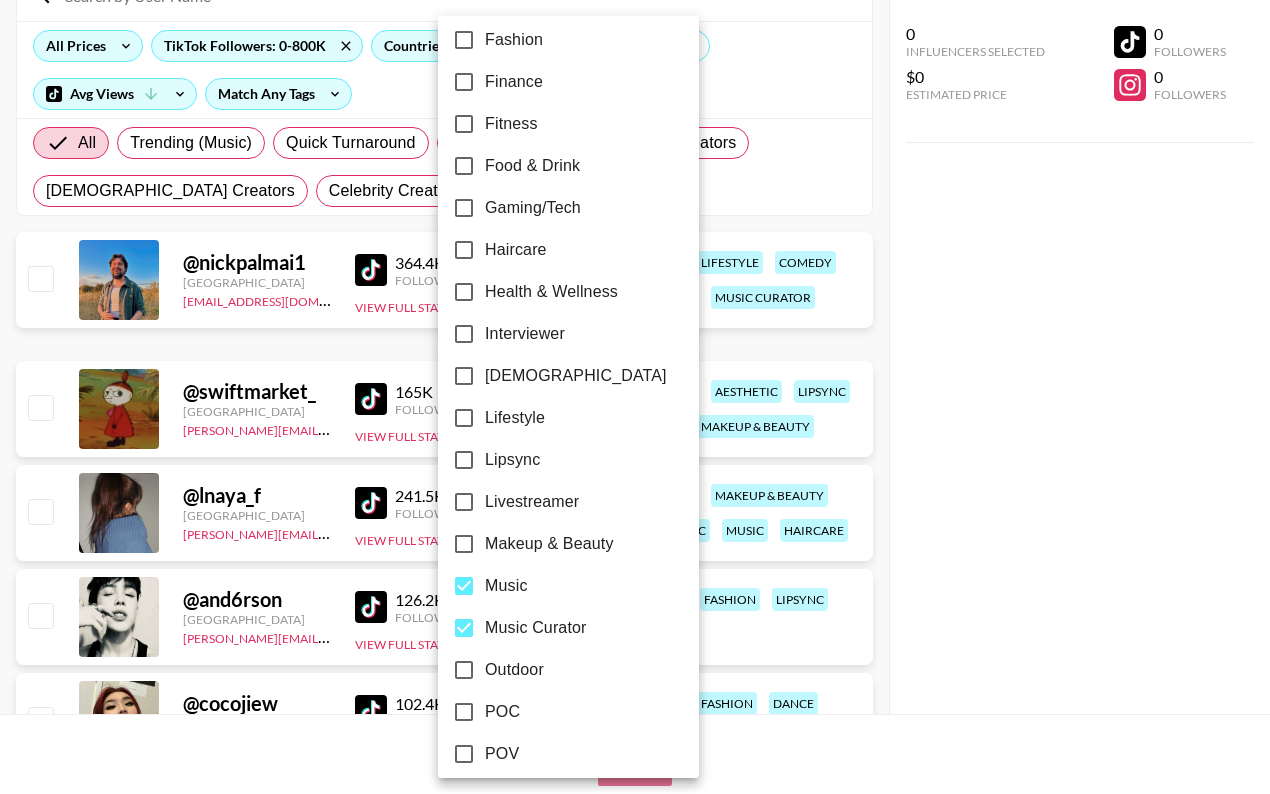 click on "Music" at bounding box center [506, 586] 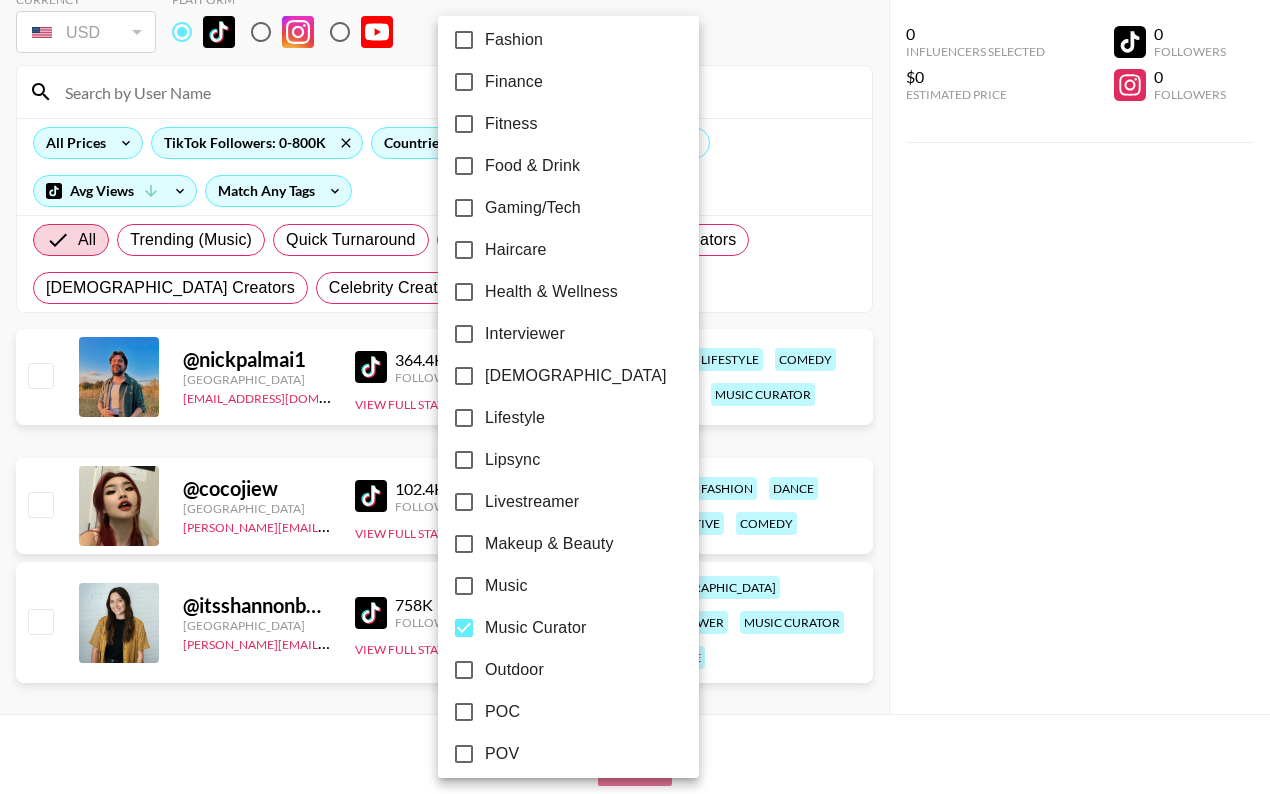 click on "Music Curator" at bounding box center [555, 628] 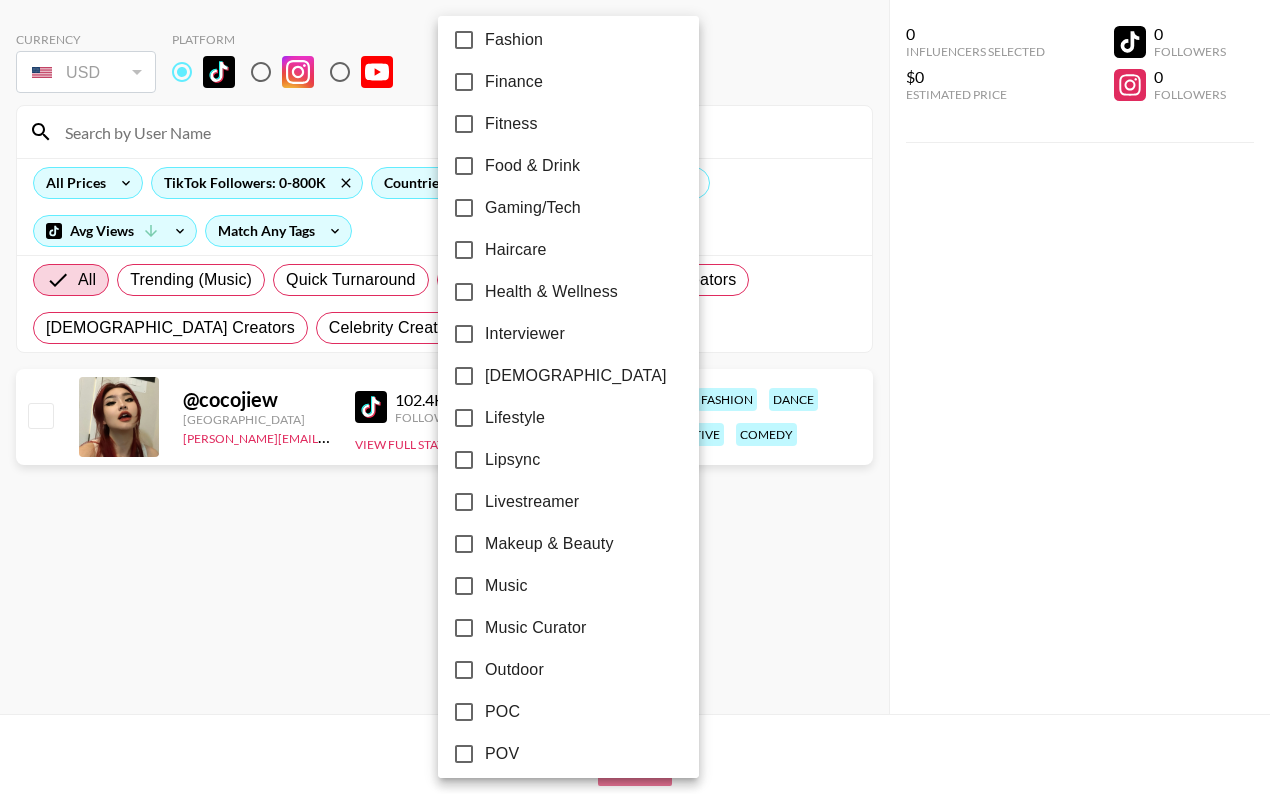 scroll, scrollTop: 80, scrollLeft: 0, axis: vertical 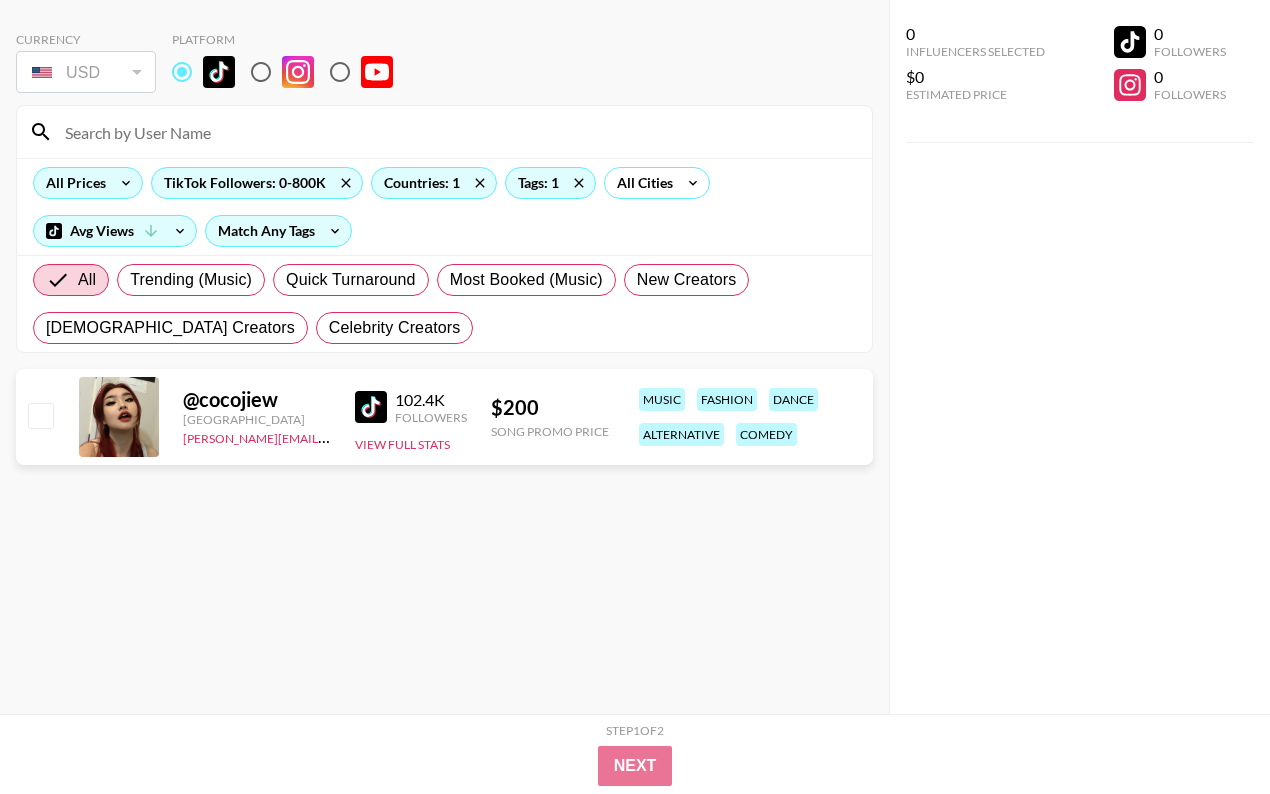 click at bounding box center [371, 407] 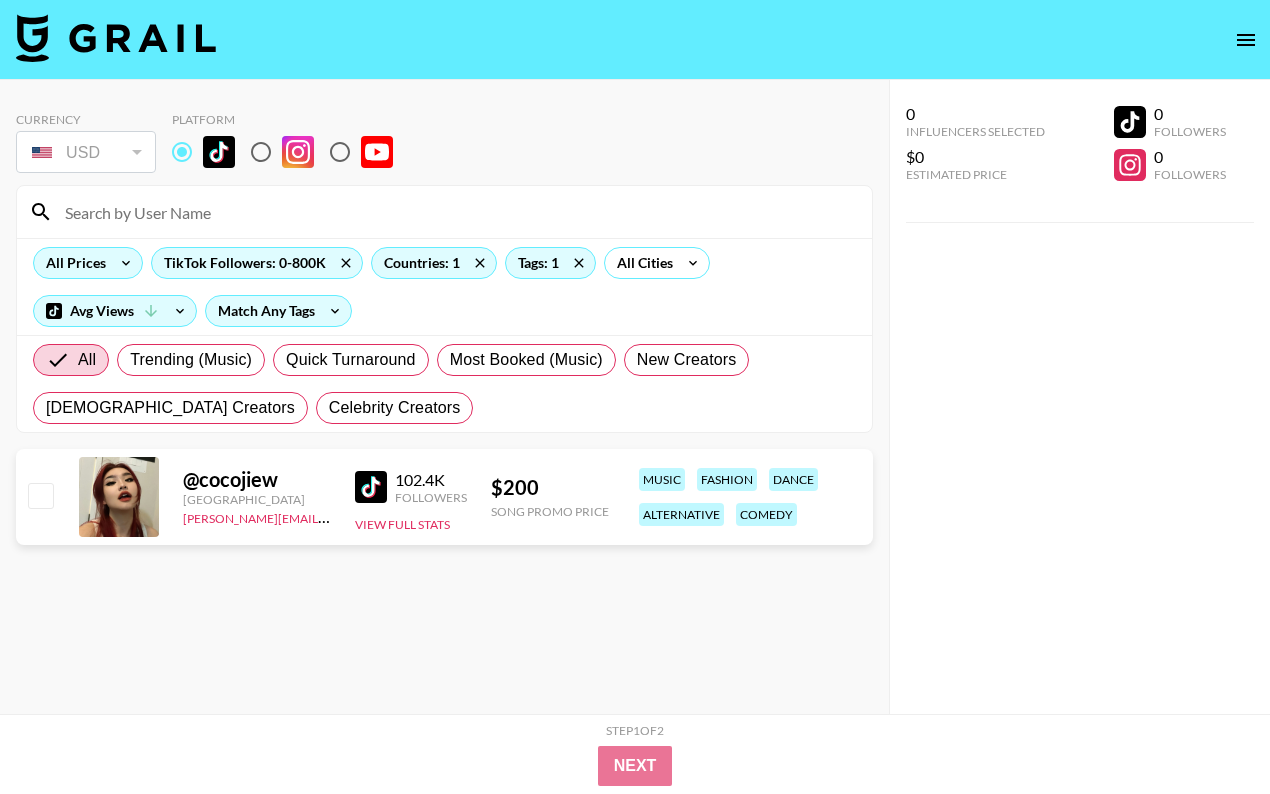 scroll, scrollTop: 0, scrollLeft: 0, axis: both 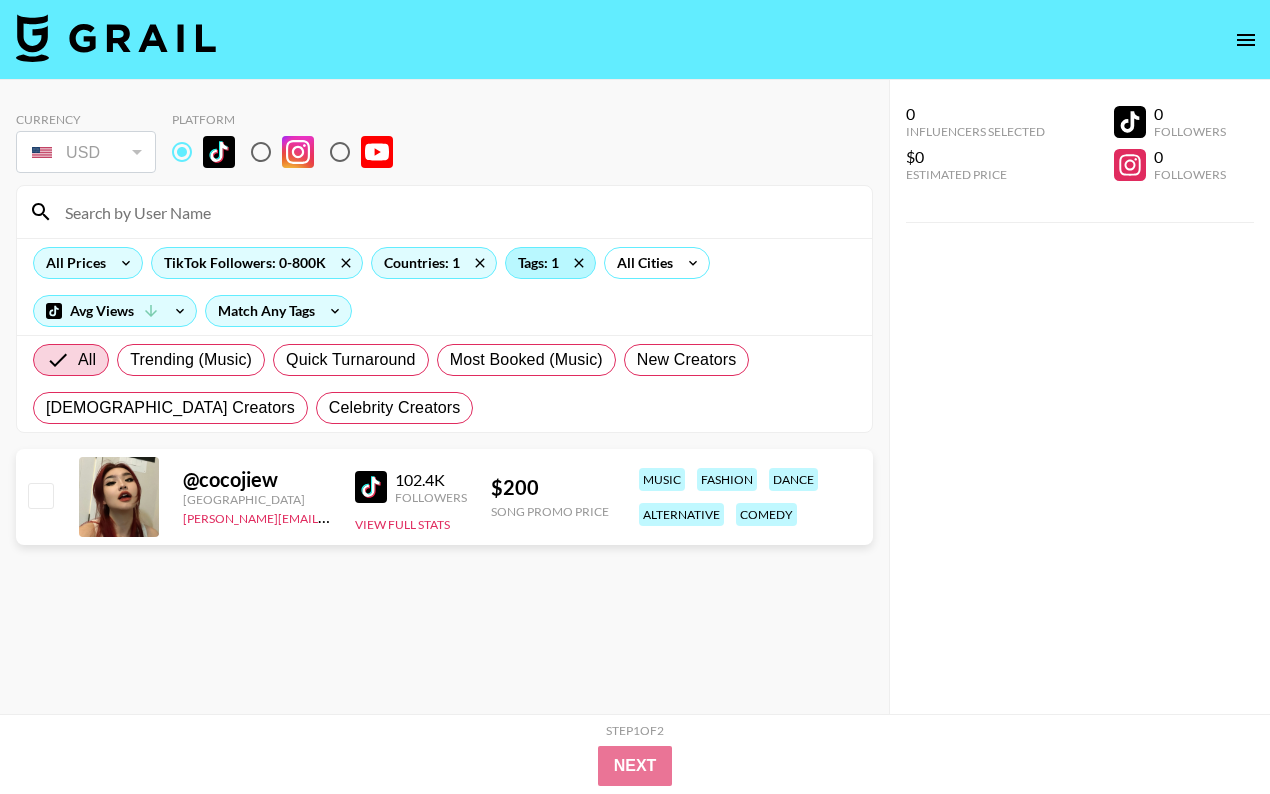 click on "Tags: 1" at bounding box center [550, 263] 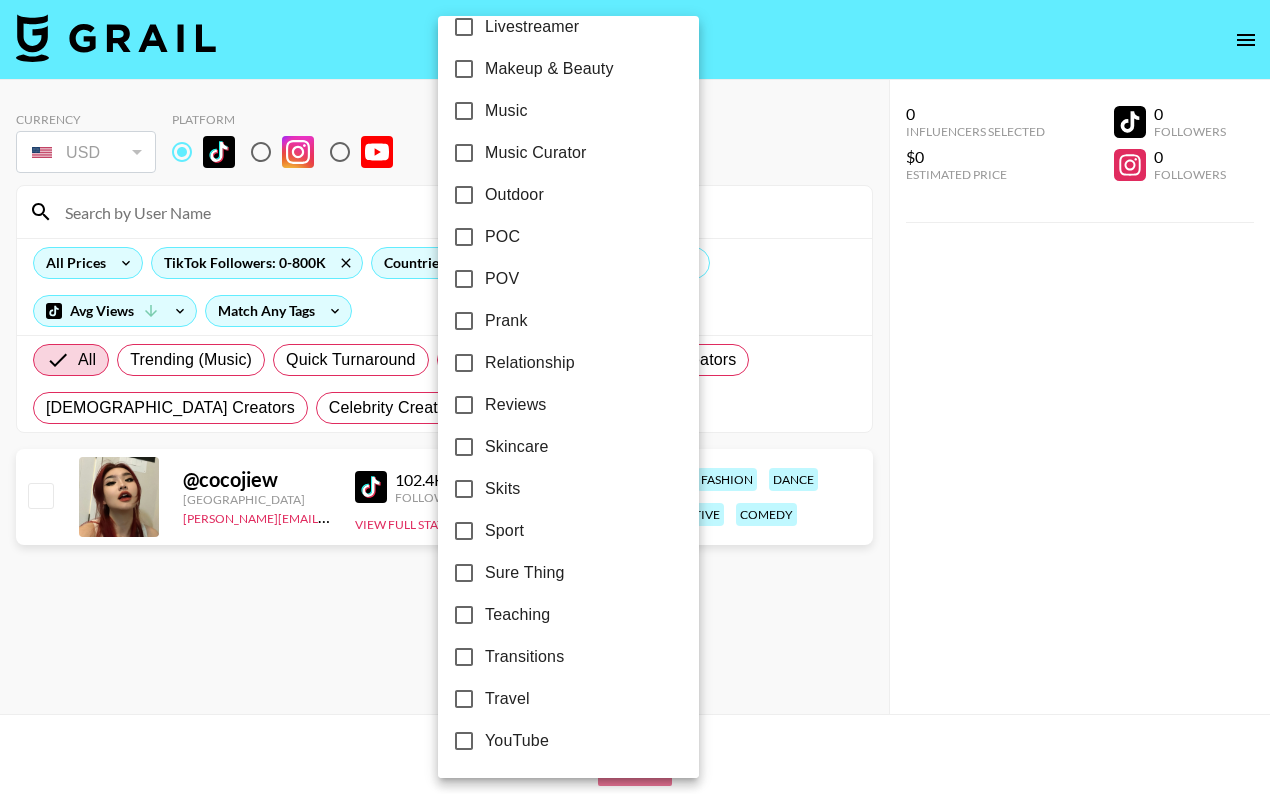 scroll, scrollTop: 1118, scrollLeft: 0, axis: vertical 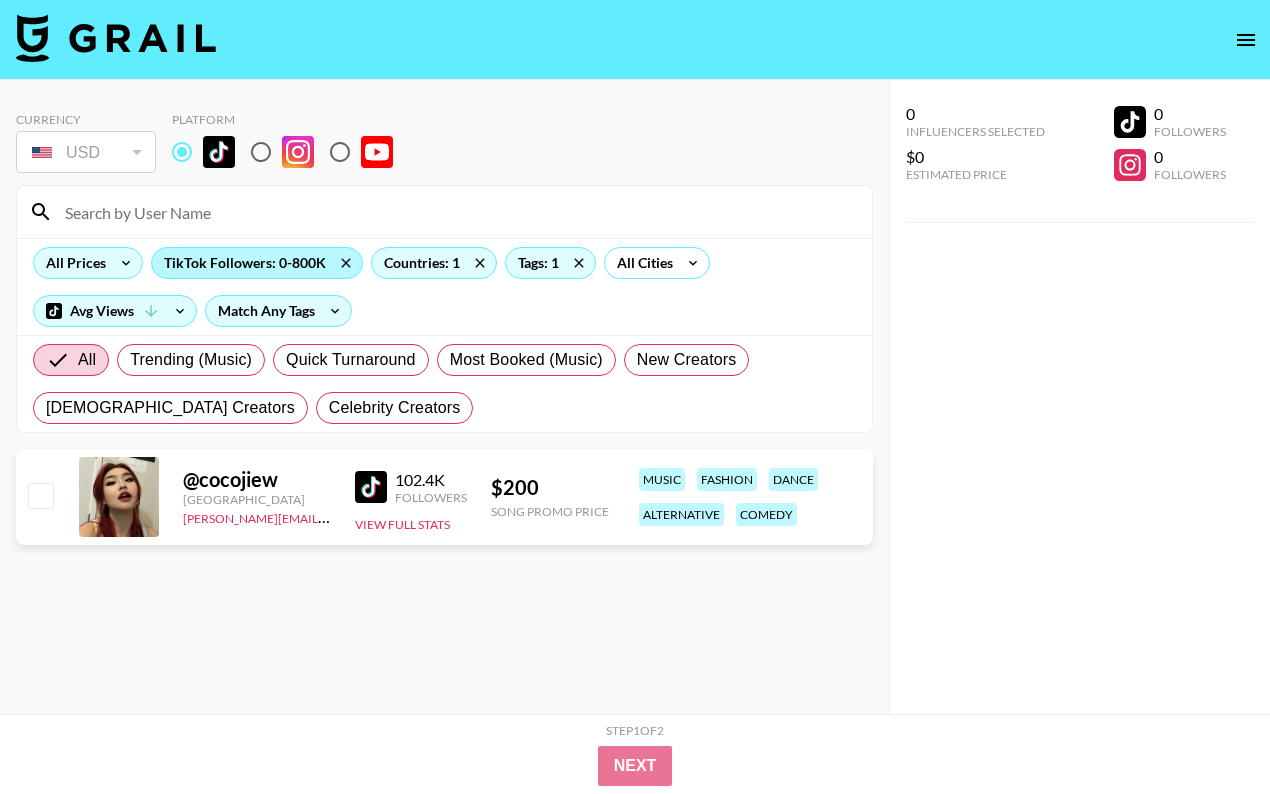 click on "TikTok Followers: 0-800K" at bounding box center [257, 263] 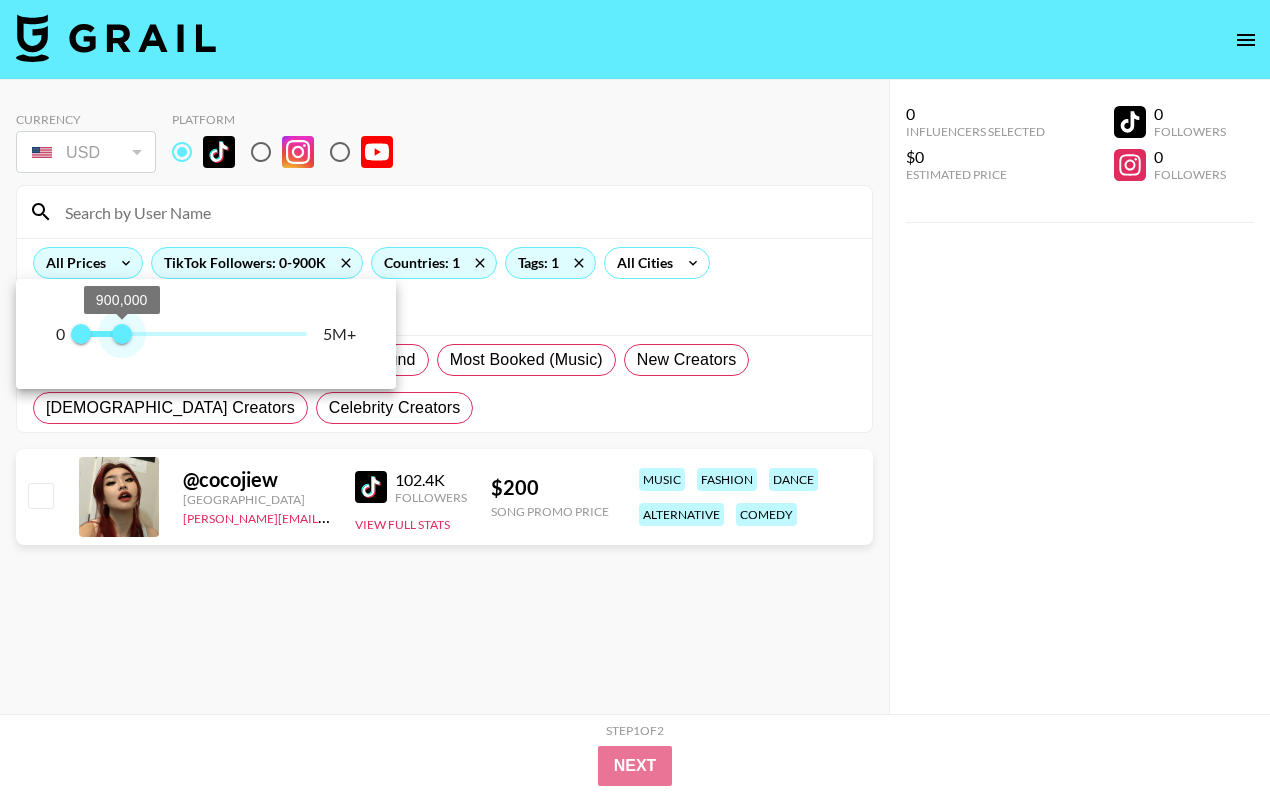 type on "1000000" 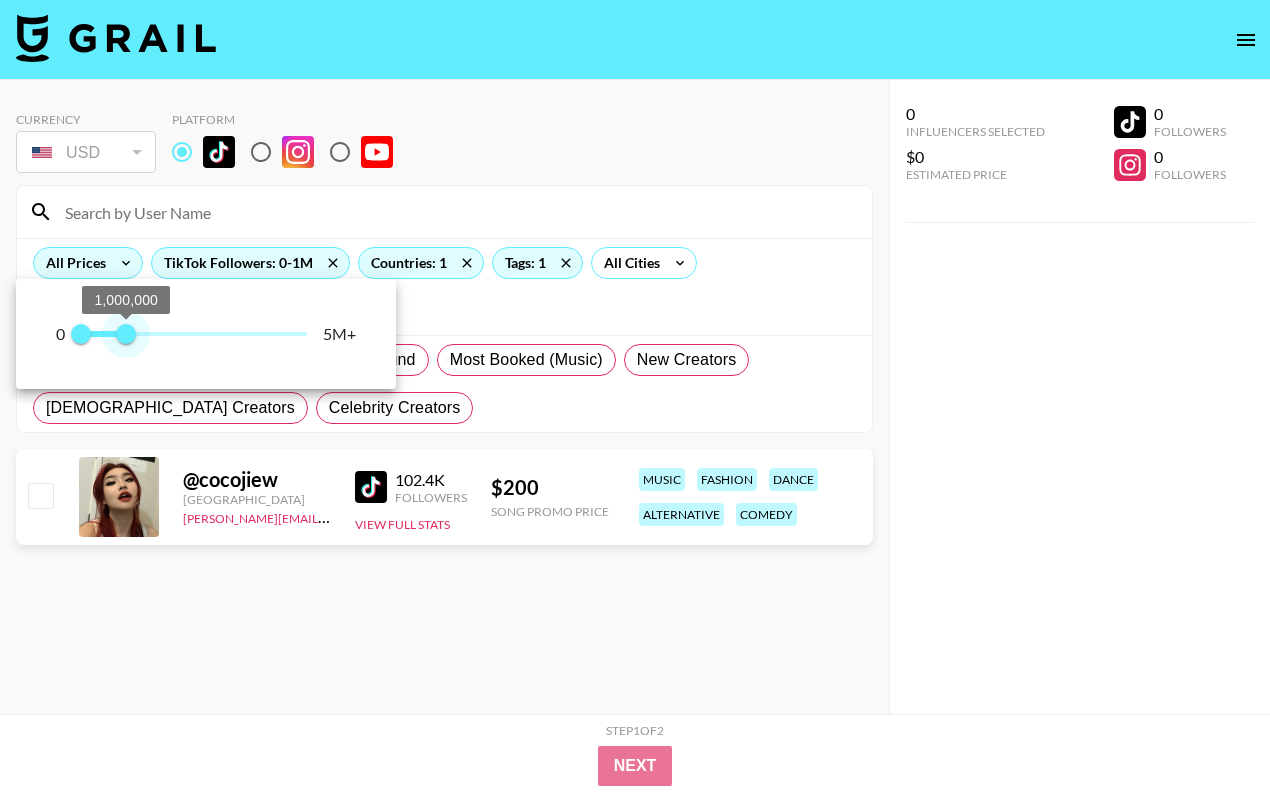 click on "1,000,000" at bounding box center (126, 334) 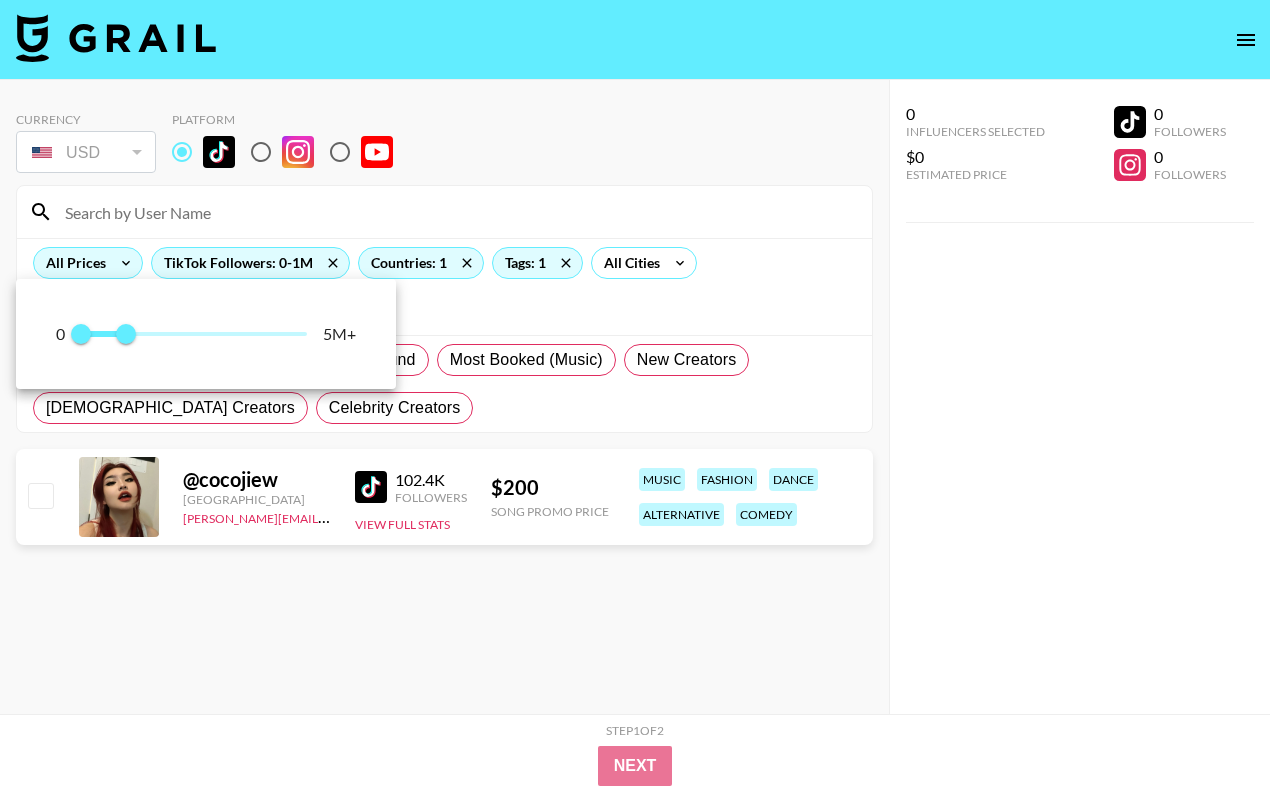 click at bounding box center (635, 397) 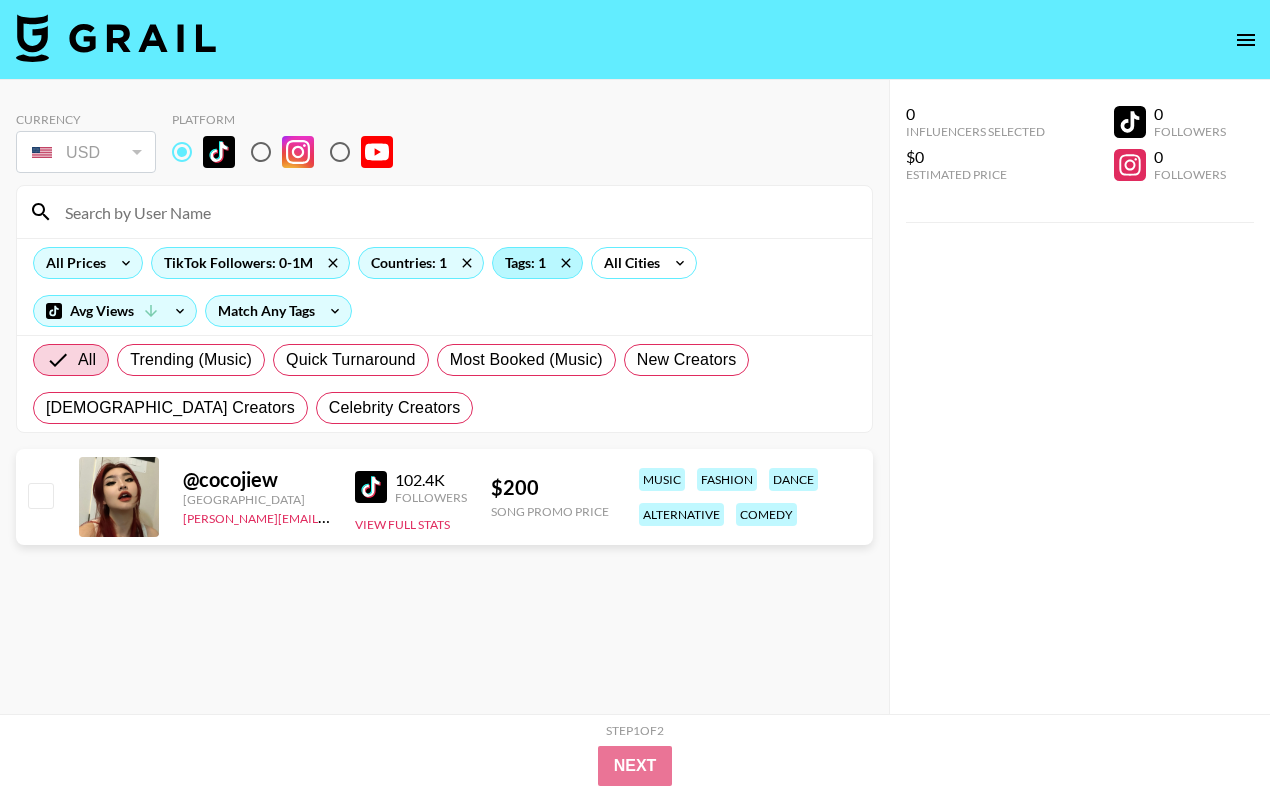 click on "Tags: 1" at bounding box center [537, 263] 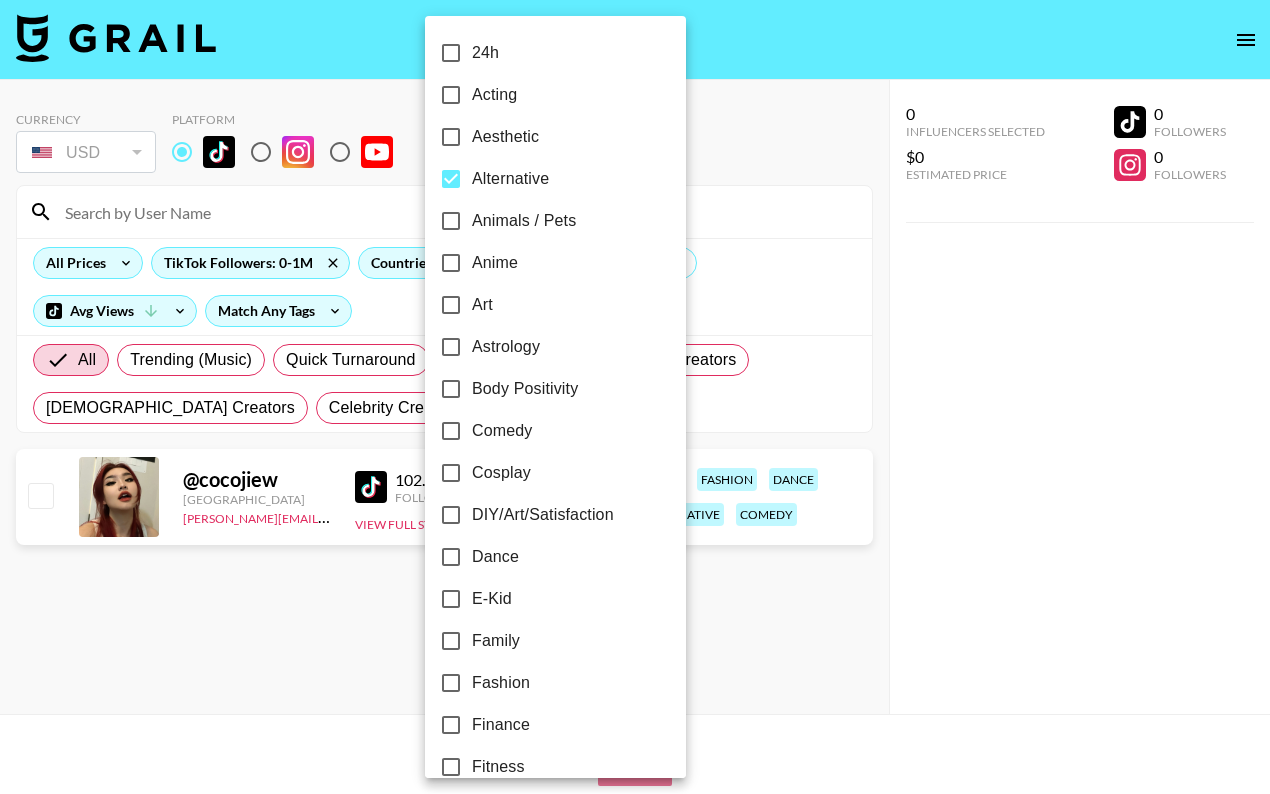 click on "Alternative" at bounding box center (510, 179) 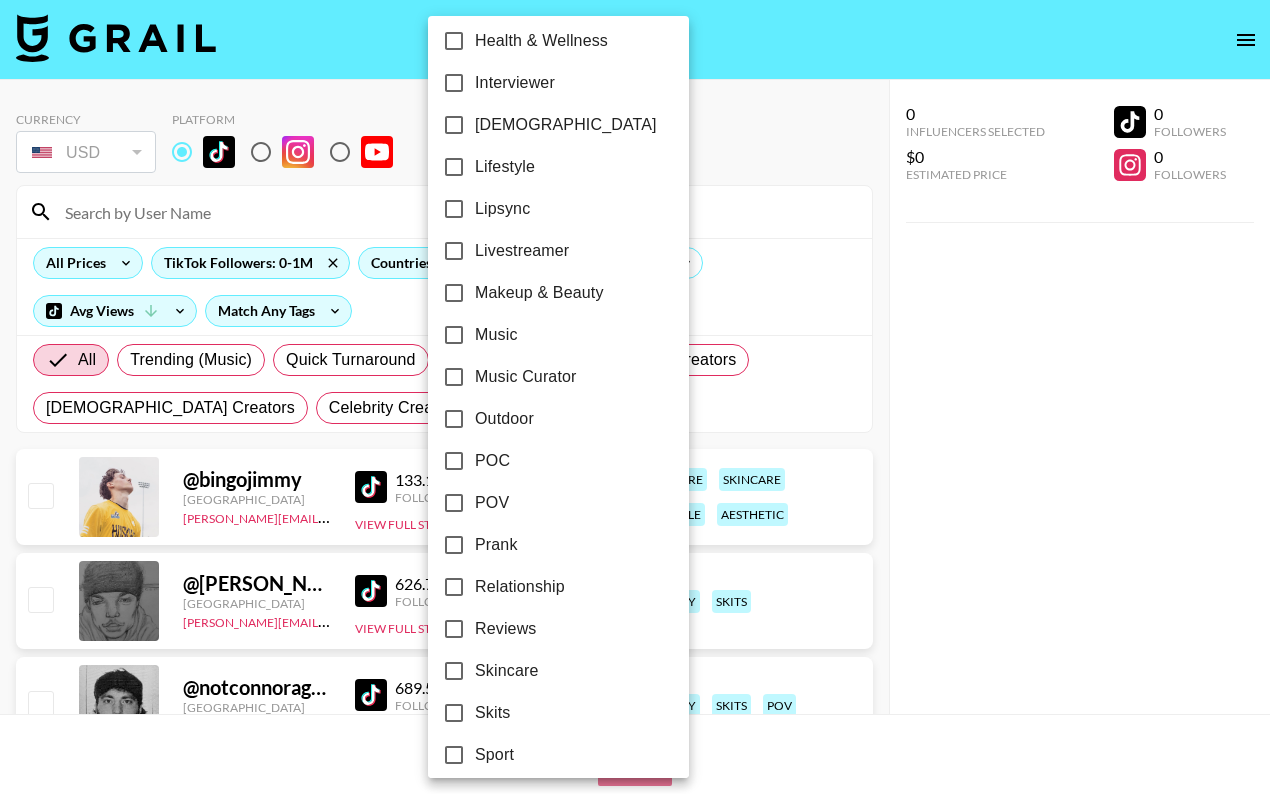 scroll, scrollTop: 932, scrollLeft: 0, axis: vertical 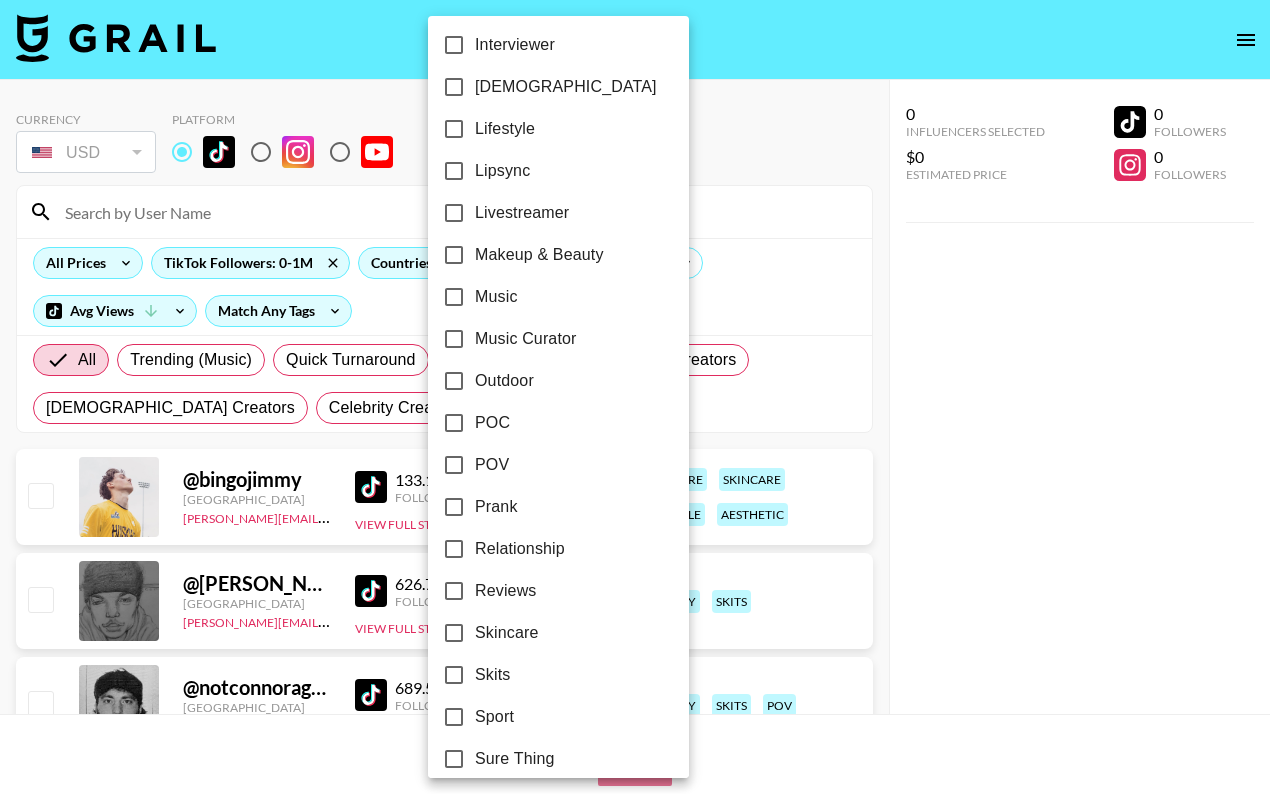 click on "Music" at bounding box center (496, 297) 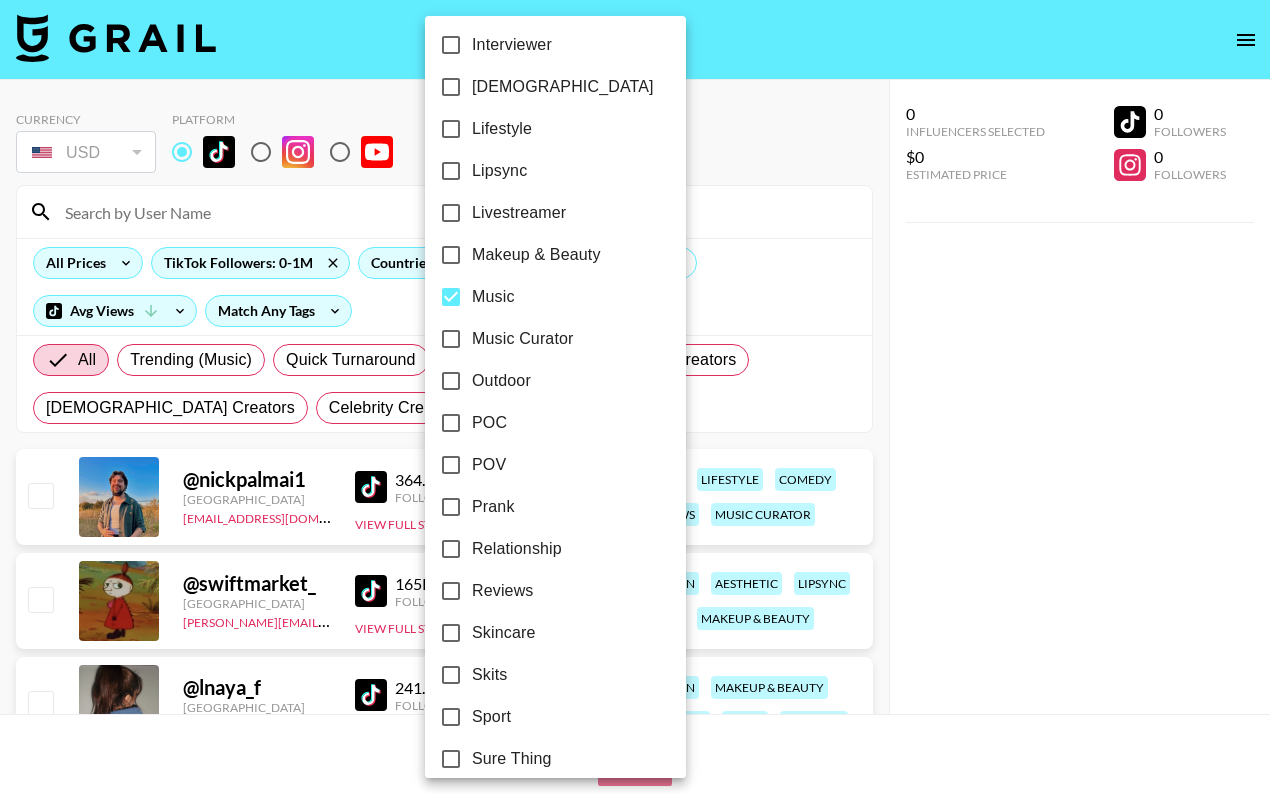 click on "Music Curator" at bounding box center [523, 339] 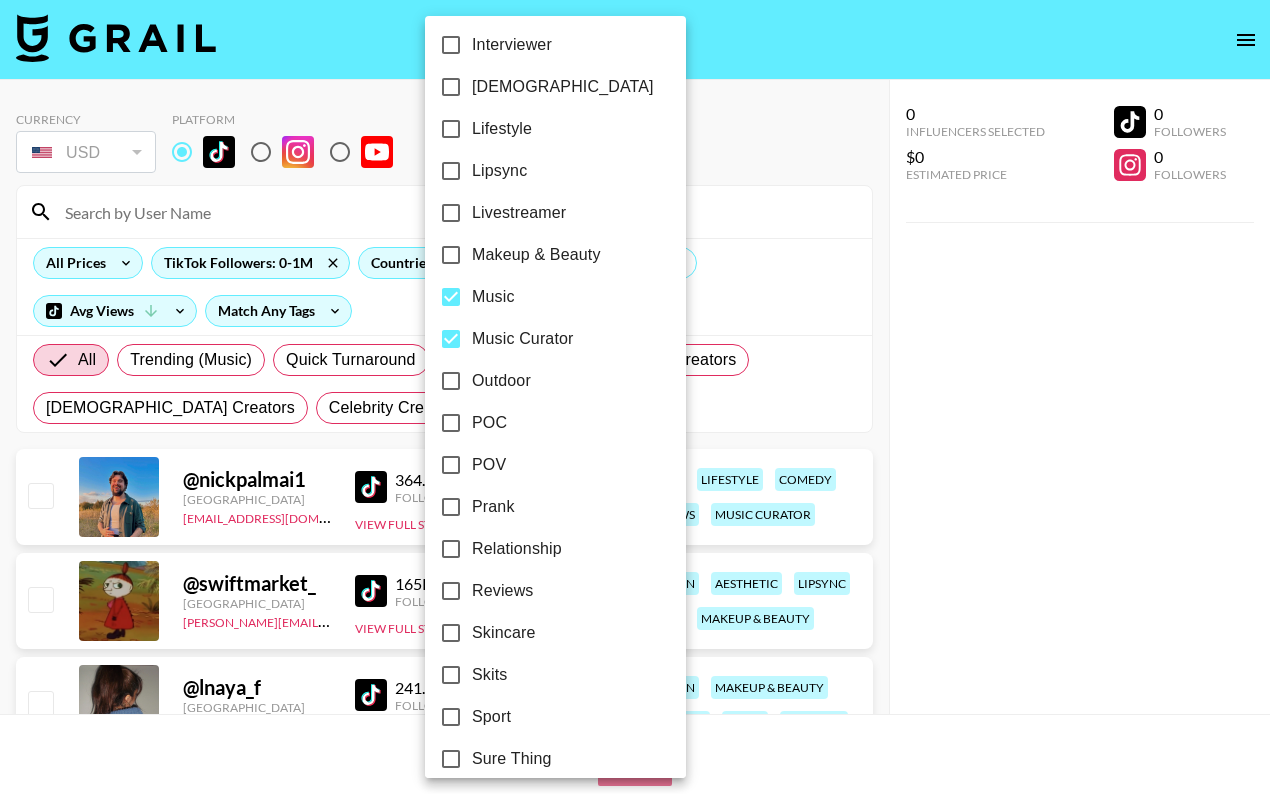 click at bounding box center (635, 397) 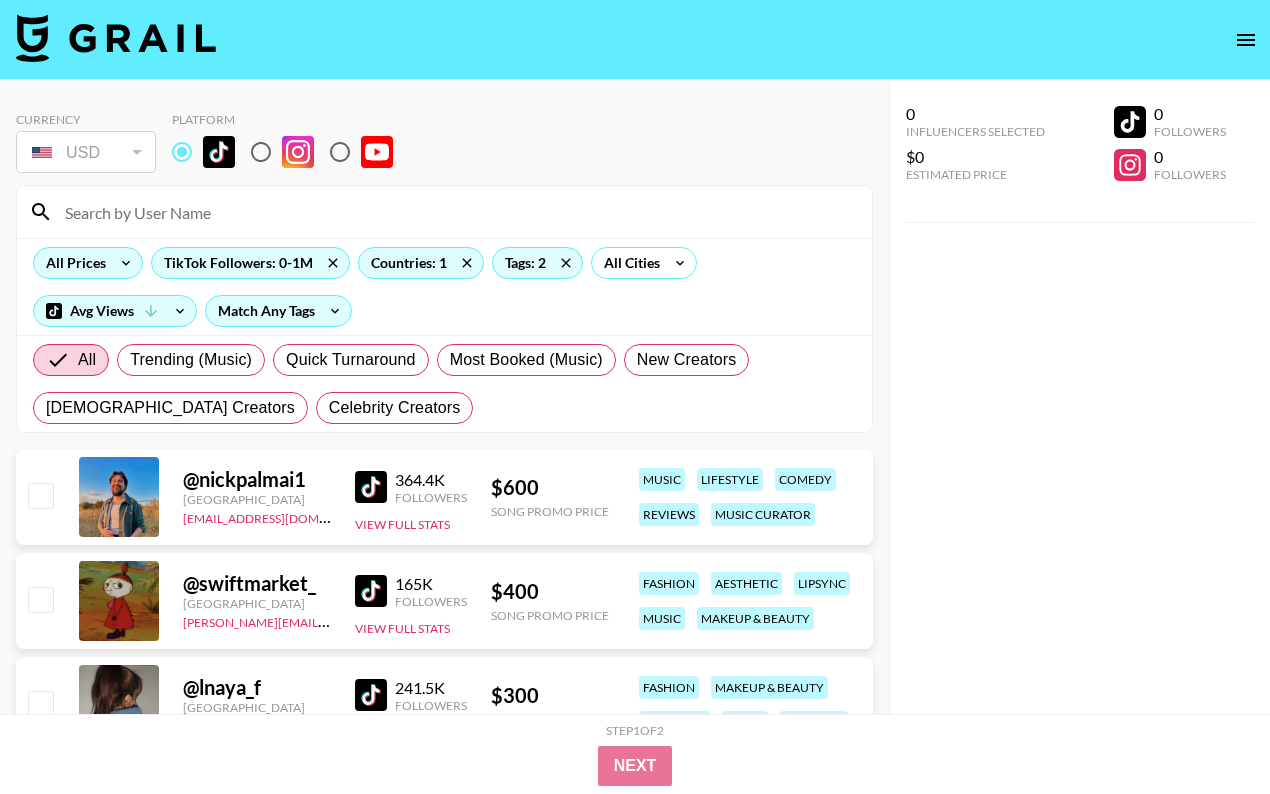 scroll, scrollTop: 0, scrollLeft: 0, axis: both 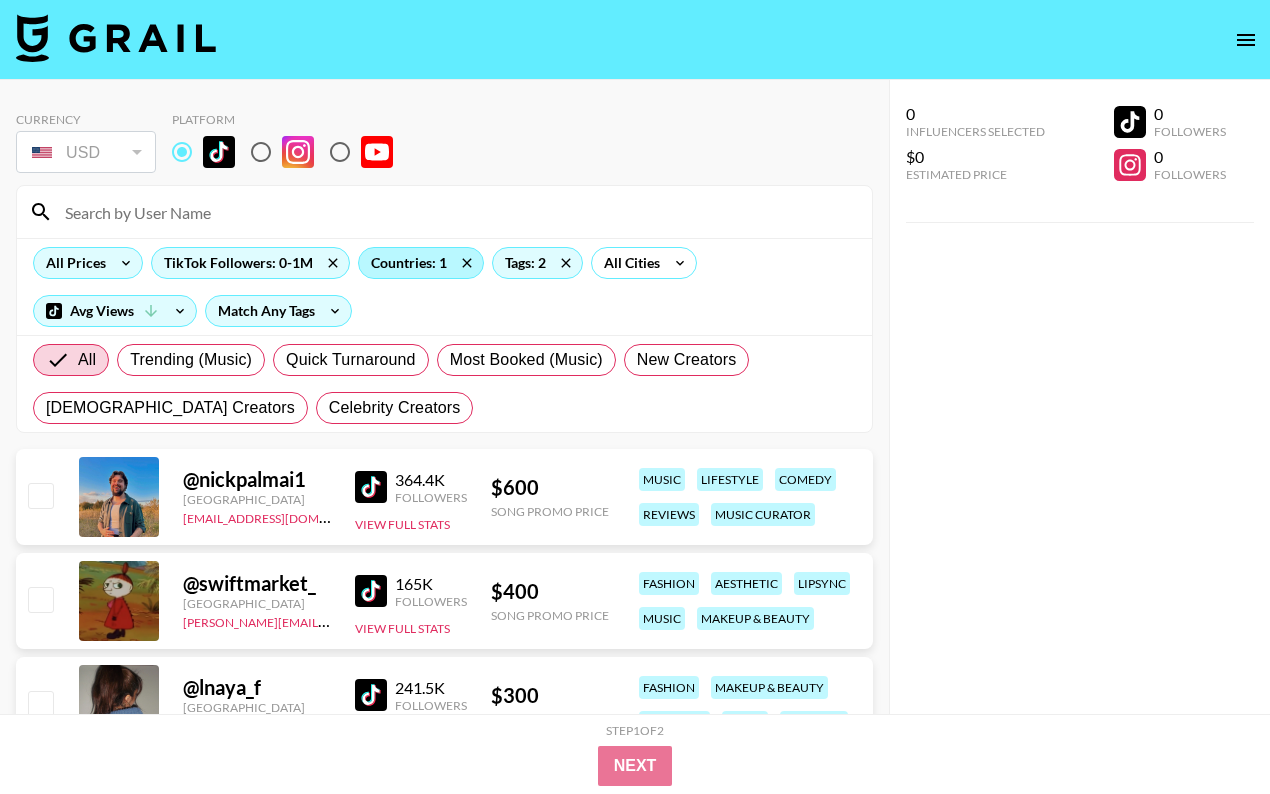 click on "Countries: 1" at bounding box center [421, 263] 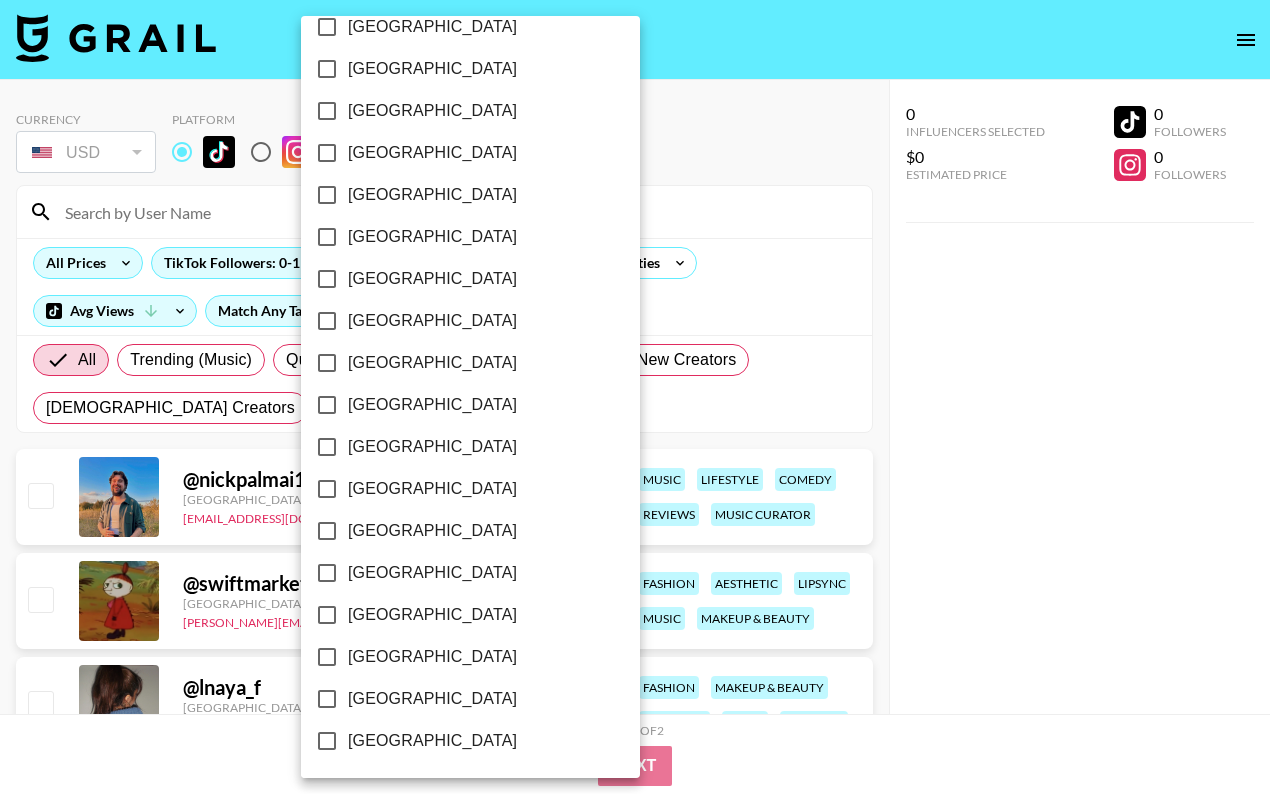 scroll, scrollTop: 1538, scrollLeft: 0, axis: vertical 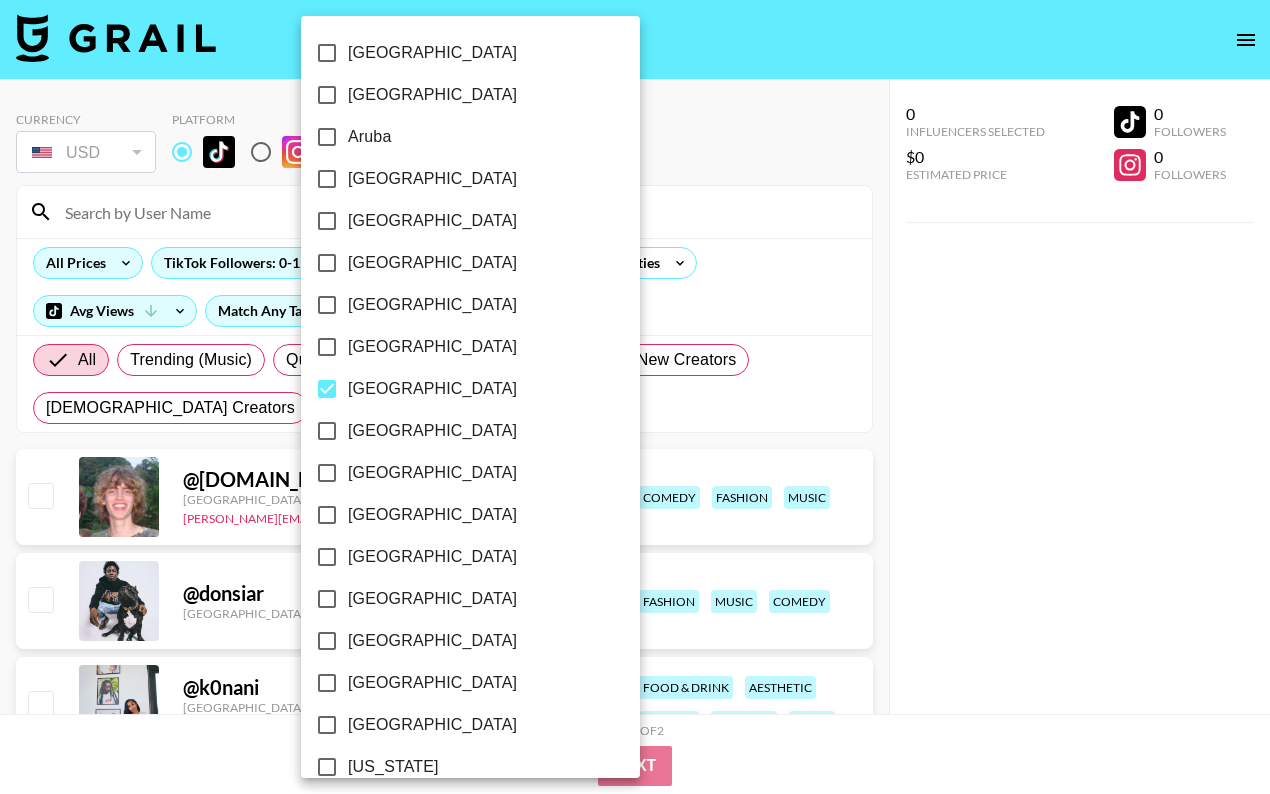 click on "[GEOGRAPHIC_DATA]" at bounding box center [432, 389] 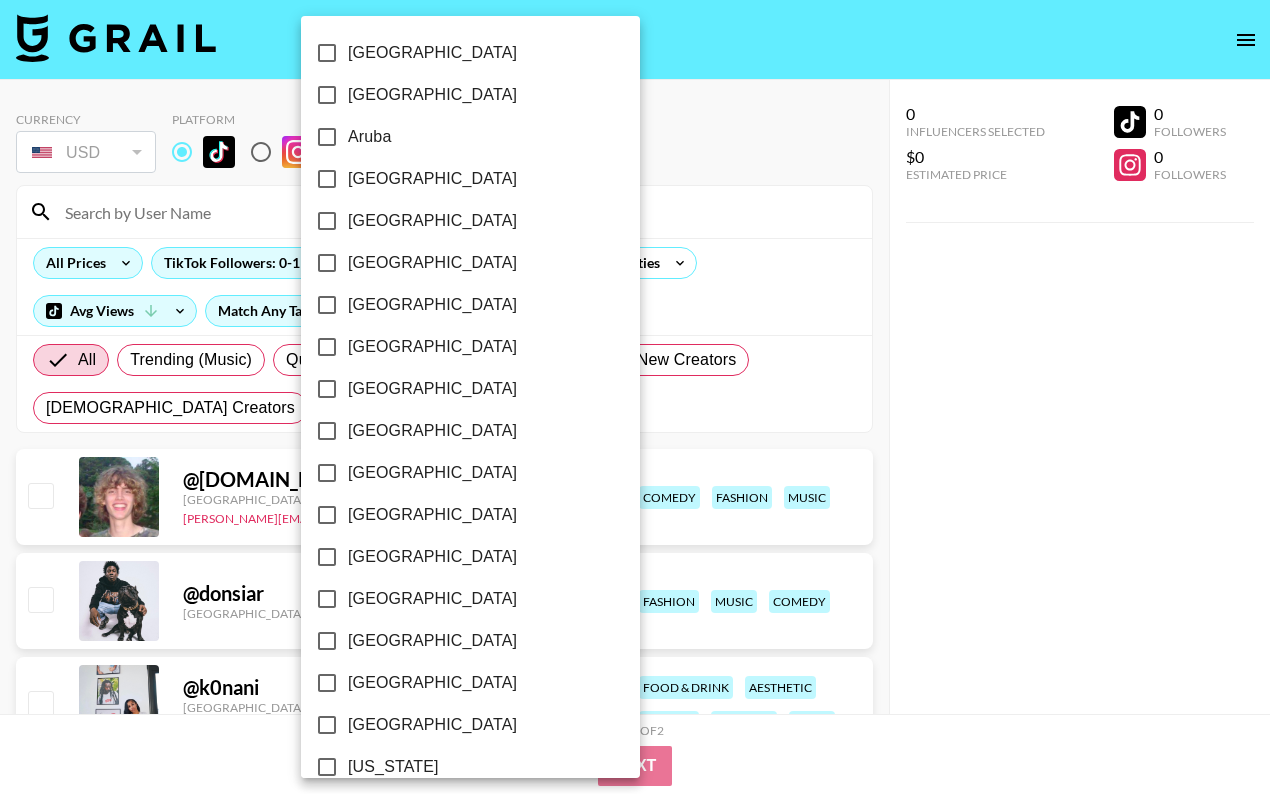 click at bounding box center [635, 397] 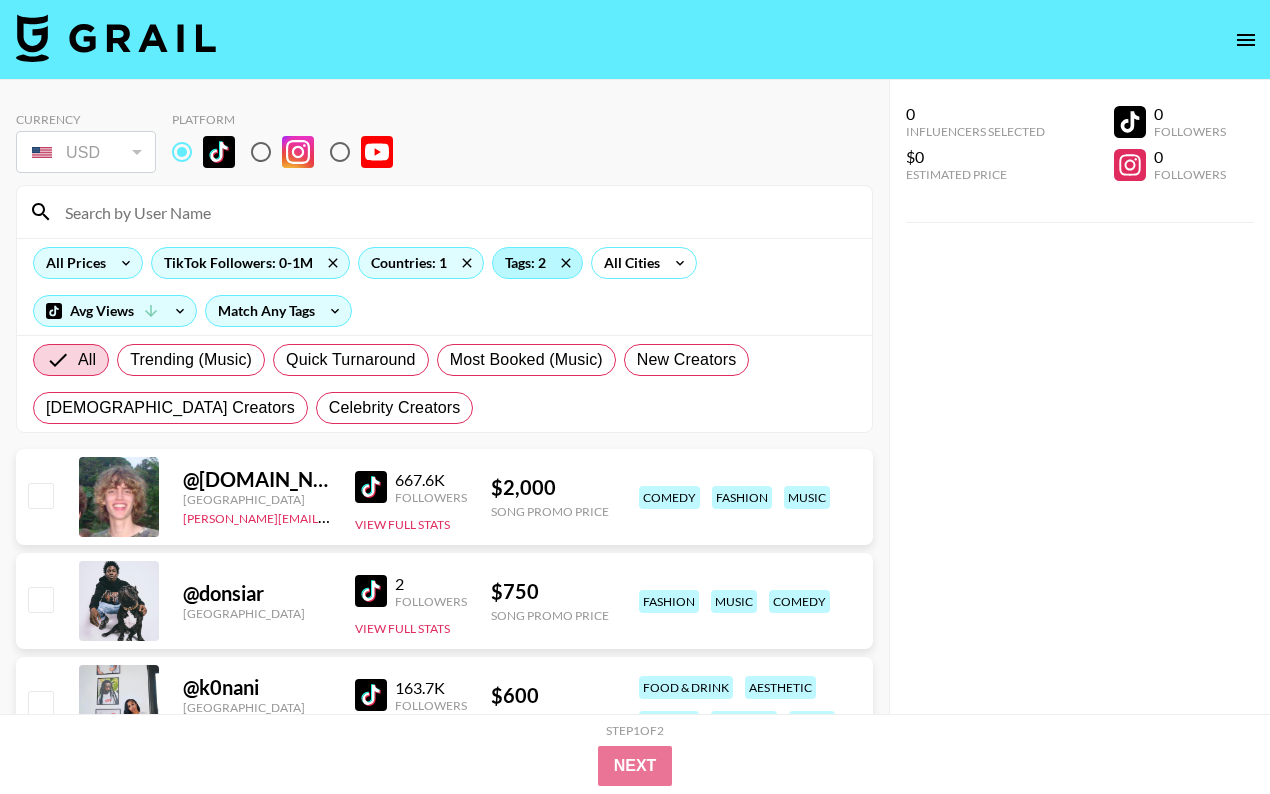 click on "Tags: 2" at bounding box center [537, 263] 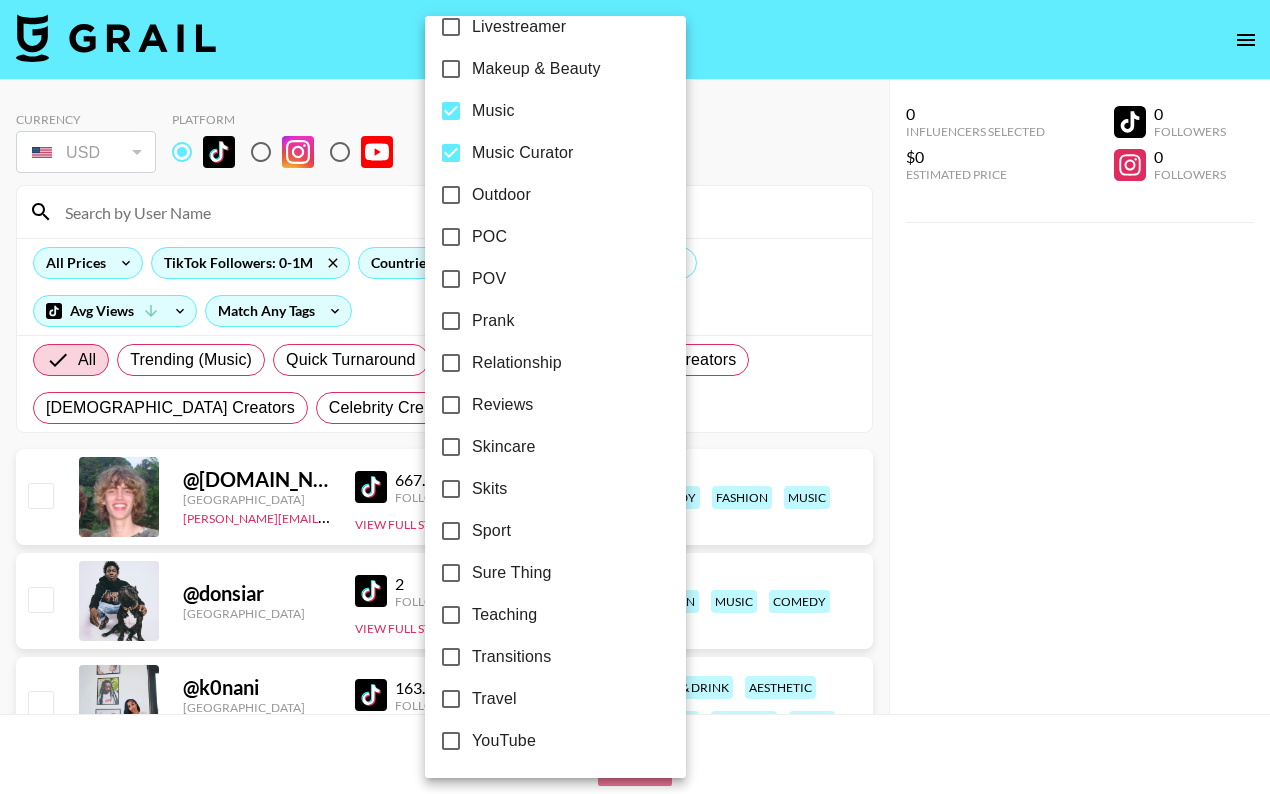 scroll, scrollTop: 1118, scrollLeft: 0, axis: vertical 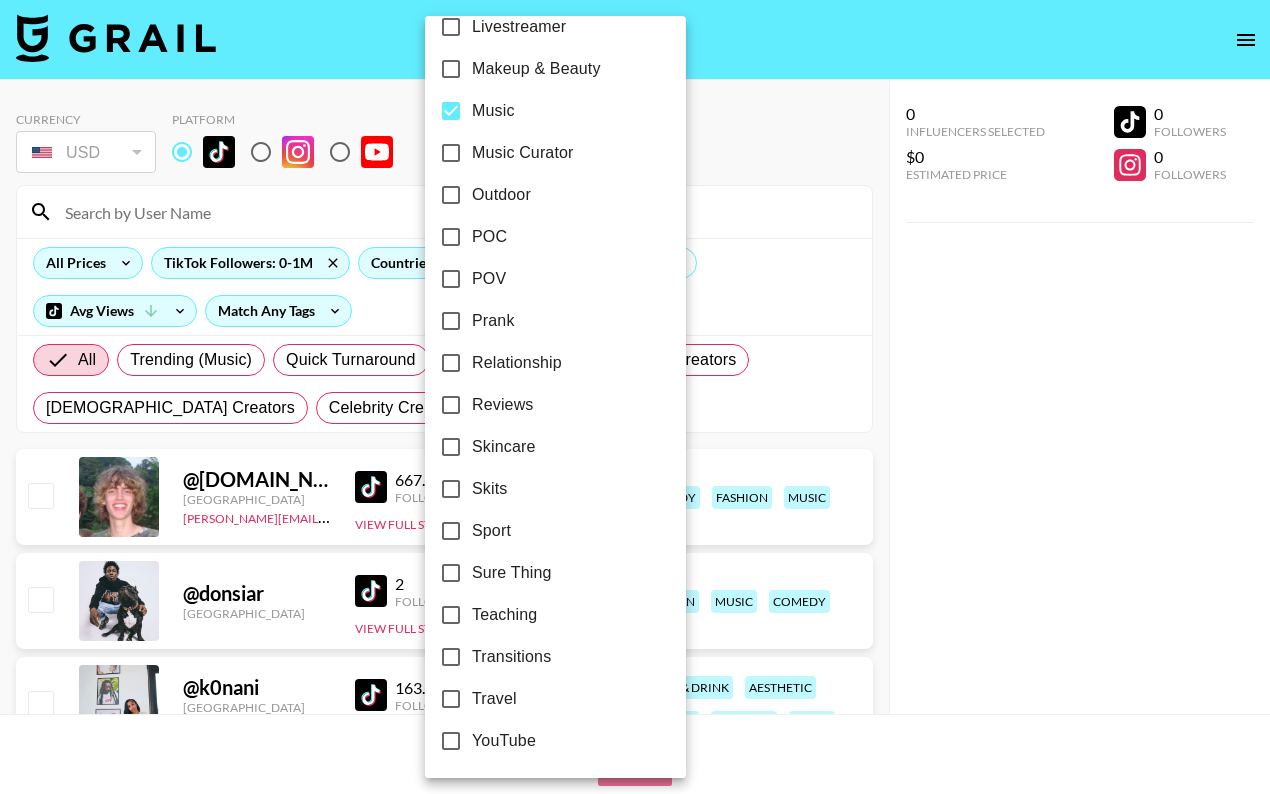 click on "Music" at bounding box center [493, 111] 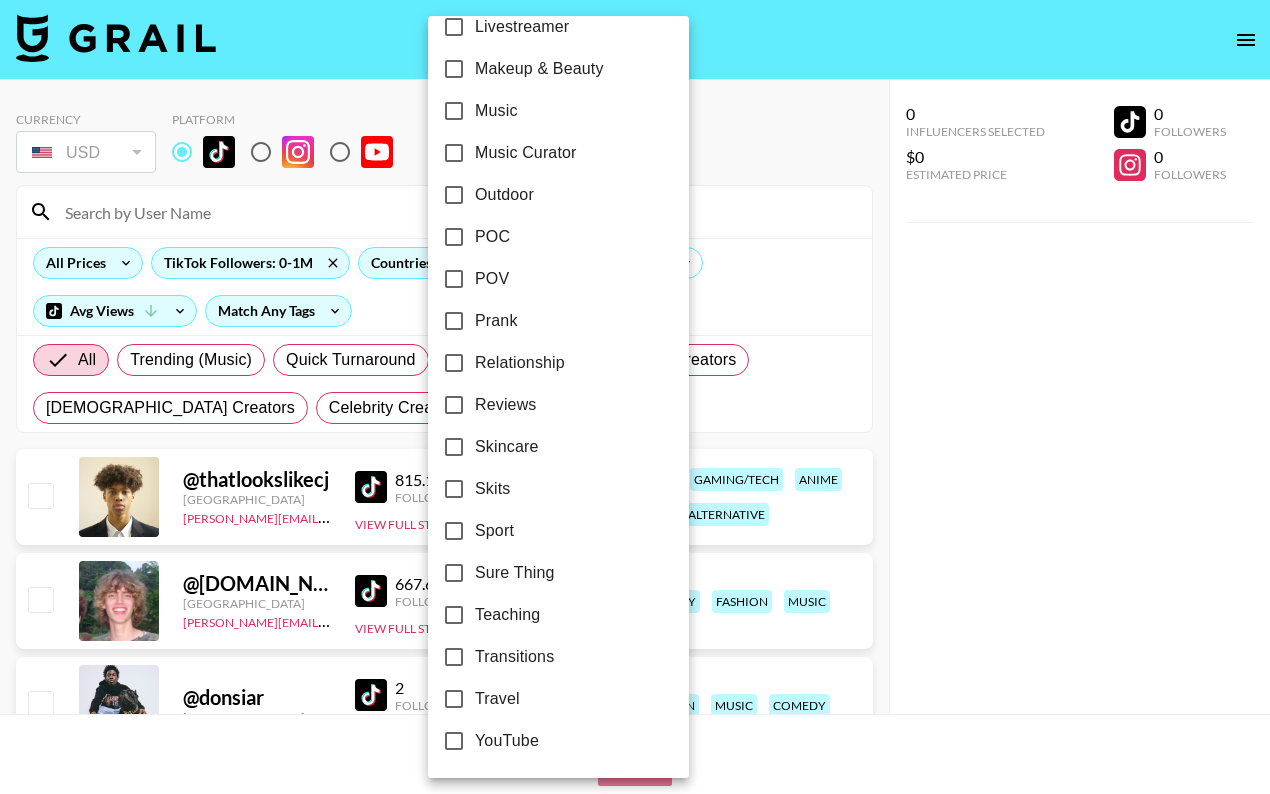 click on "POV" at bounding box center (492, 279) 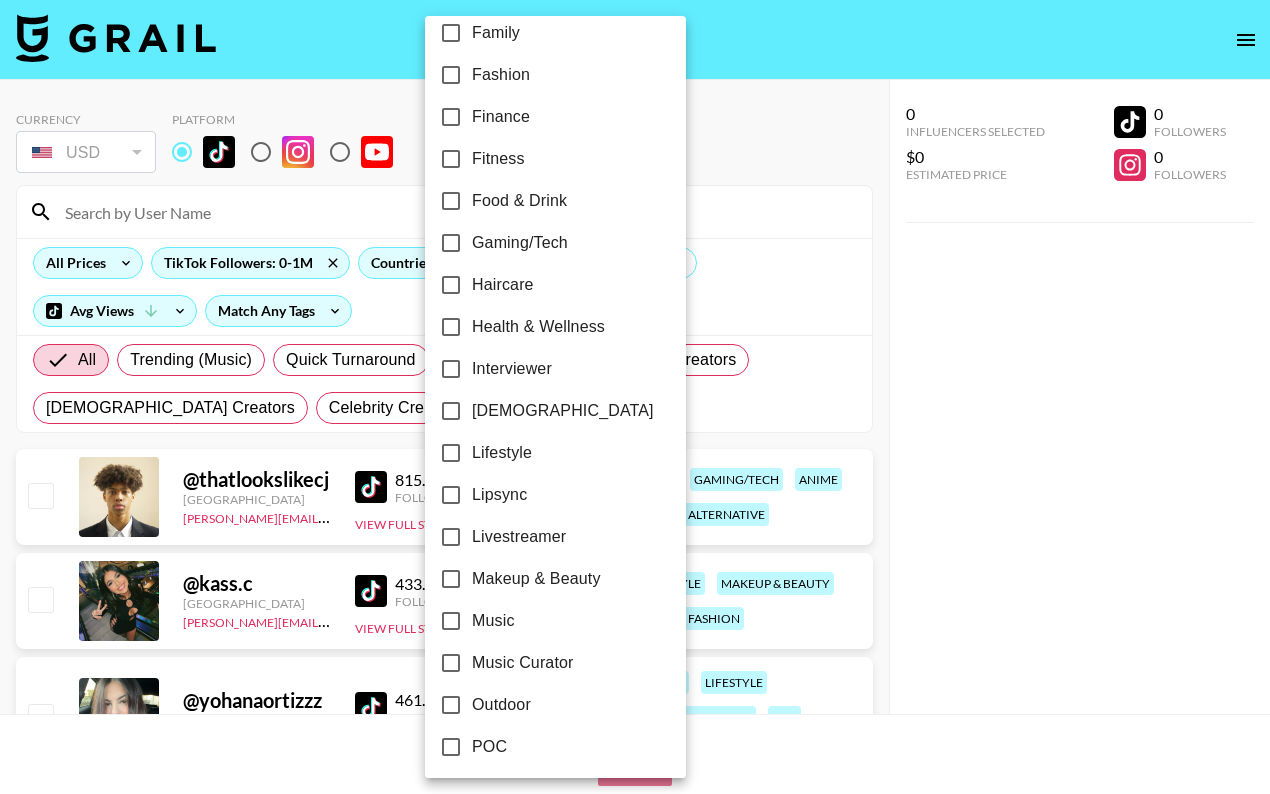 scroll, scrollTop: 831, scrollLeft: 0, axis: vertical 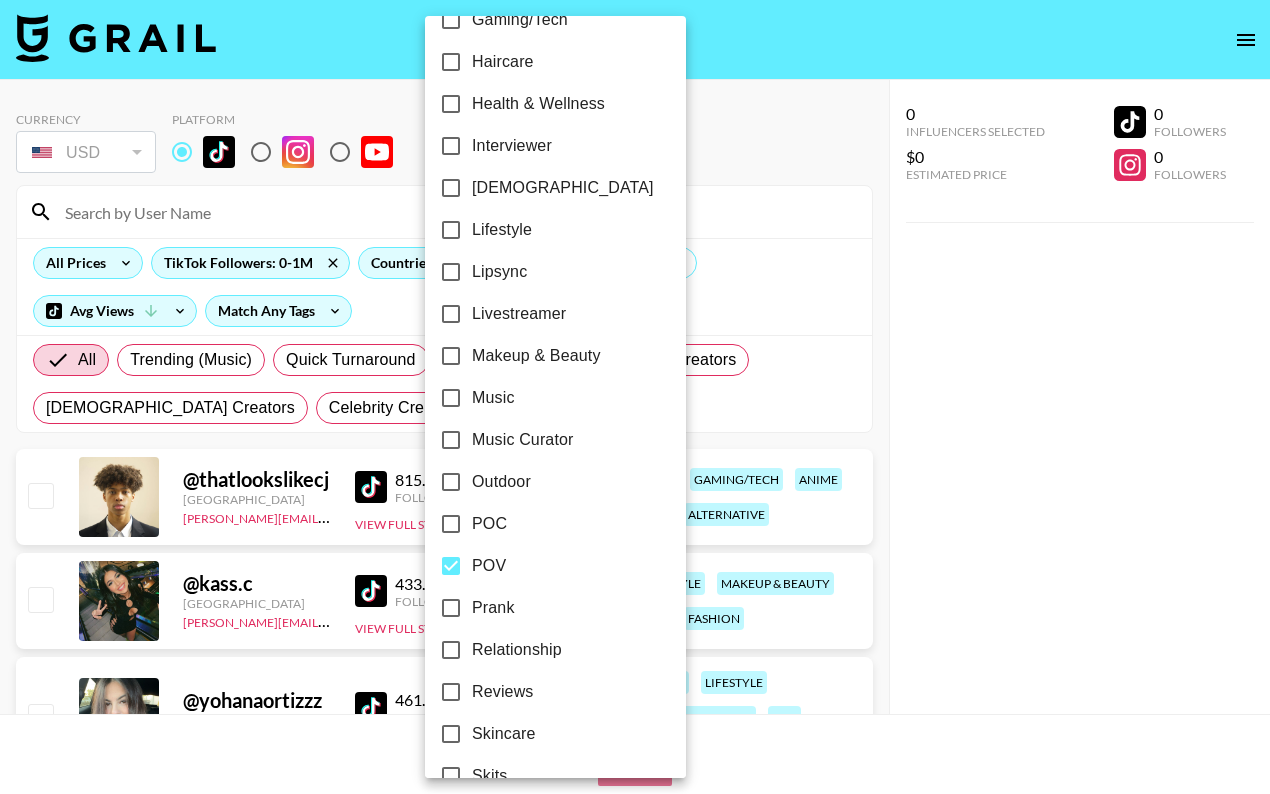 click on "Relationship" at bounding box center (517, 650) 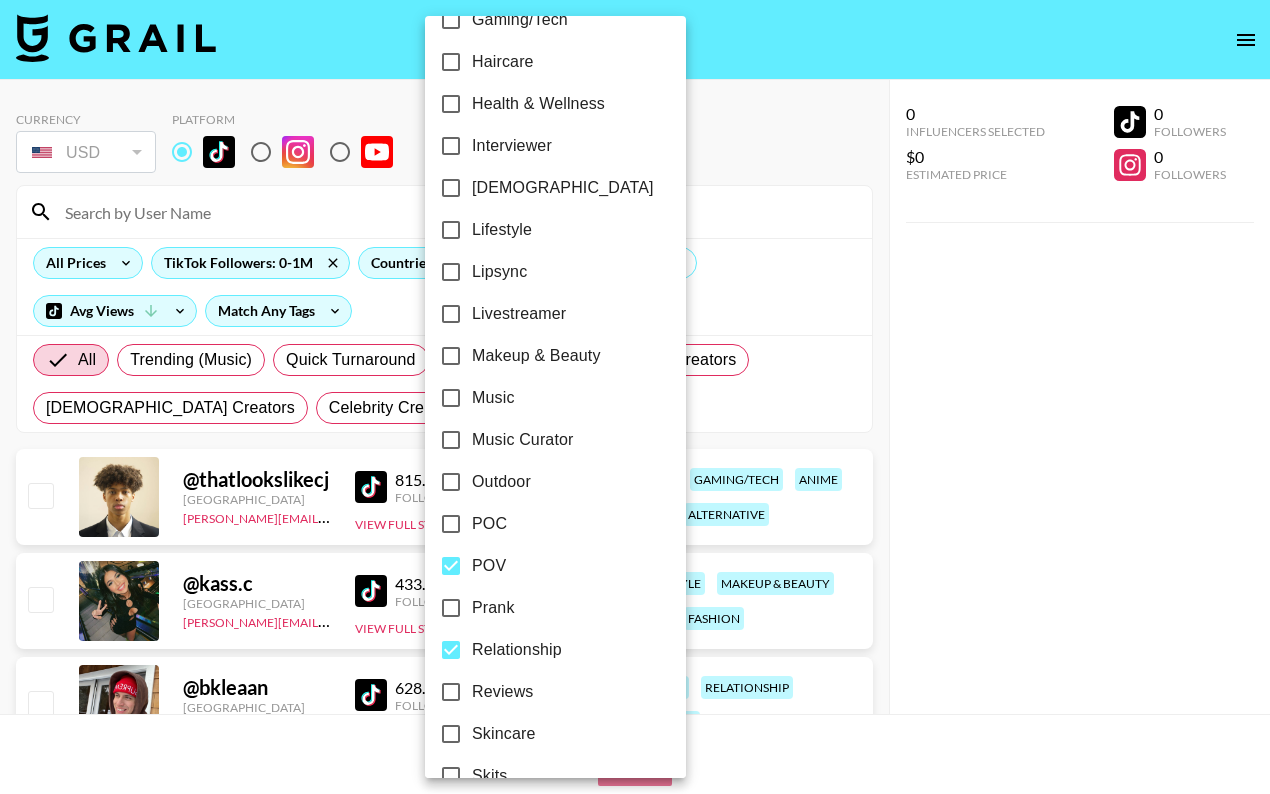 click at bounding box center [635, 397] 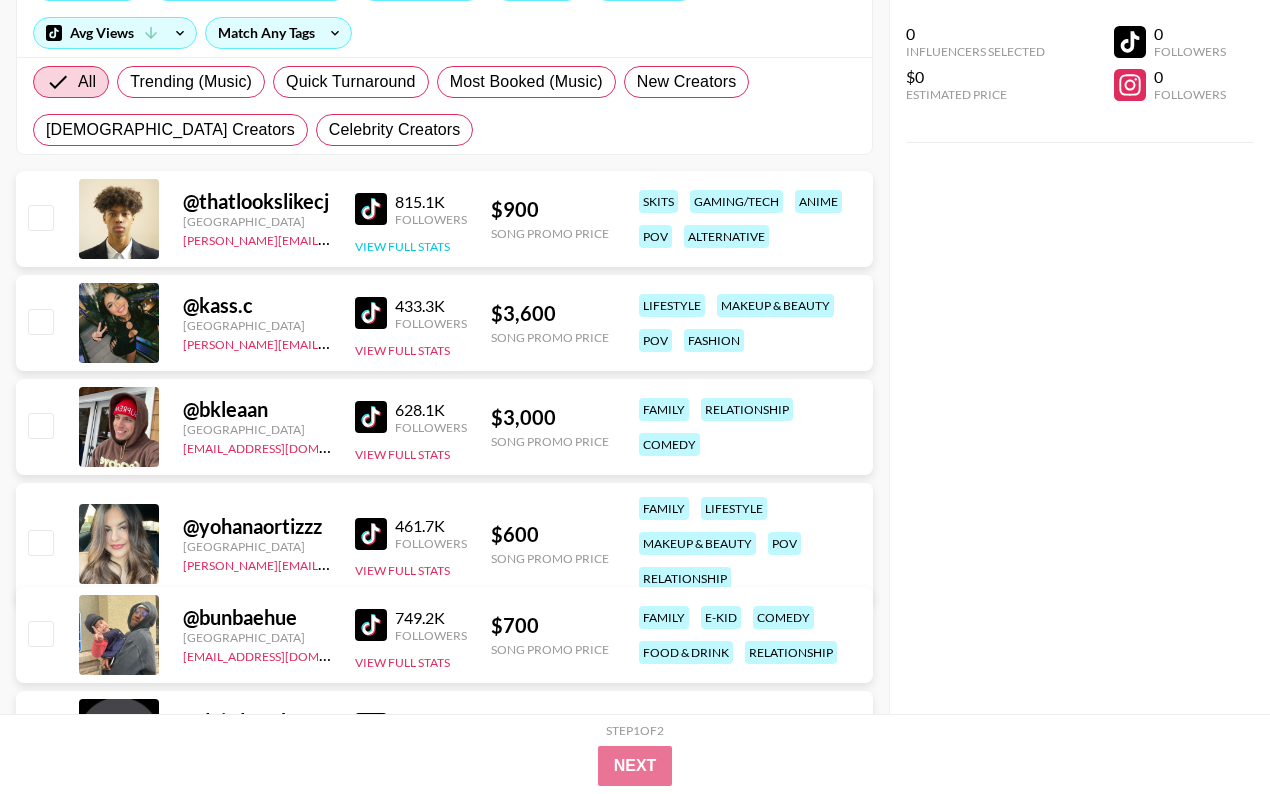 scroll, scrollTop: 206, scrollLeft: 0, axis: vertical 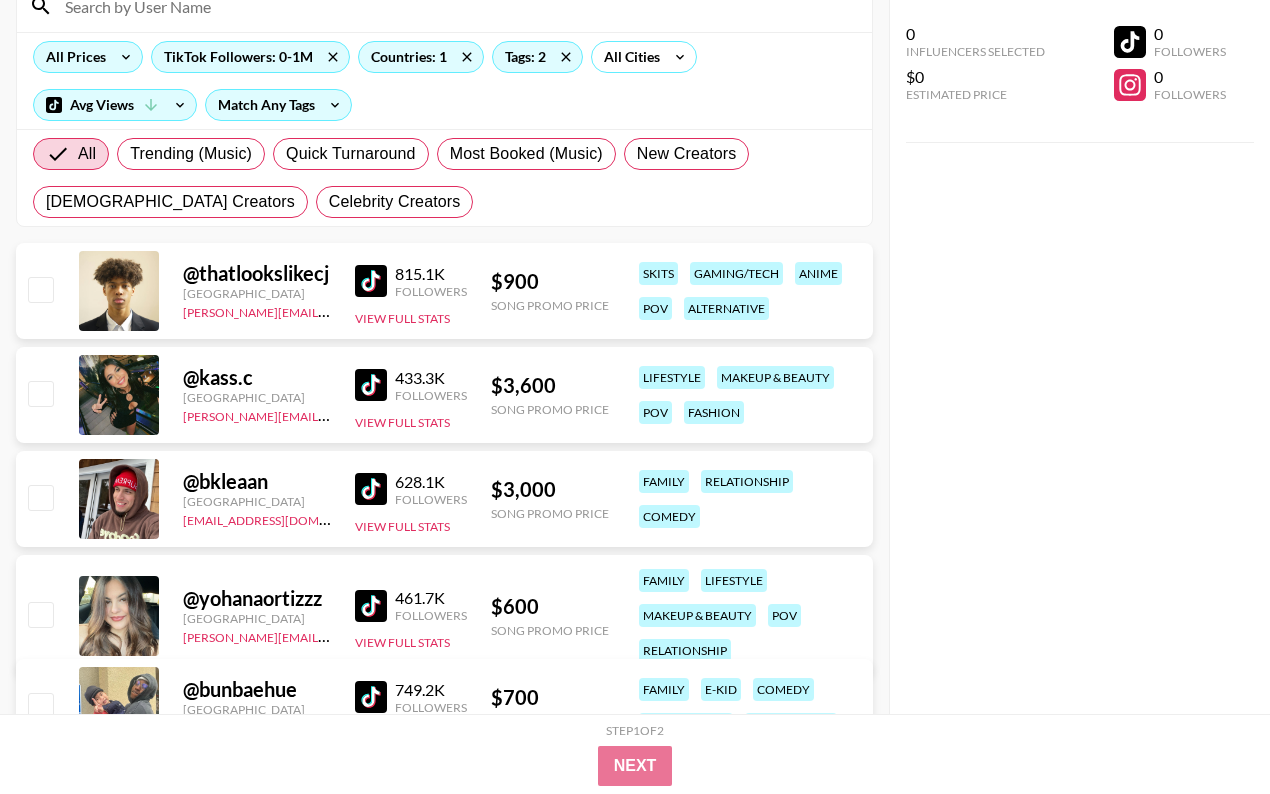 click 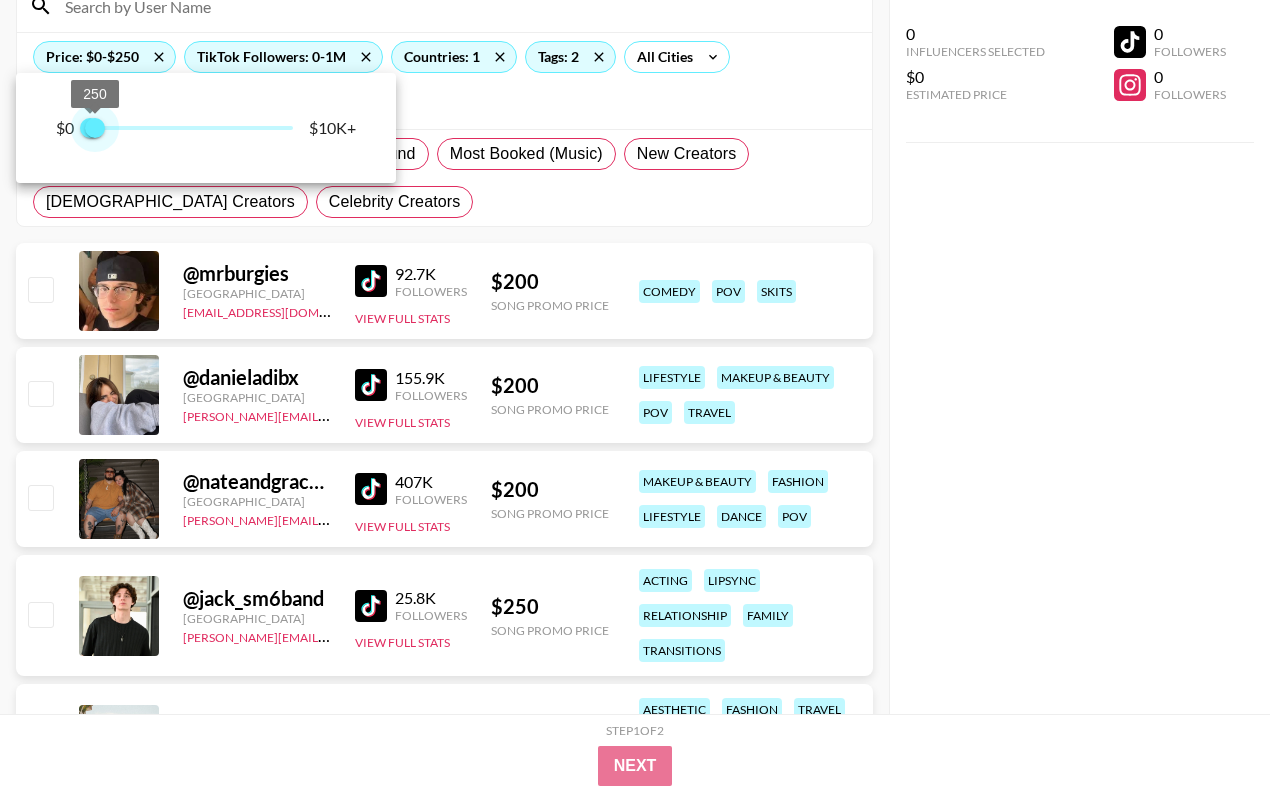scroll, scrollTop: 80, scrollLeft: 0, axis: vertical 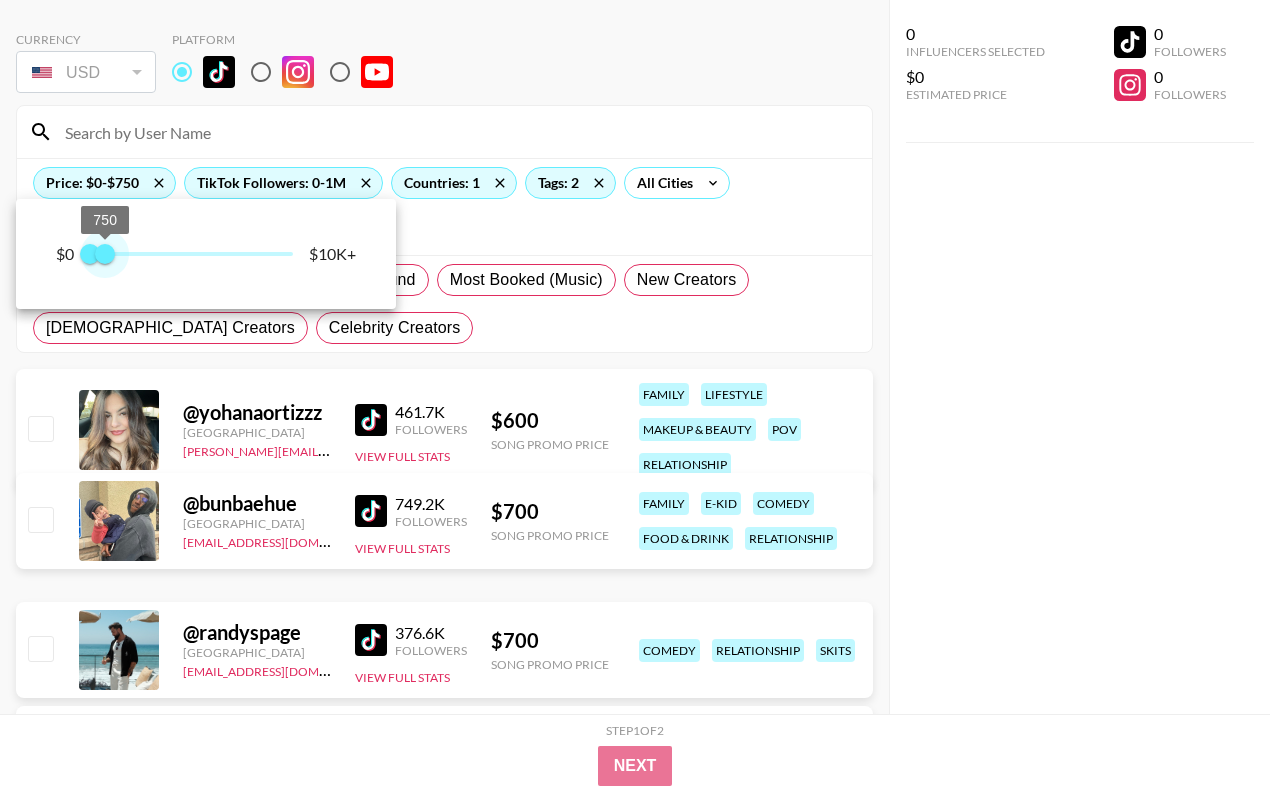 type on "500" 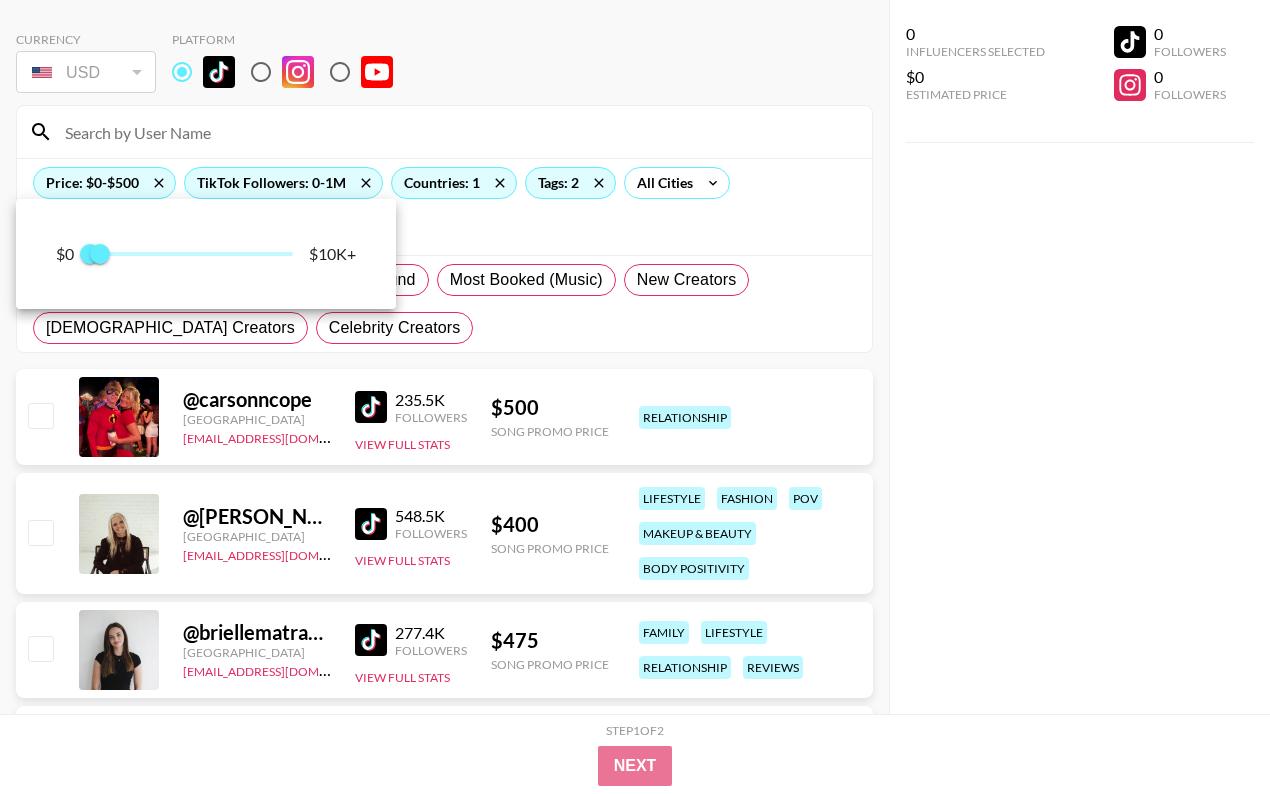 click at bounding box center [635, 397] 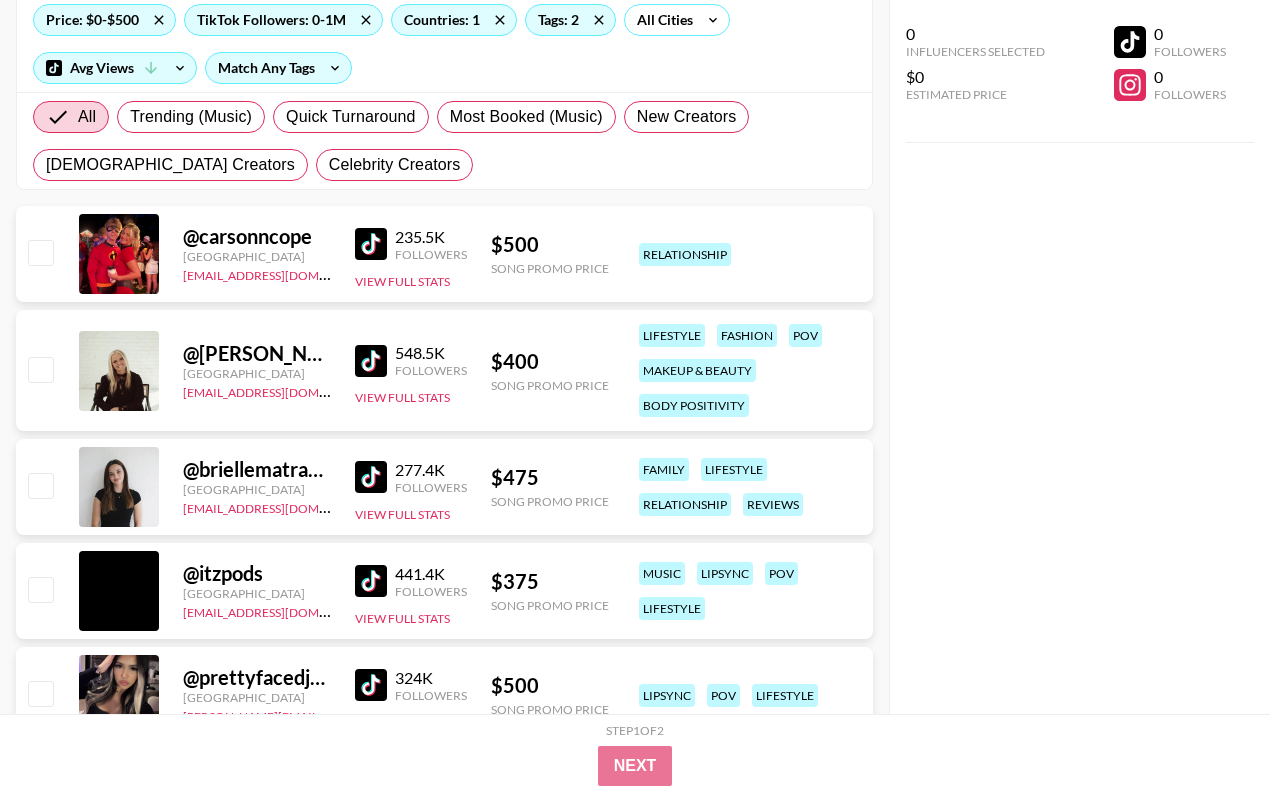 scroll, scrollTop: 259, scrollLeft: 0, axis: vertical 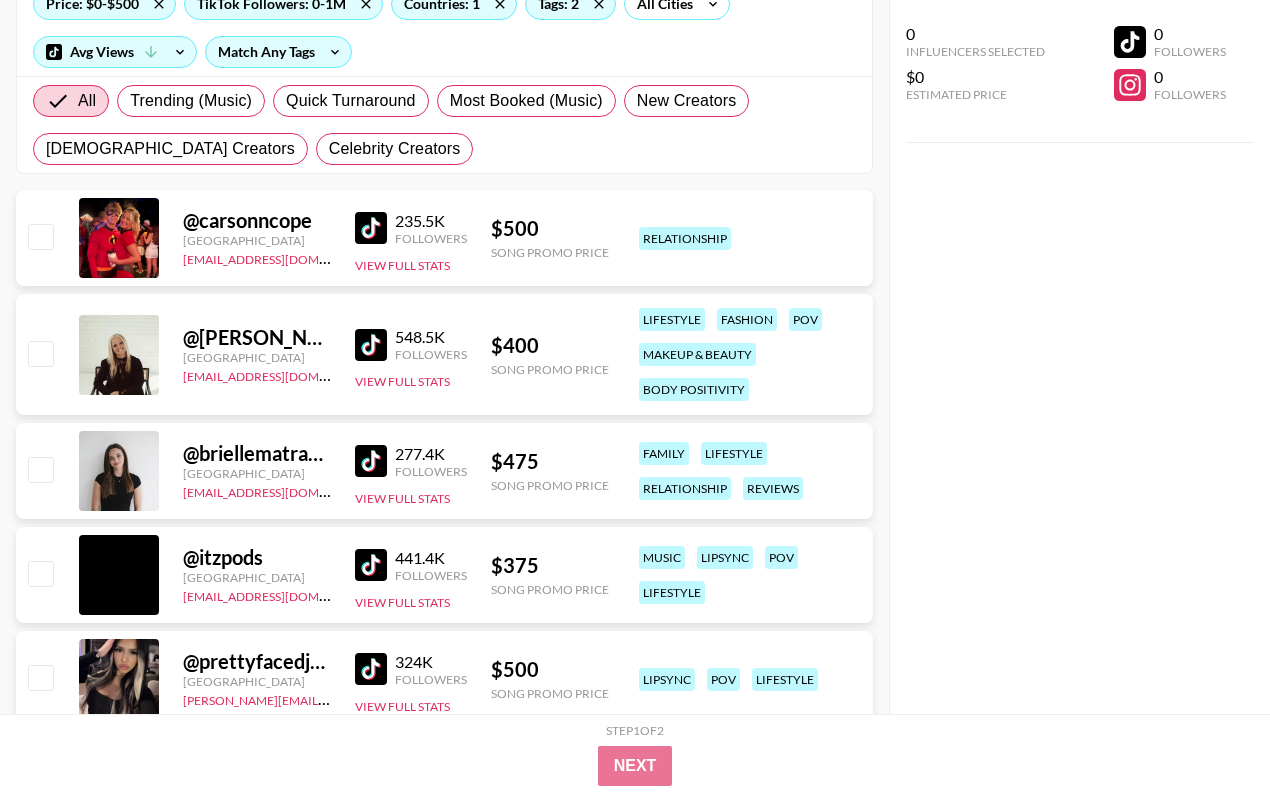 click at bounding box center [371, 228] 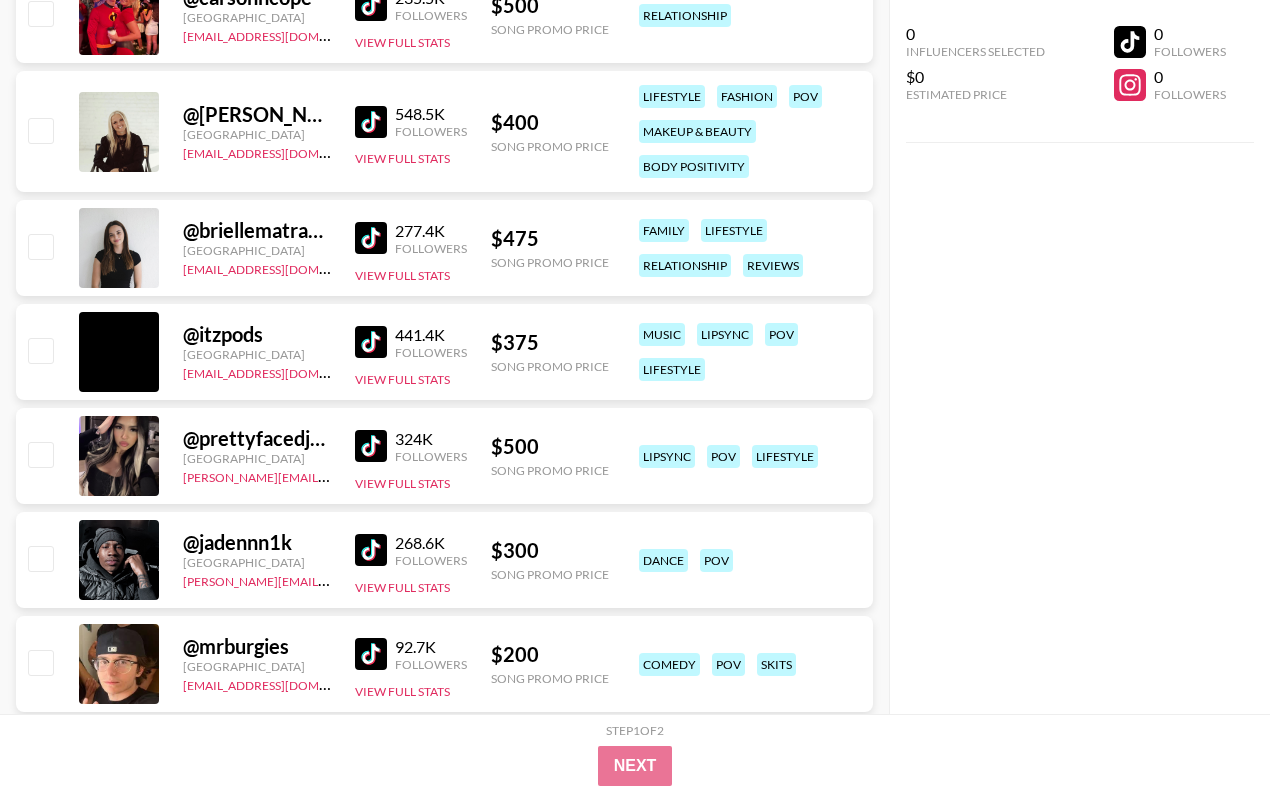 scroll, scrollTop: 484, scrollLeft: 0, axis: vertical 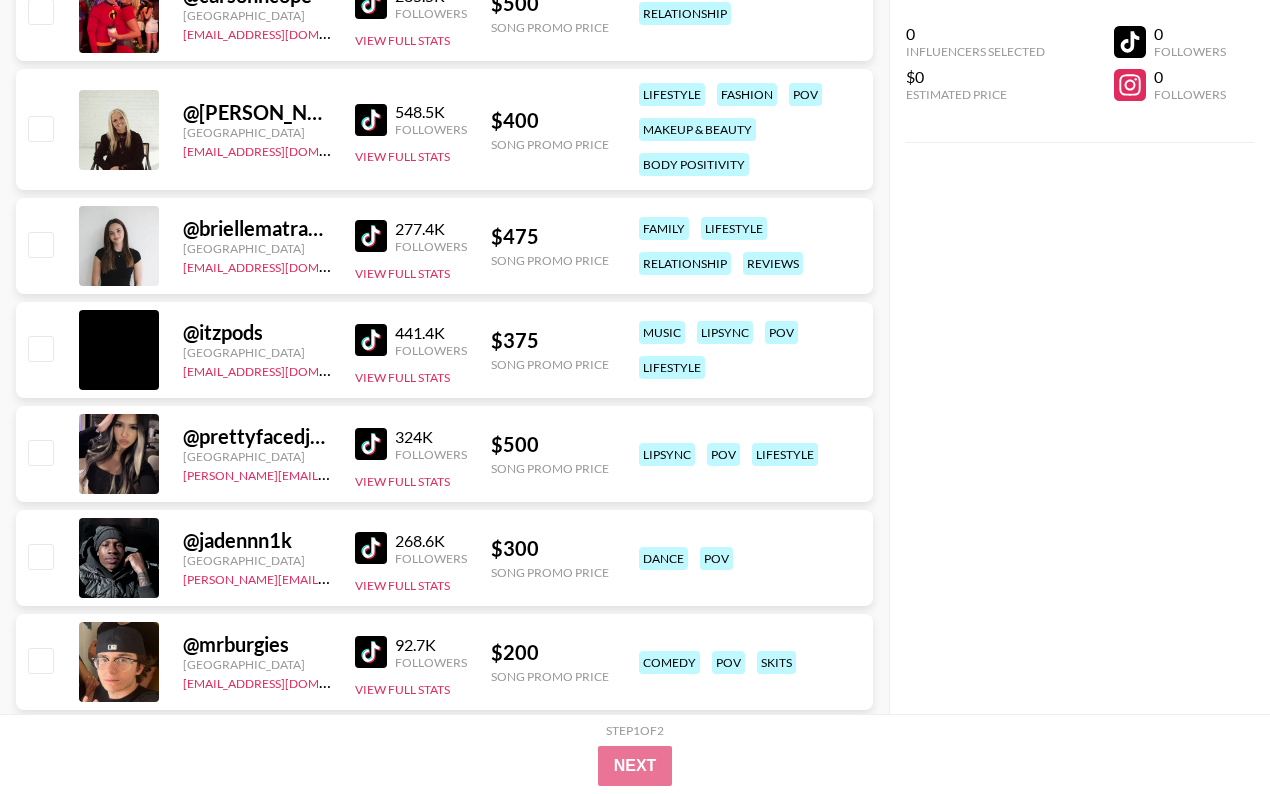 click at bounding box center (371, 236) 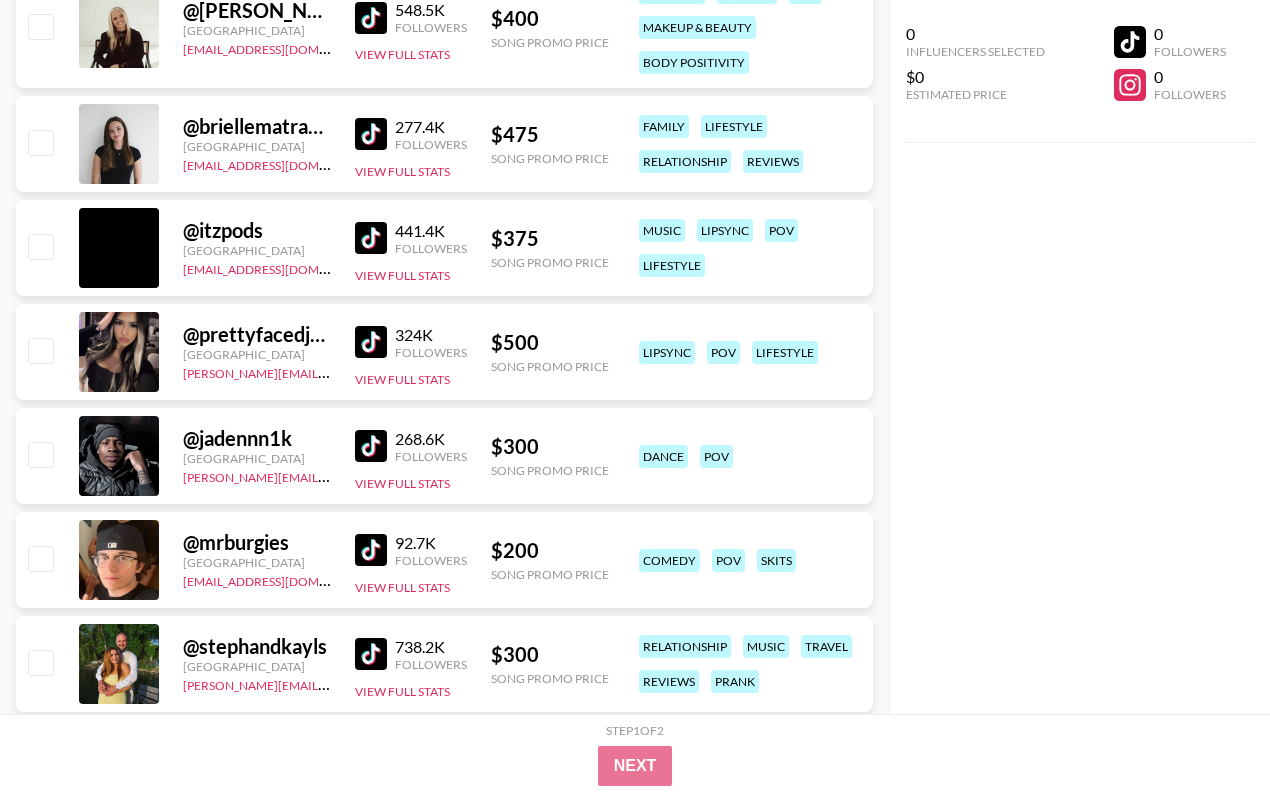 click at bounding box center (371, 238) 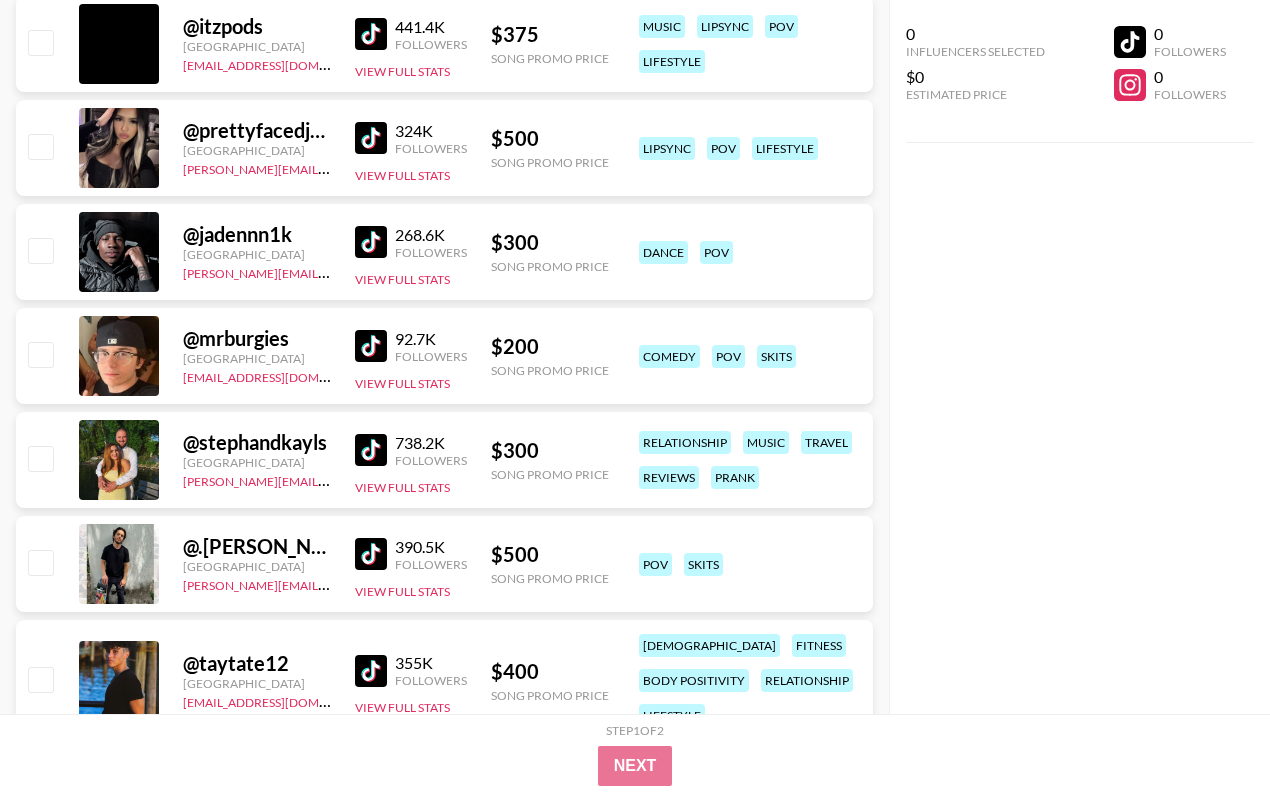 scroll, scrollTop: 792, scrollLeft: 0, axis: vertical 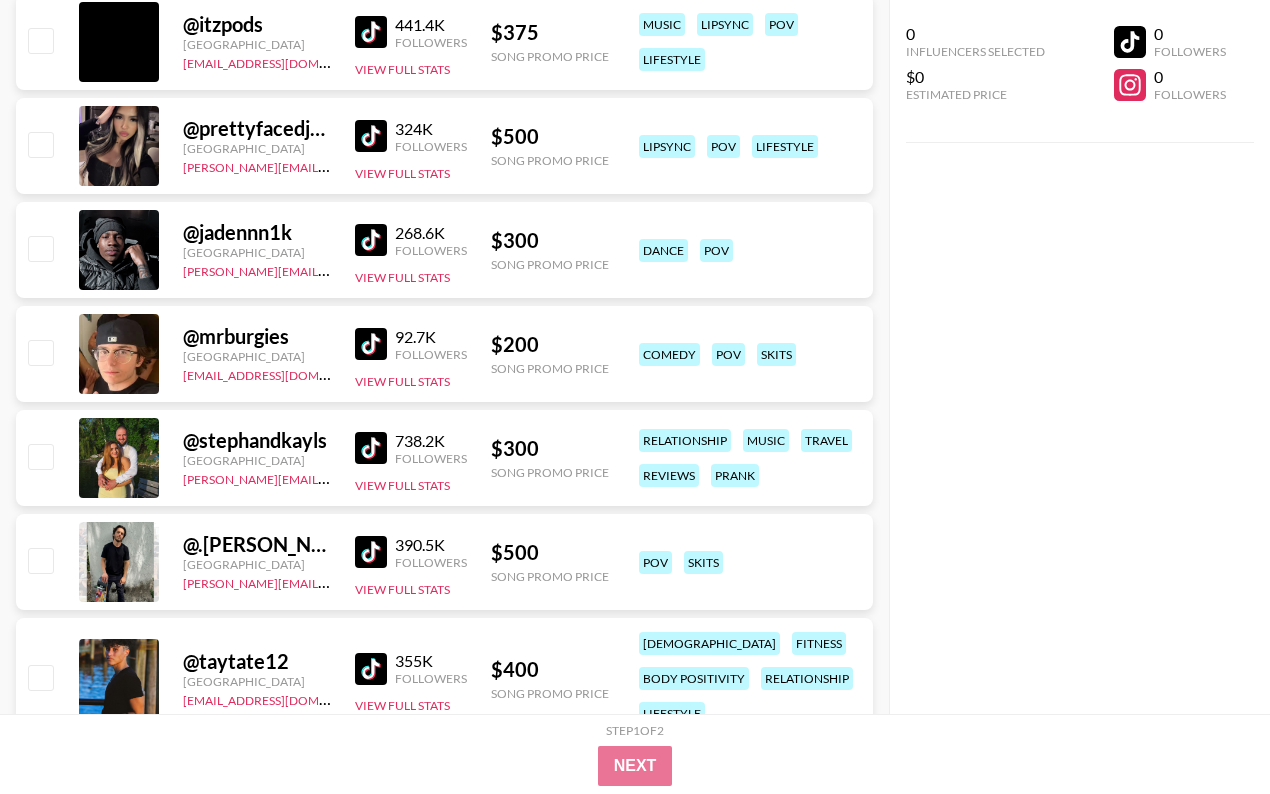click at bounding box center (371, 240) 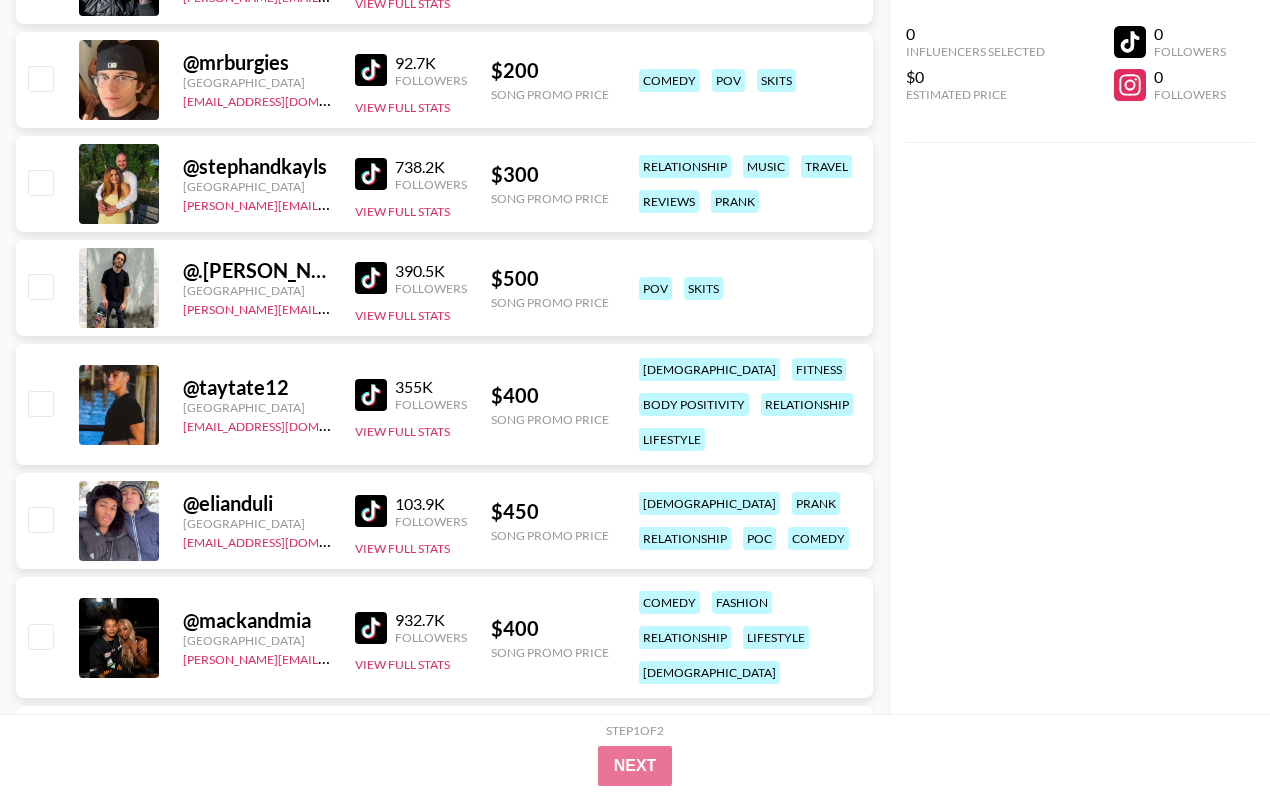 scroll, scrollTop: 1116, scrollLeft: 0, axis: vertical 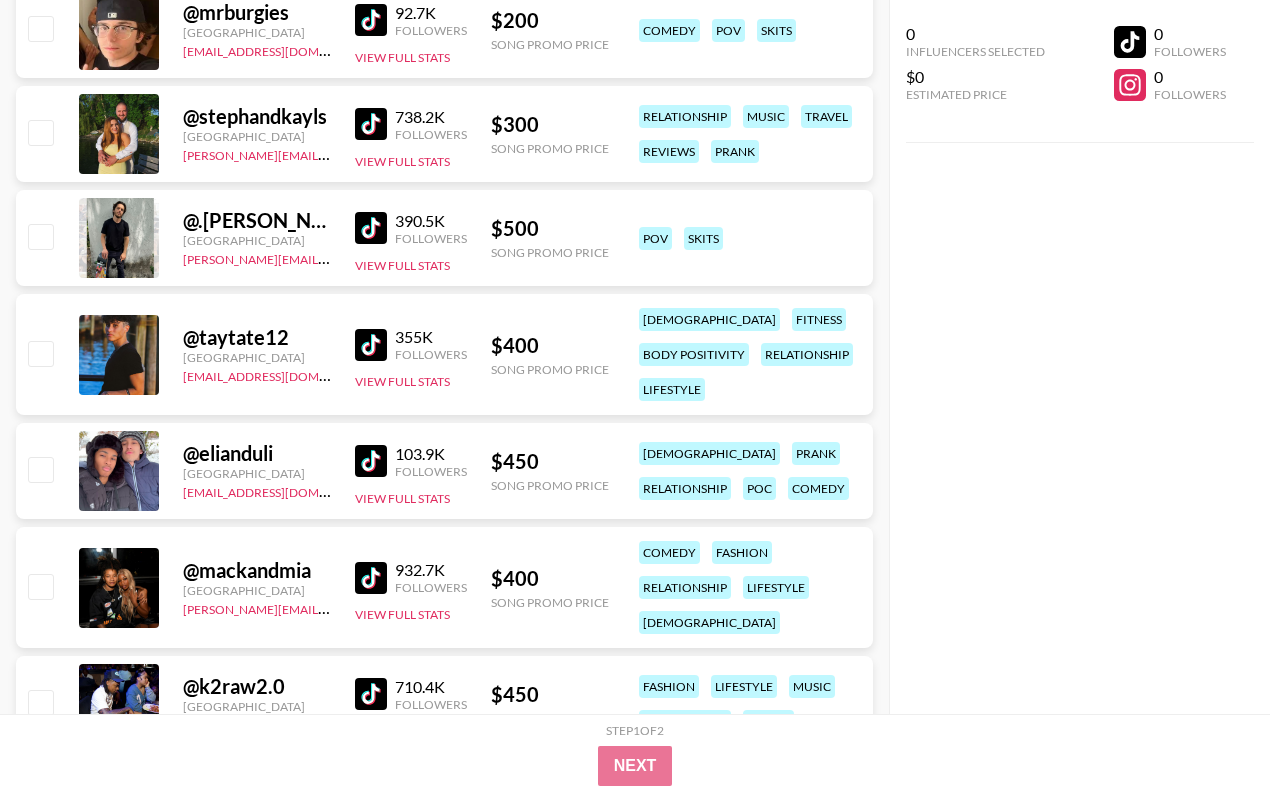 click at bounding box center (371, 124) 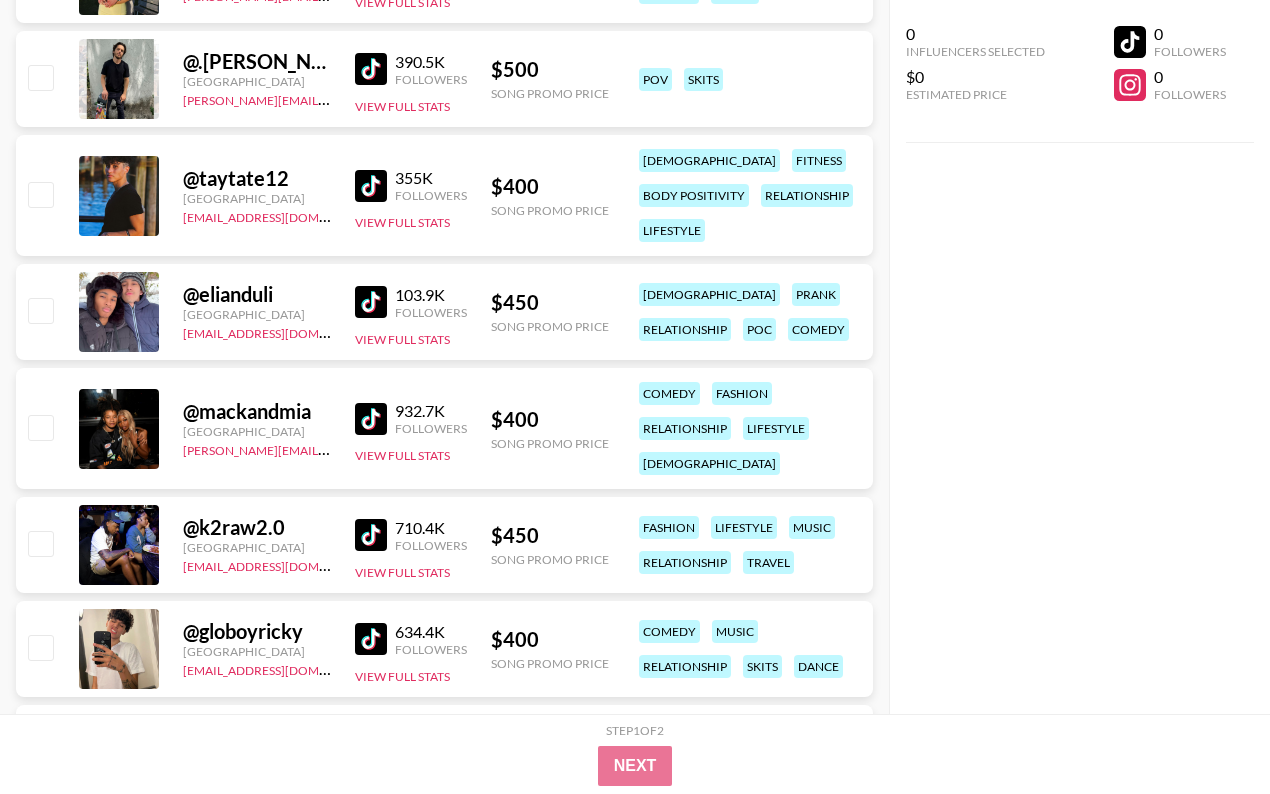 scroll, scrollTop: 1494, scrollLeft: 0, axis: vertical 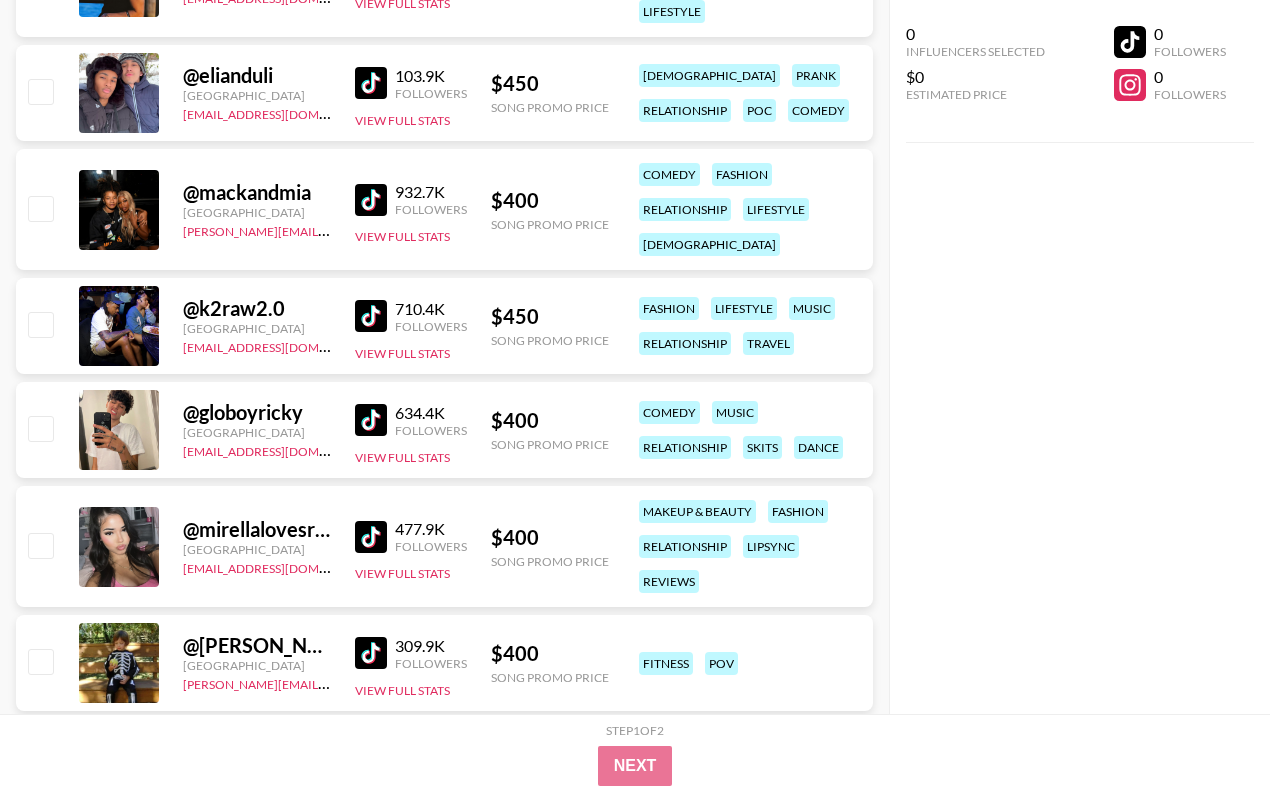 click at bounding box center (371, 200) 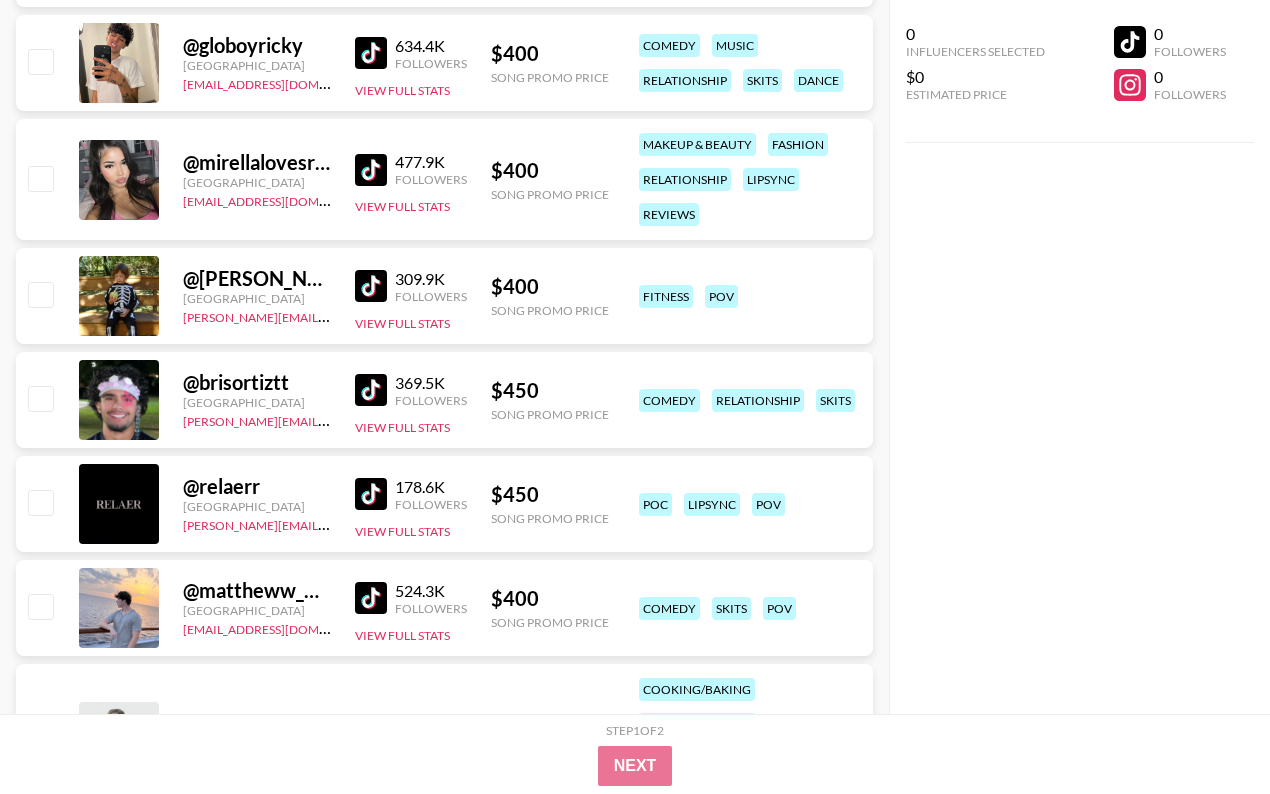 scroll, scrollTop: 1858, scrollLeft: 0, axis: vertical 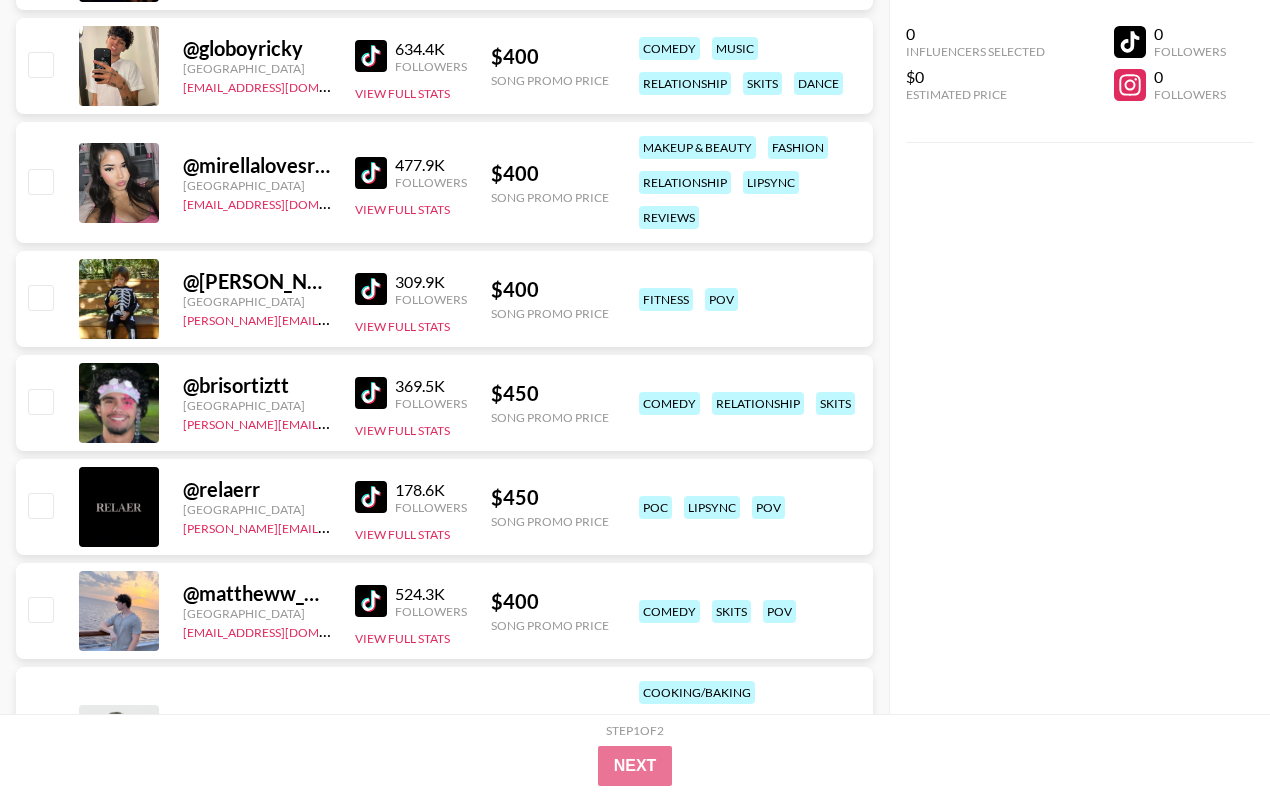 click at bounding box center [371, 289] 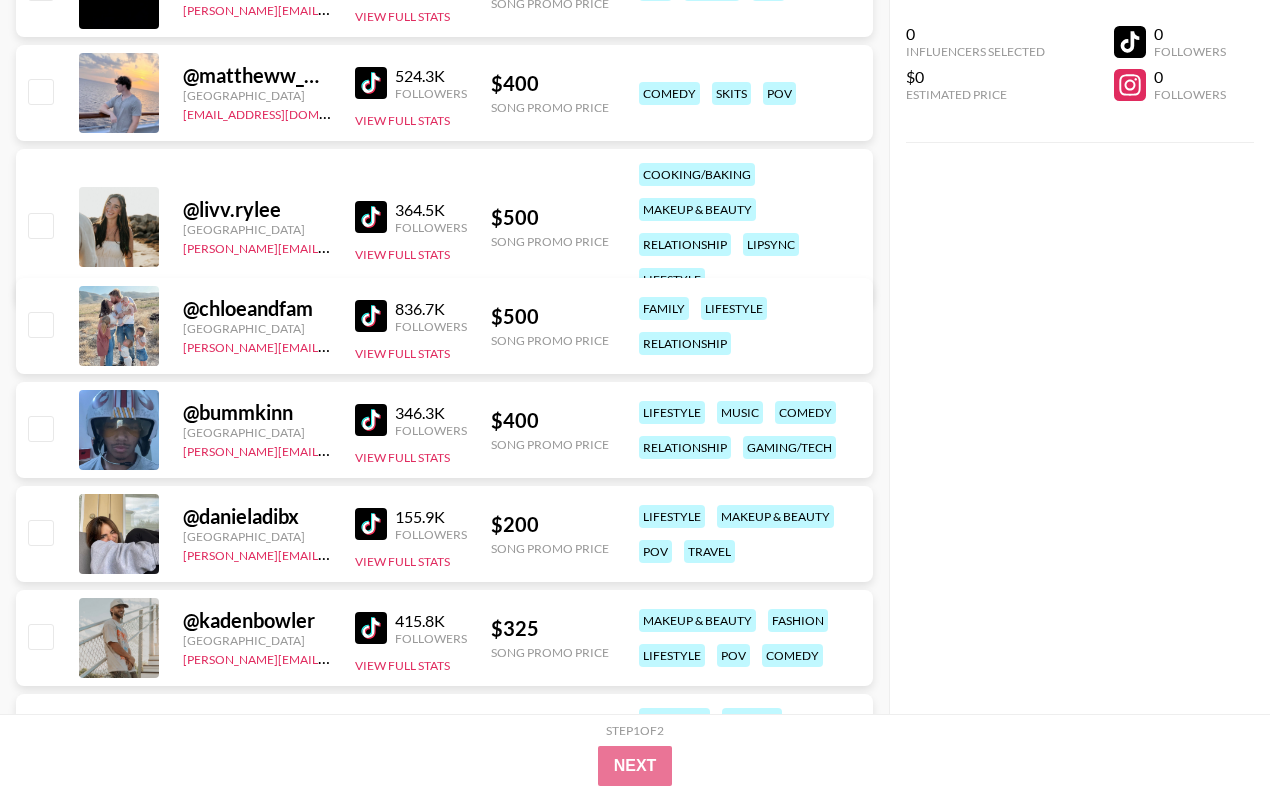 scroll, scrollTop: 2378, scrollLeft: 0, axis: vertical 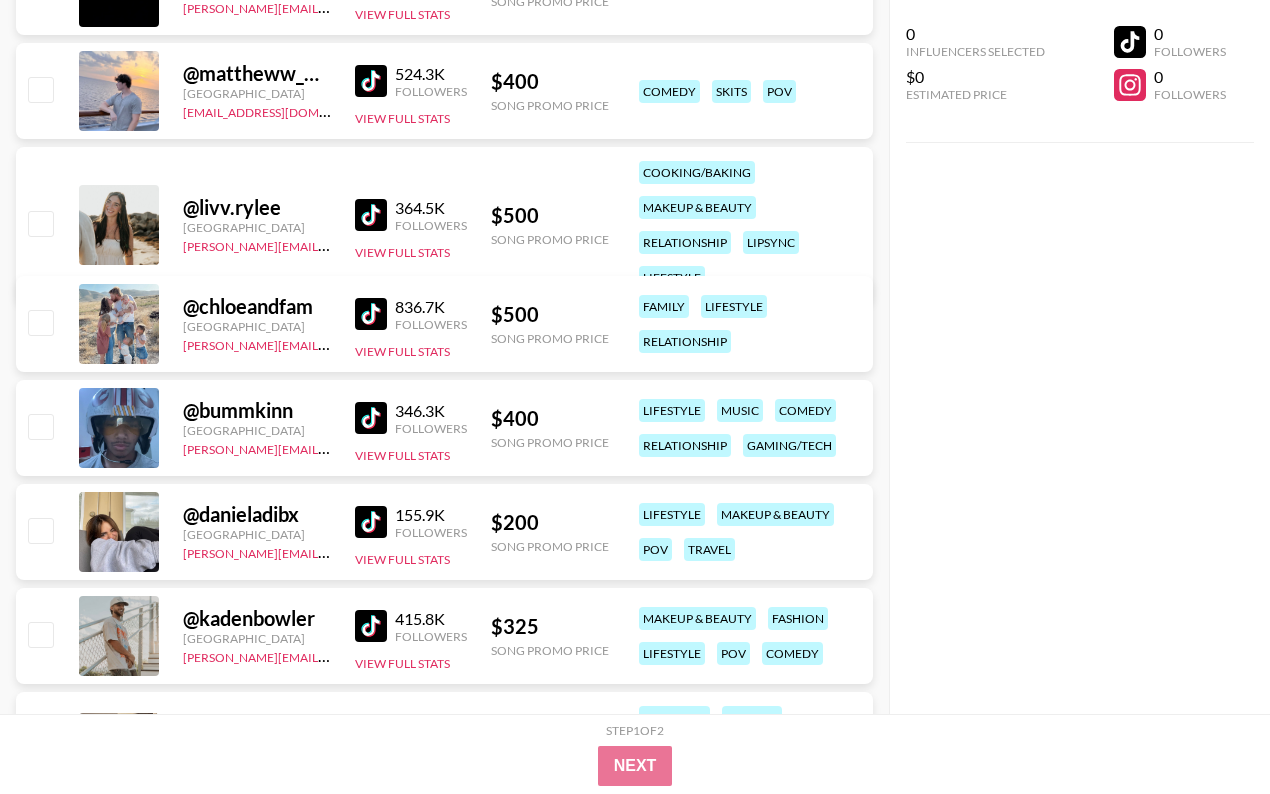 click at bounding box center [371, 215] 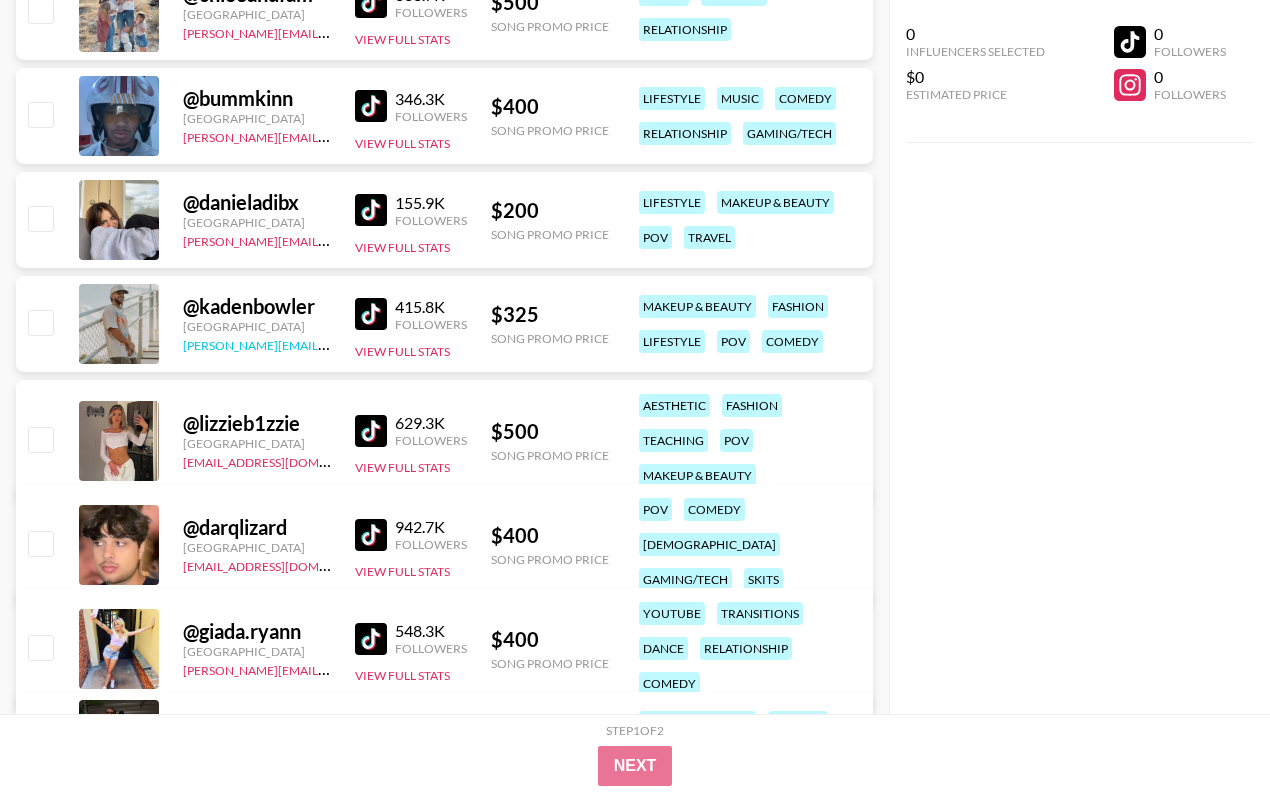 scroll, scrollTop: 2699, scrollLeft: 0, axis: vertical 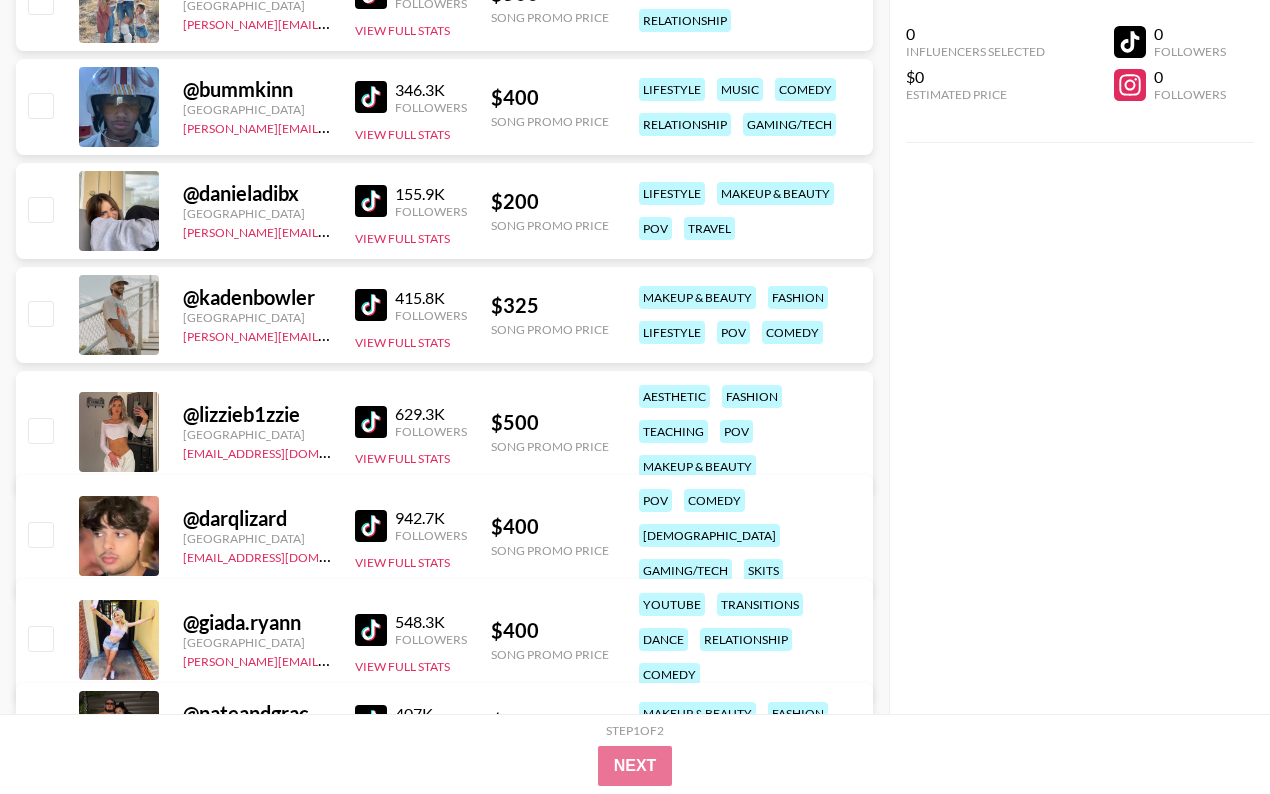 click at bounding box center (371, 201) 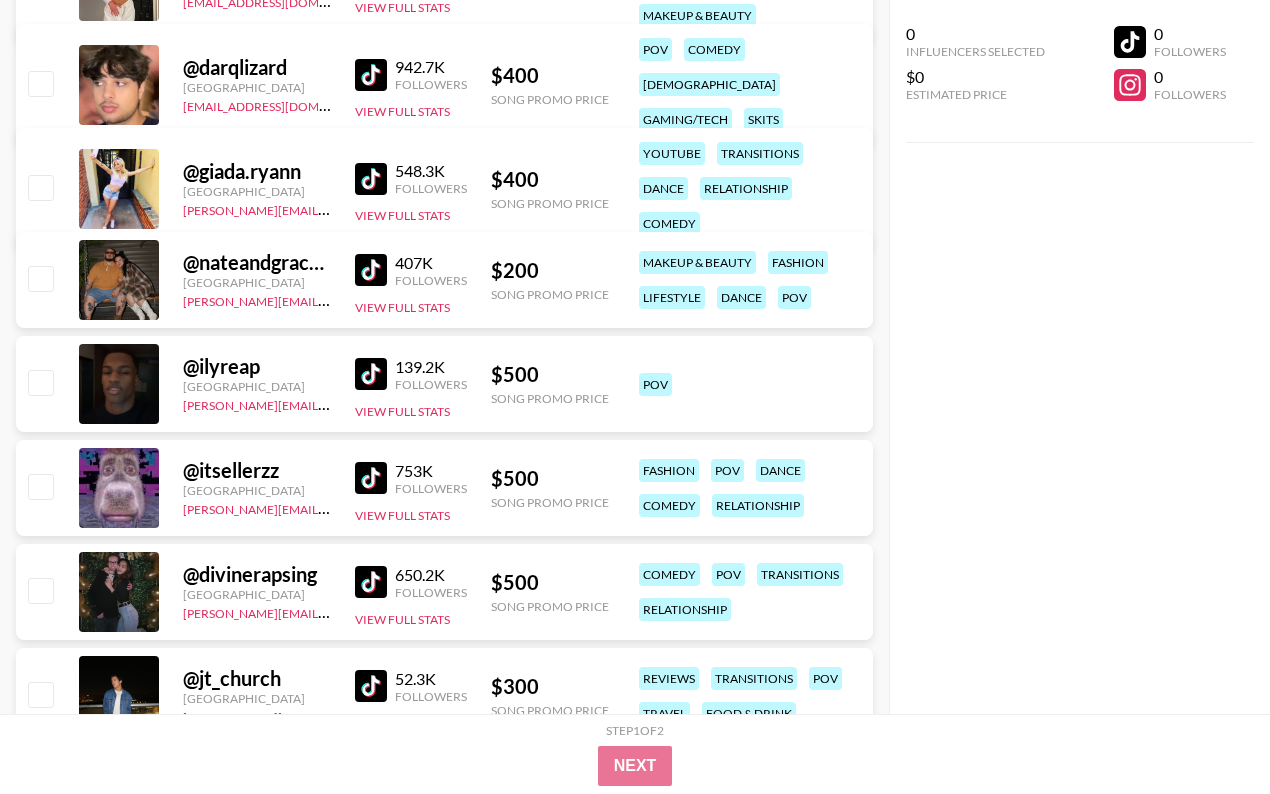 scroll, scrollTop: 3152, scrollLeft: 0, axis: vertical 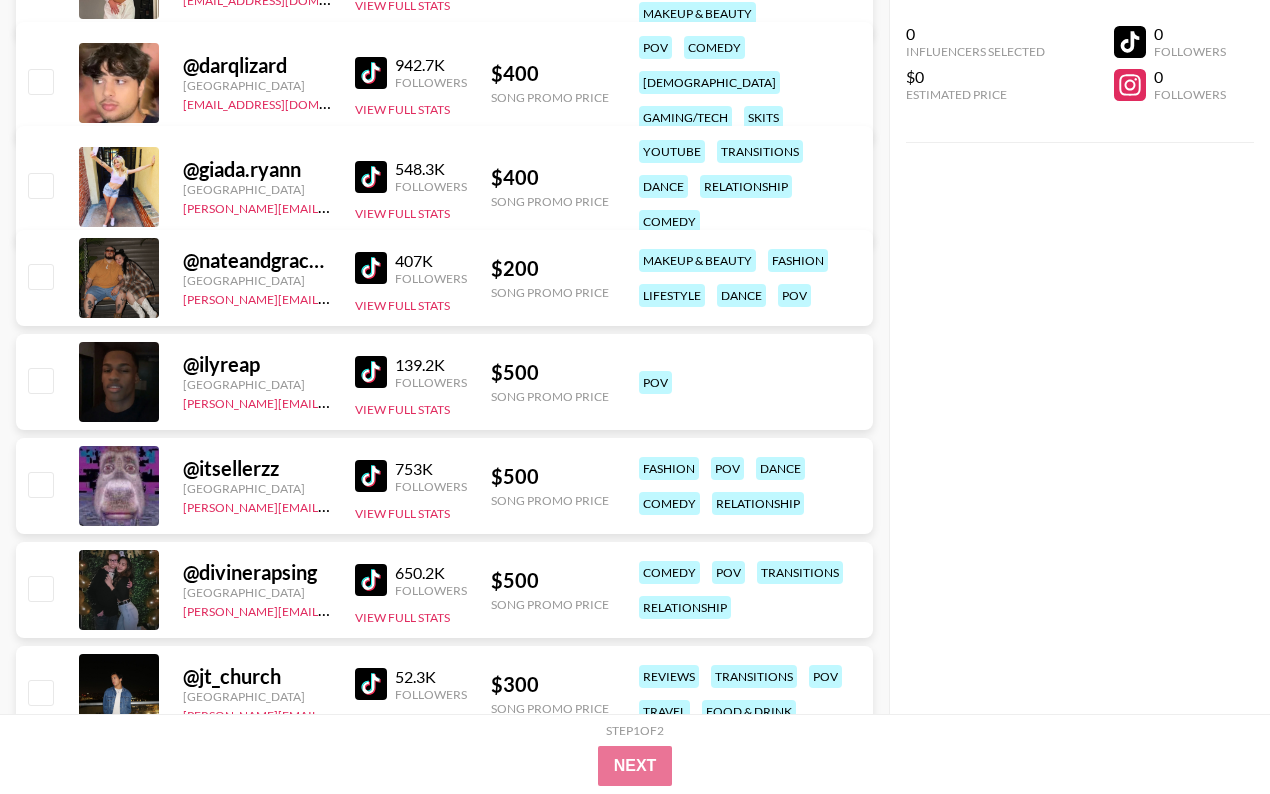 click at bounding box center [371, 177] 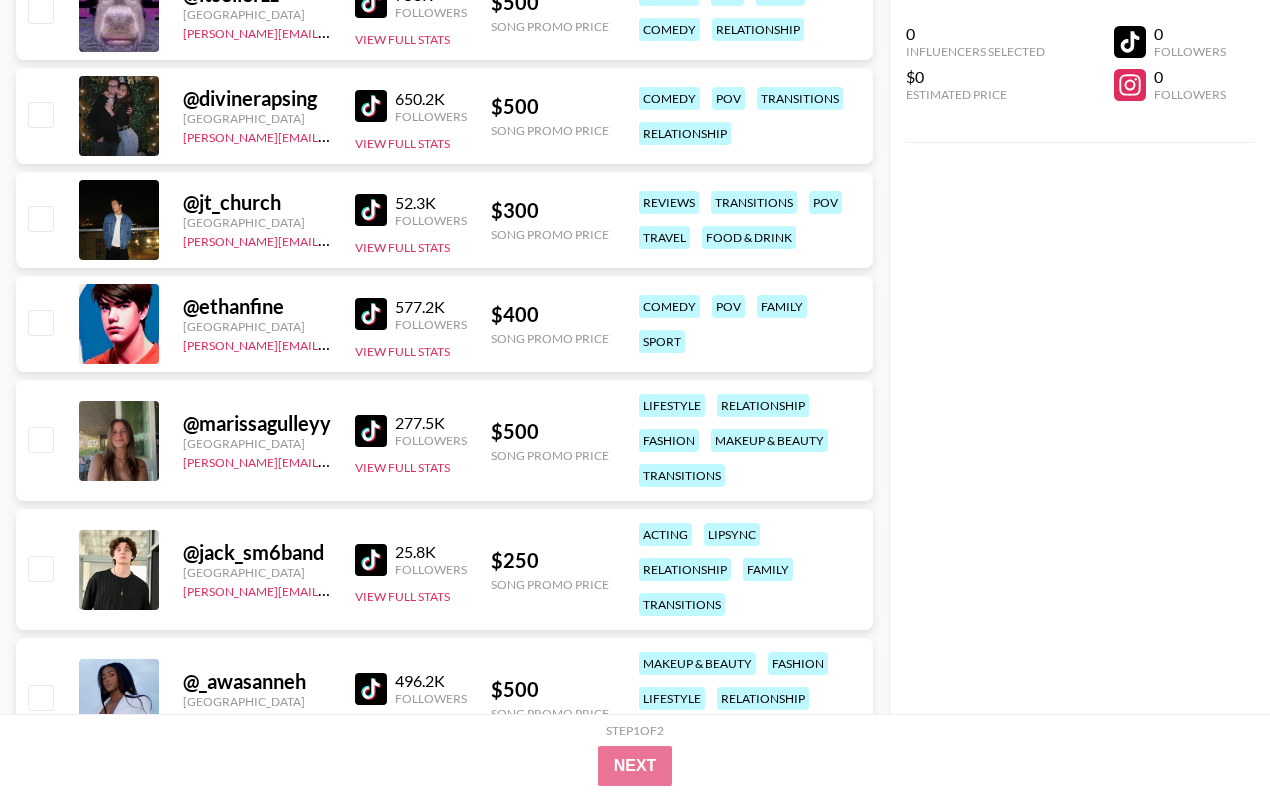 scroll, scrollTop: 3640, scrollLeft: 0, axis: vertical 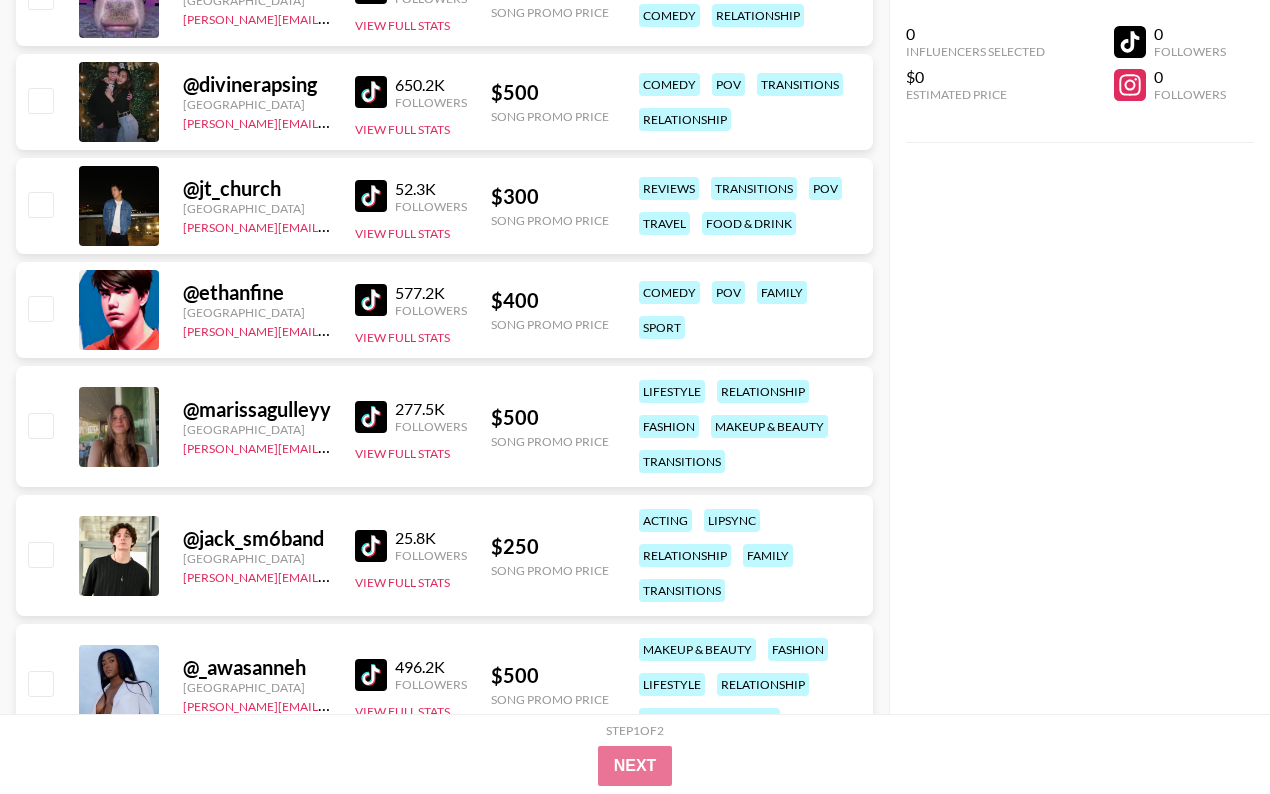 click at bounding box center (371, 196) 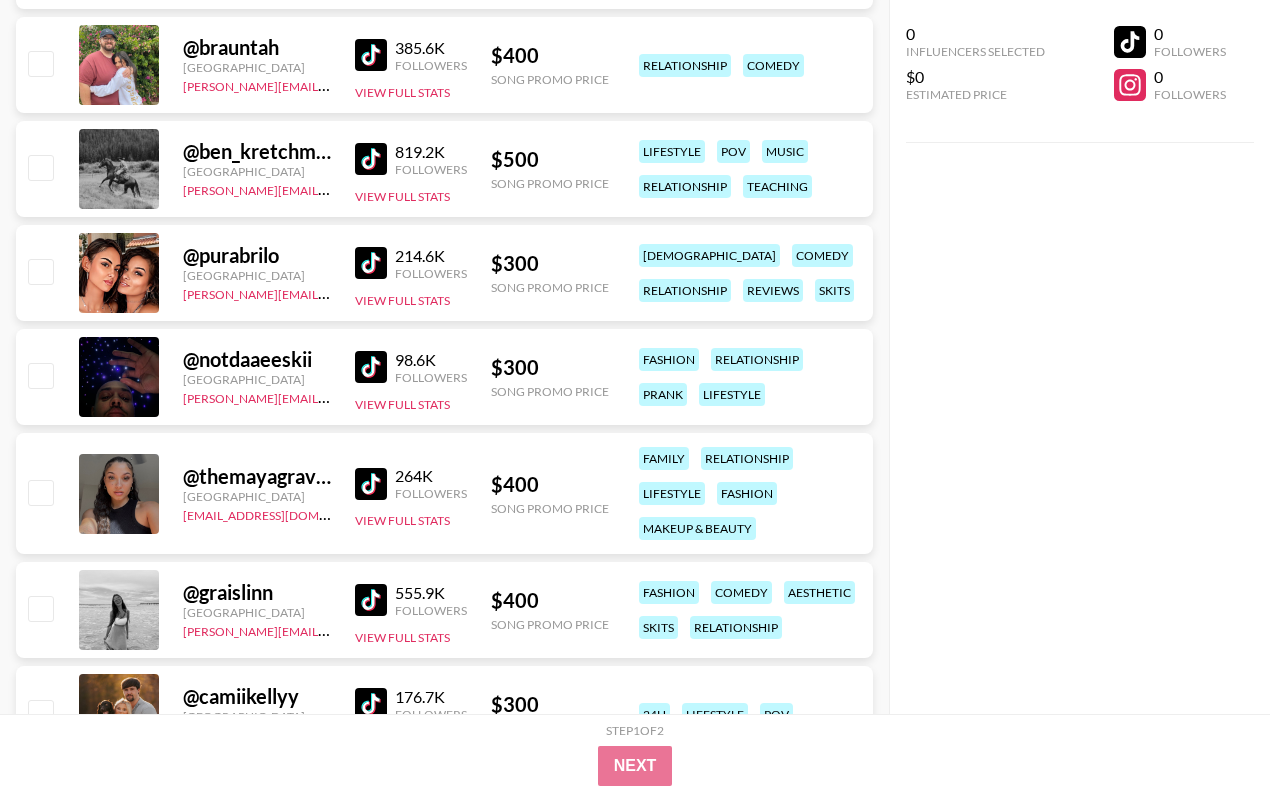 scroll, scrollTop: 4410, scrollLeft: 0, axis: vertical 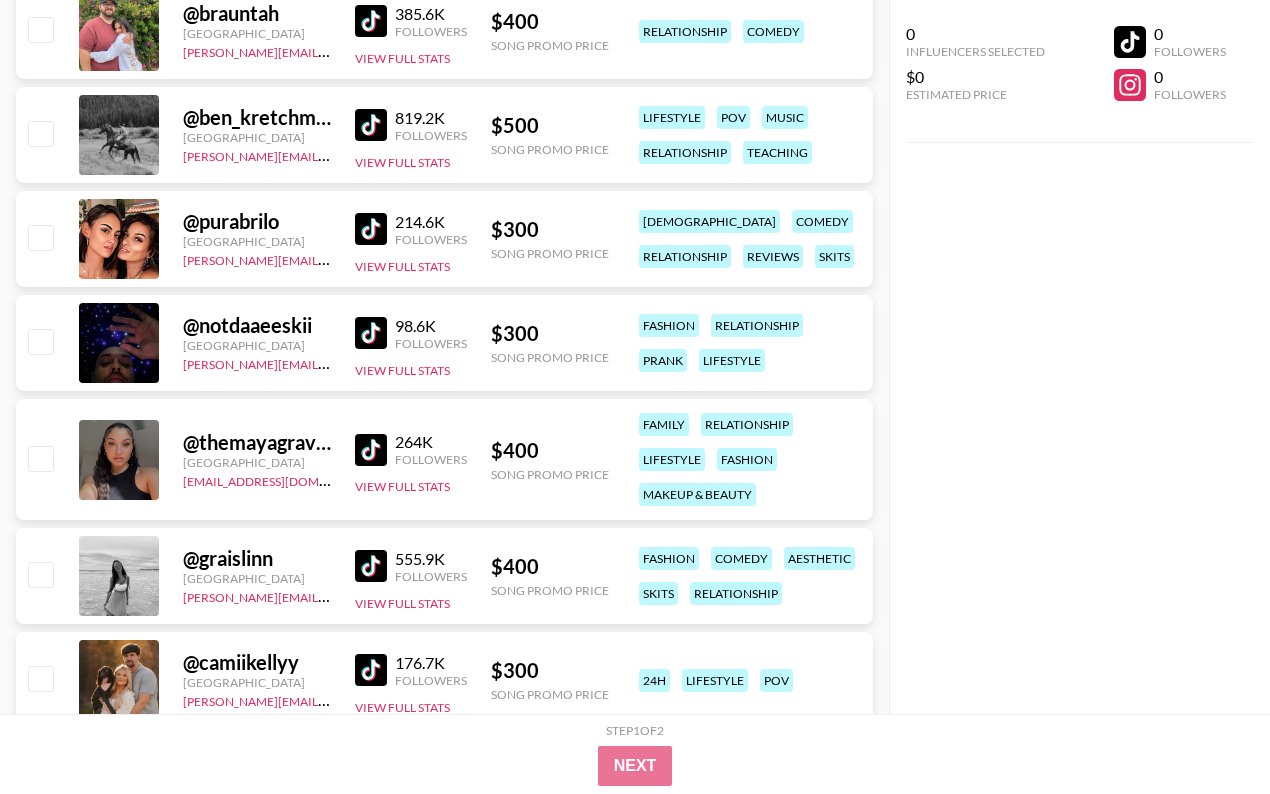 click at bounding box center [371, 229] 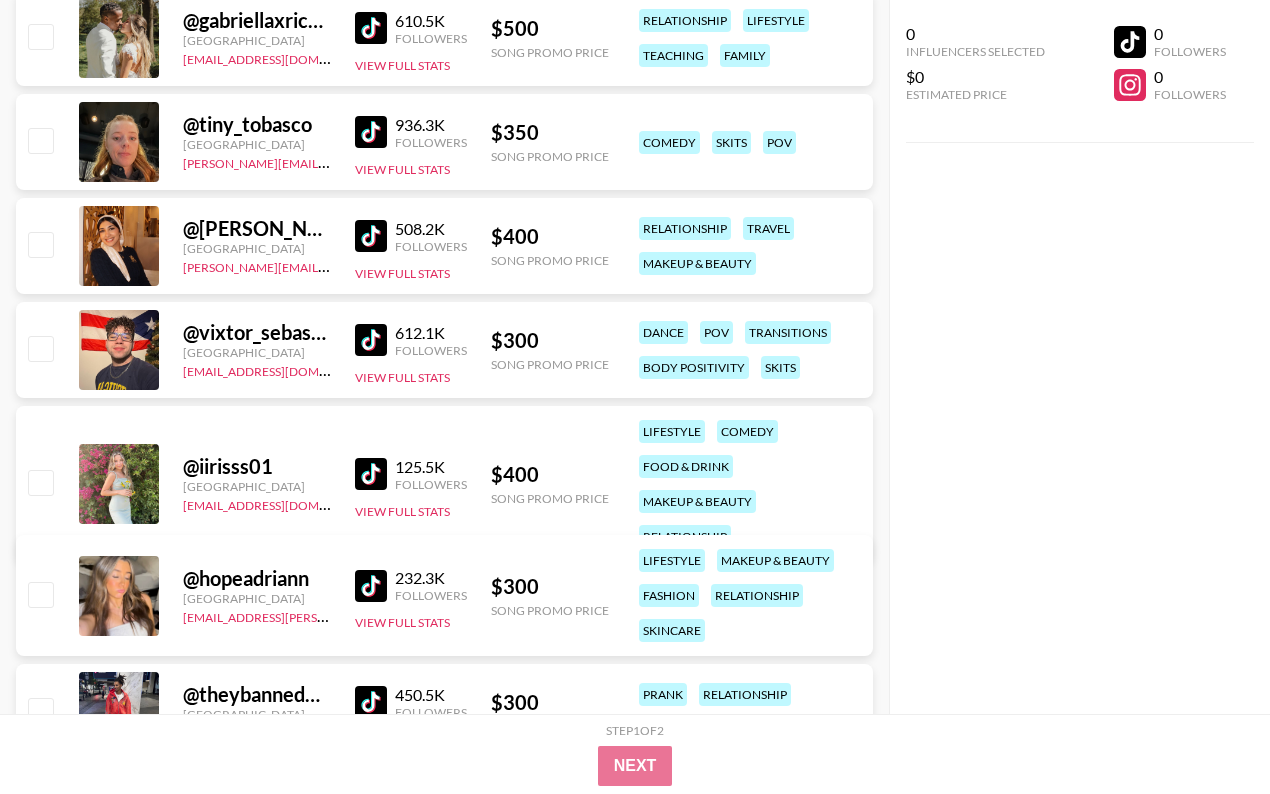 scroll, scrollTop: 6046, scrollLeft: 0, axis: vertical 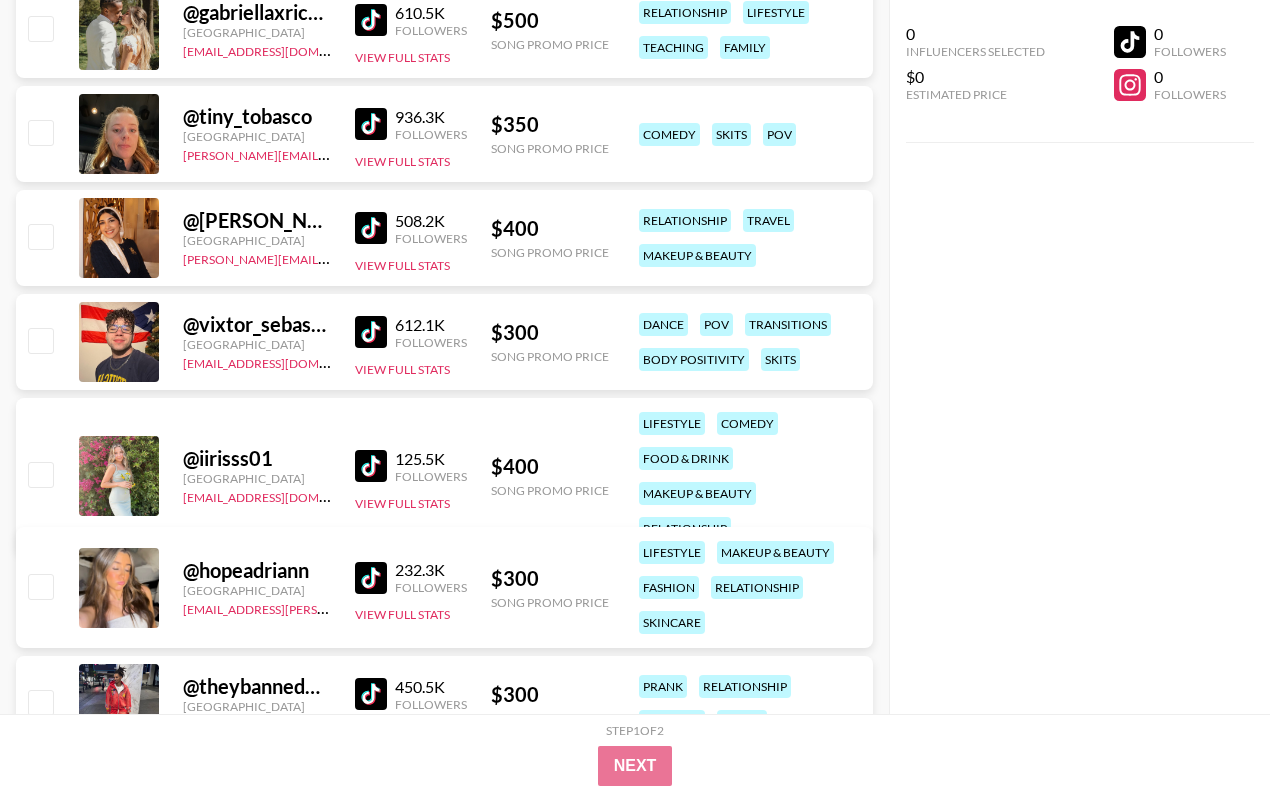 click at bounding box center (371, 124) 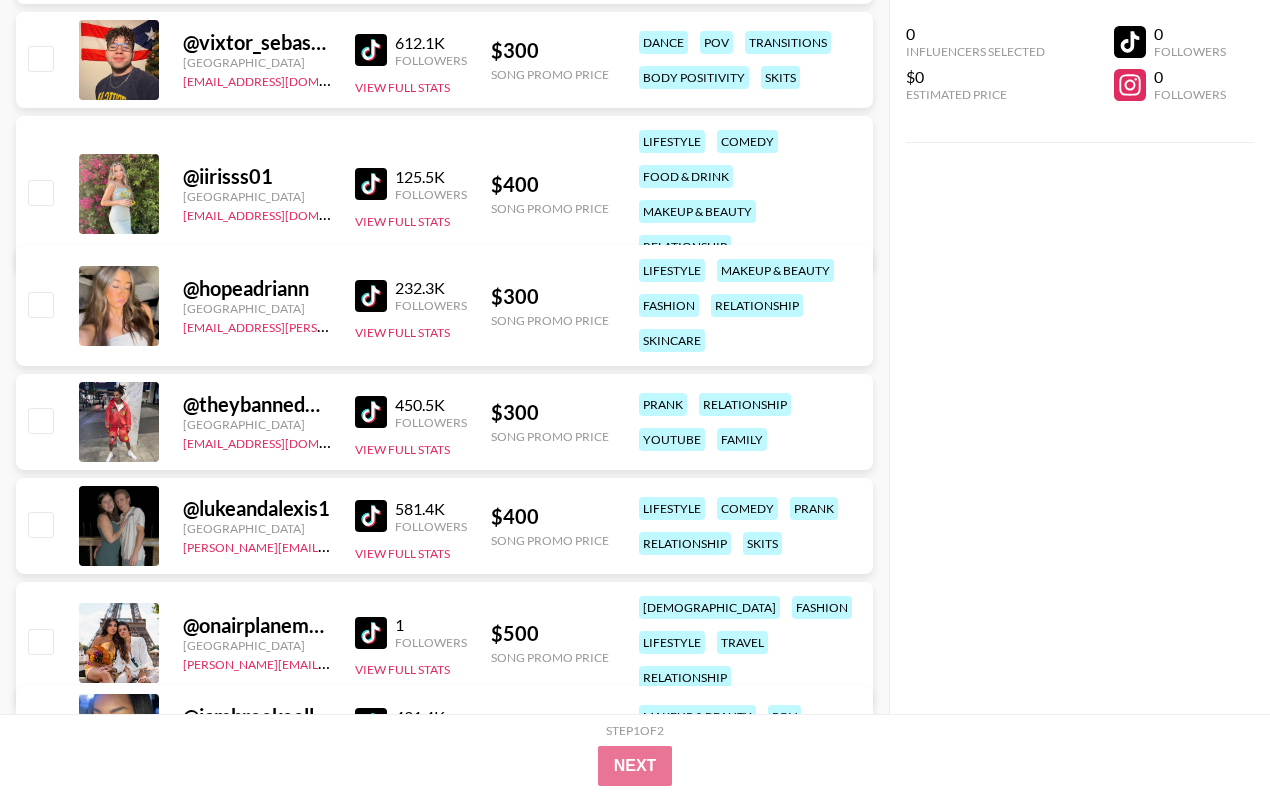 scroll, scrollTop: 6338, scrollLeft: 0, axis: vertical 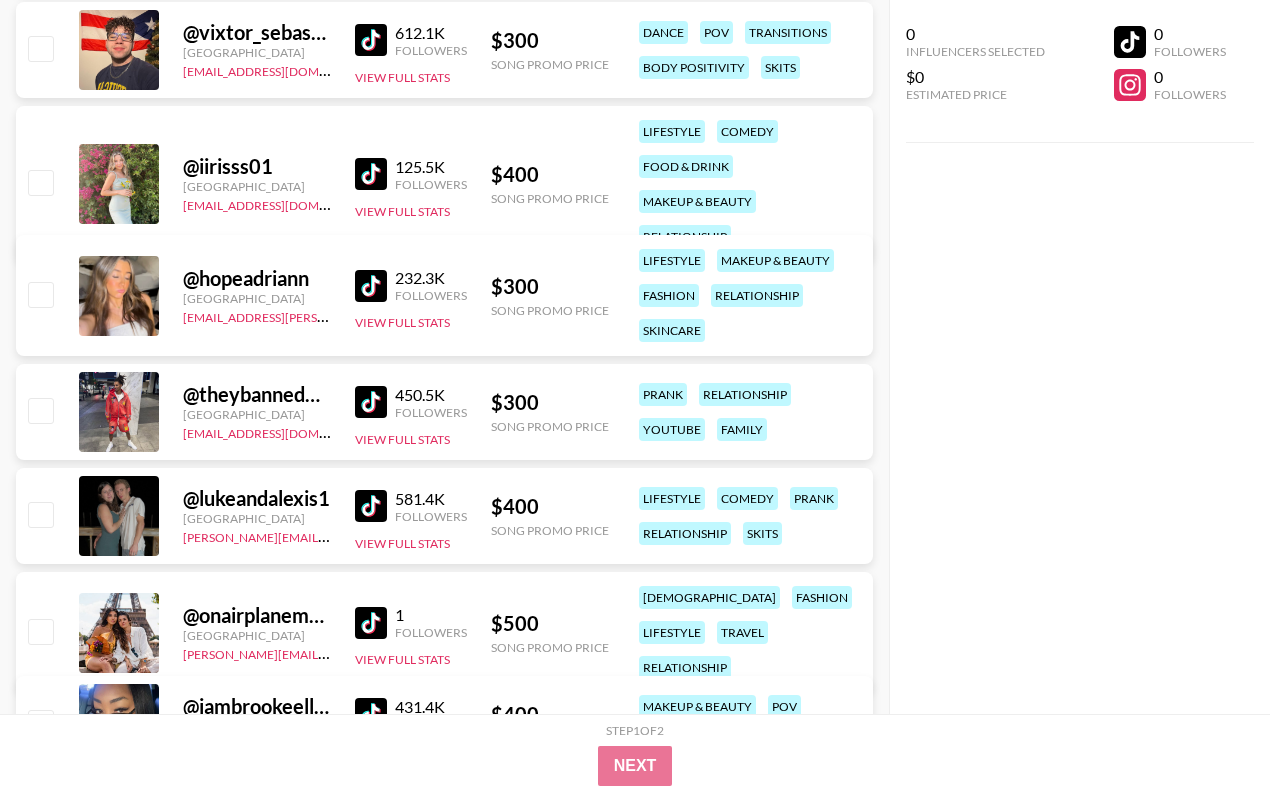 click at bounding box center (371, 174) 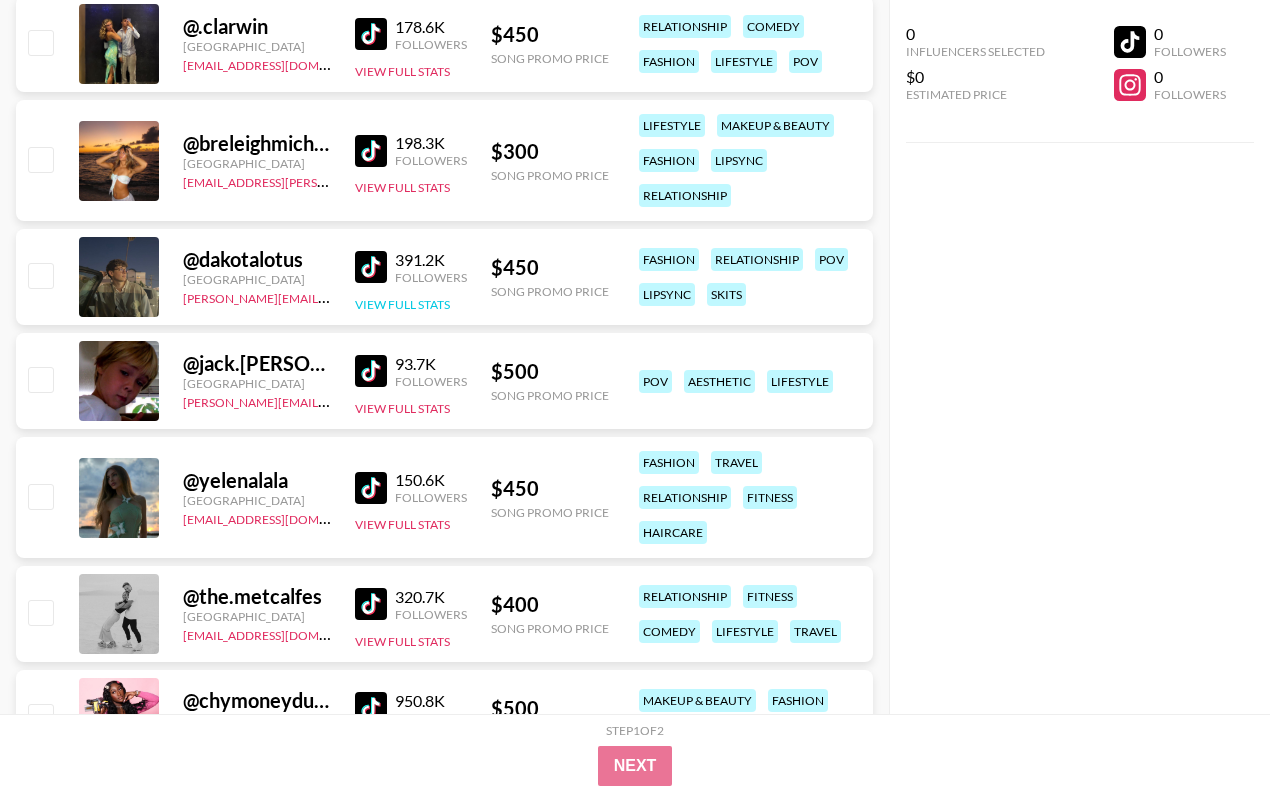 scroll, scrollTop: 7345, scrollLeft: 0, axis: vertical 